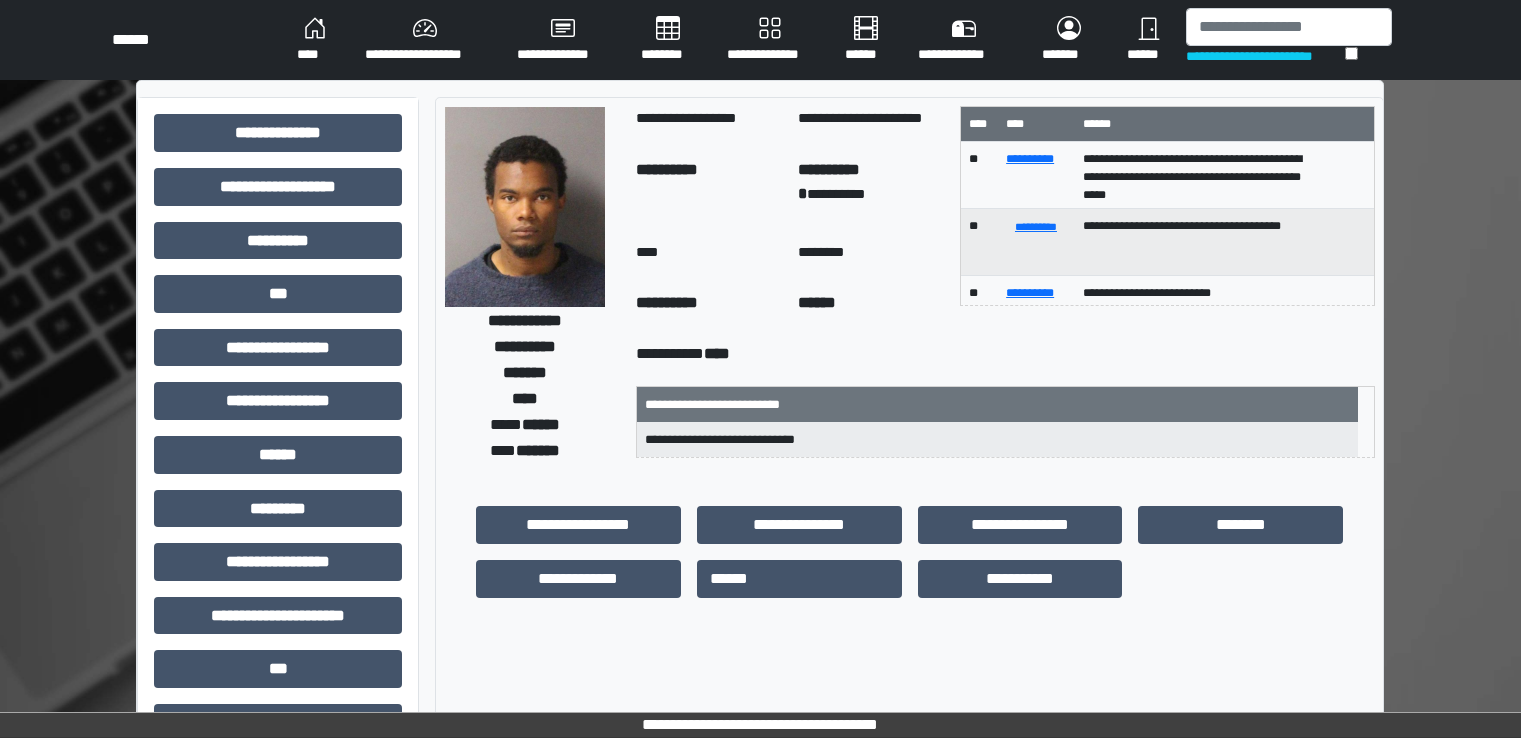 scroll, scrollTop: 0, scrollLeft: 0, axis: both 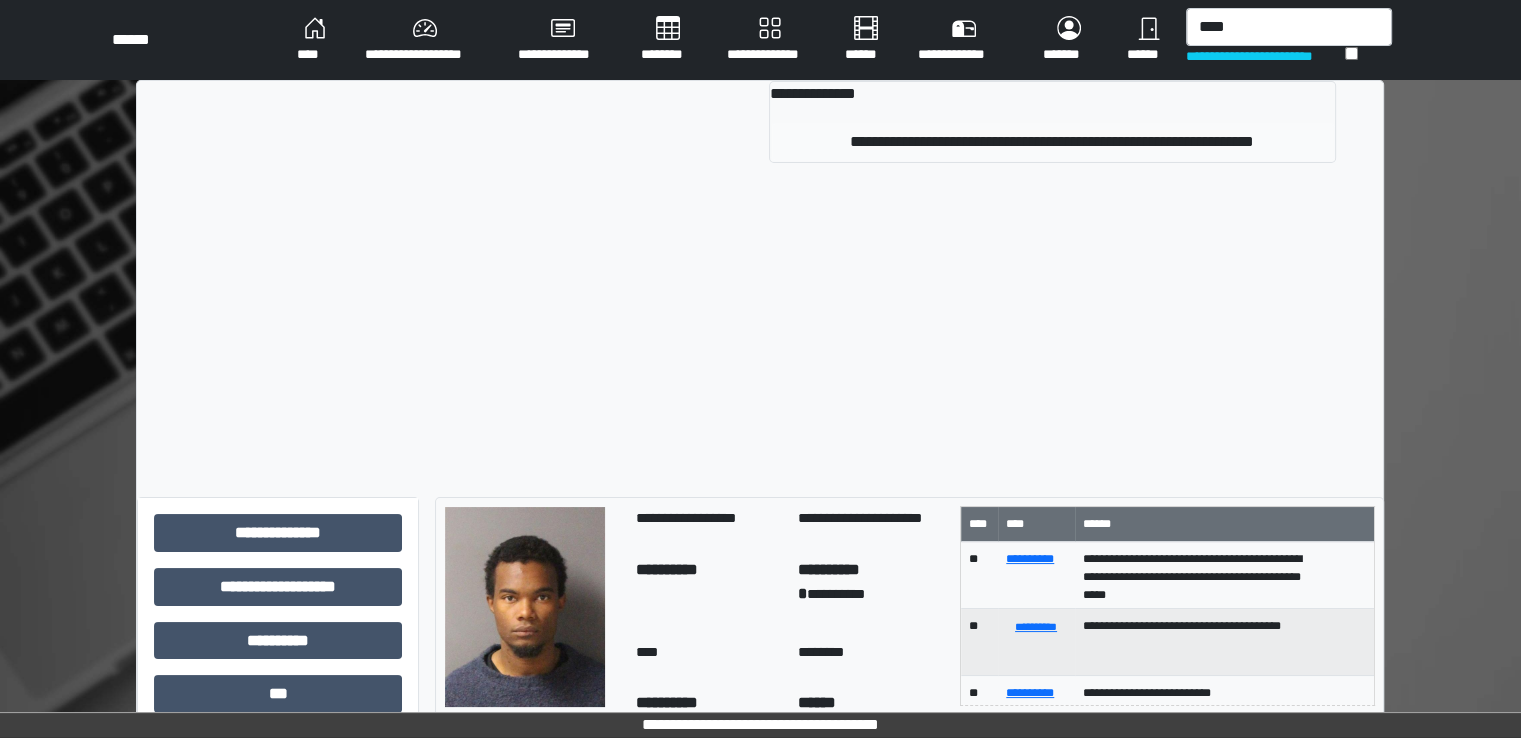 type on "****" 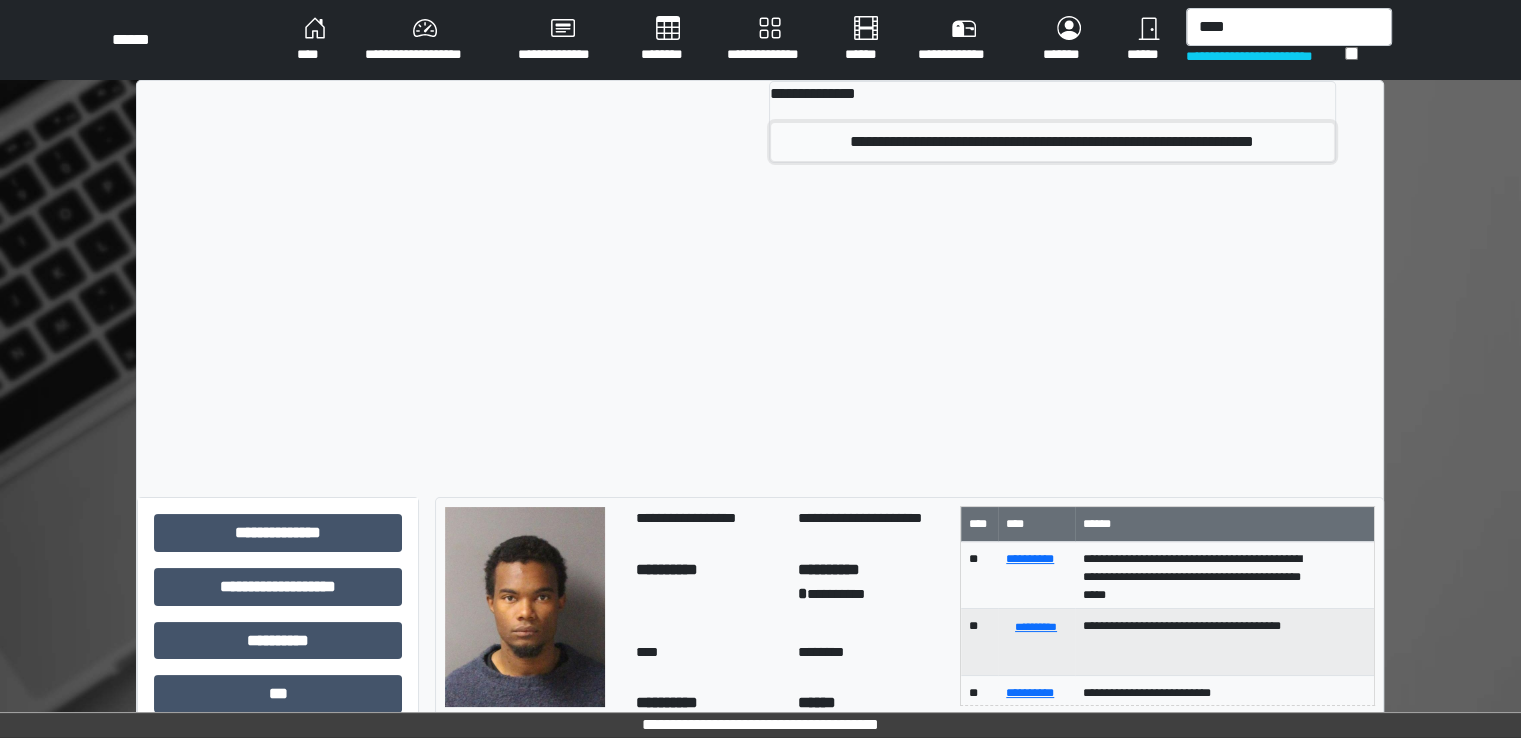 click on "**********" at bounding box center [1052, 142] 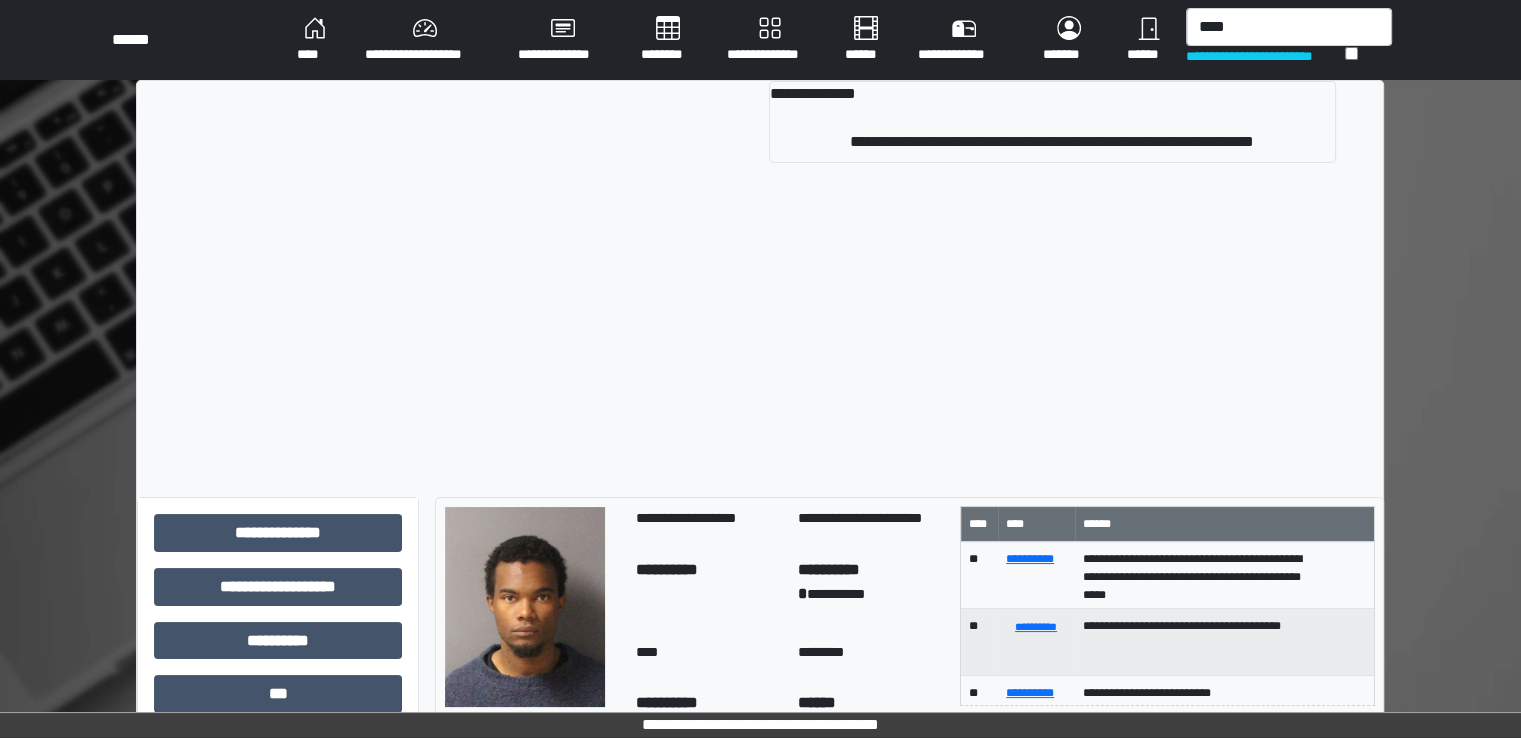 type 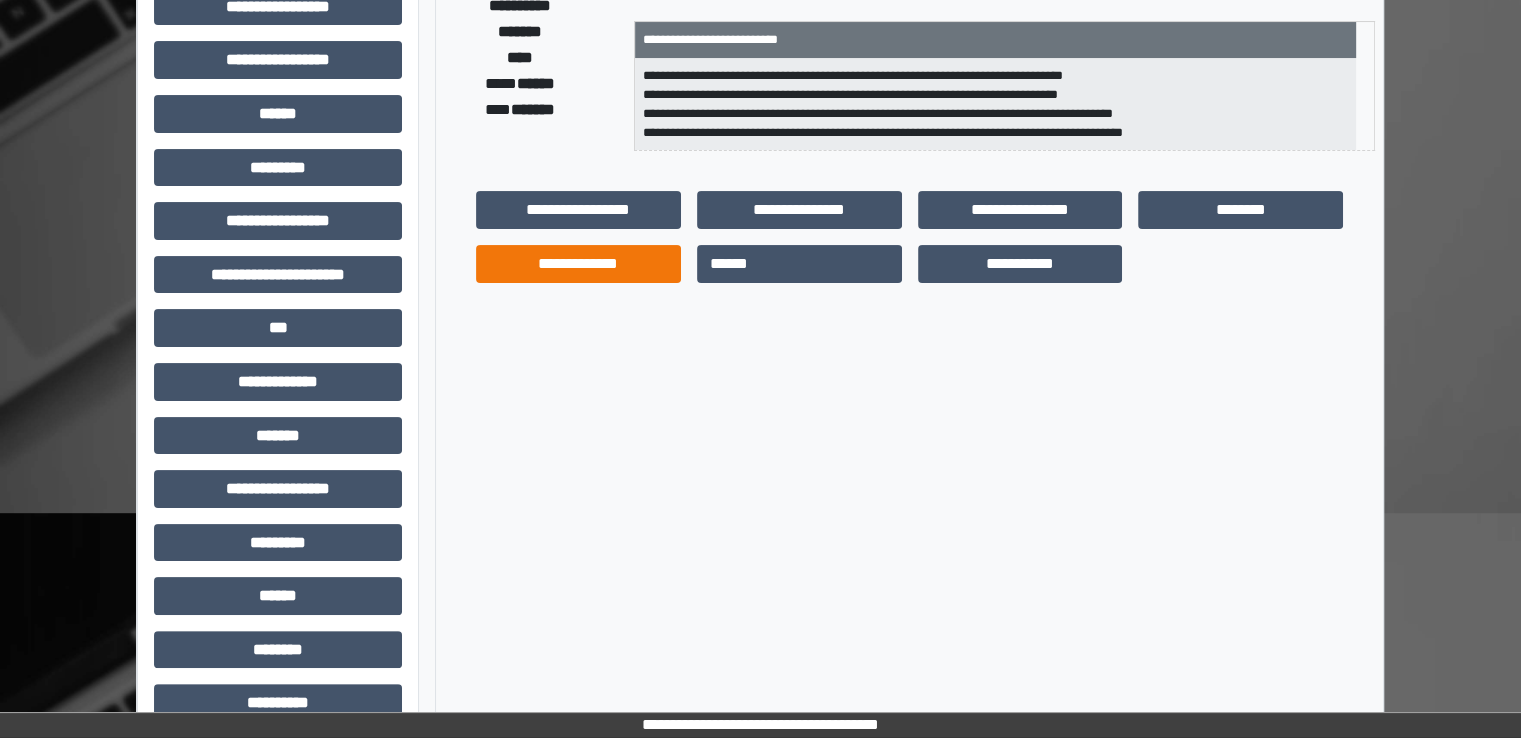 scroll, scrollTop: 400, scrollLeft: 0, axis: vertical 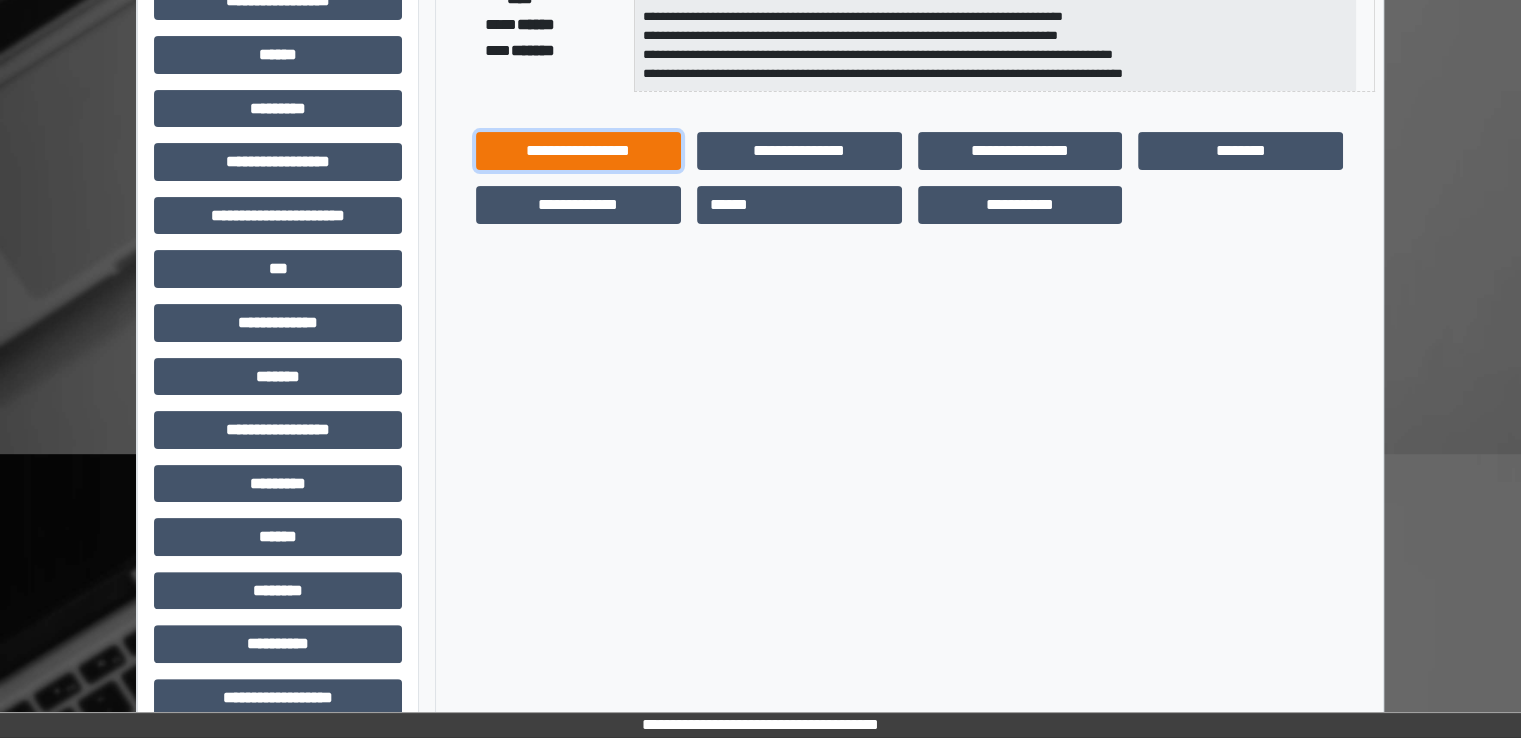 click on "**********" at bounding box center [578, 151] 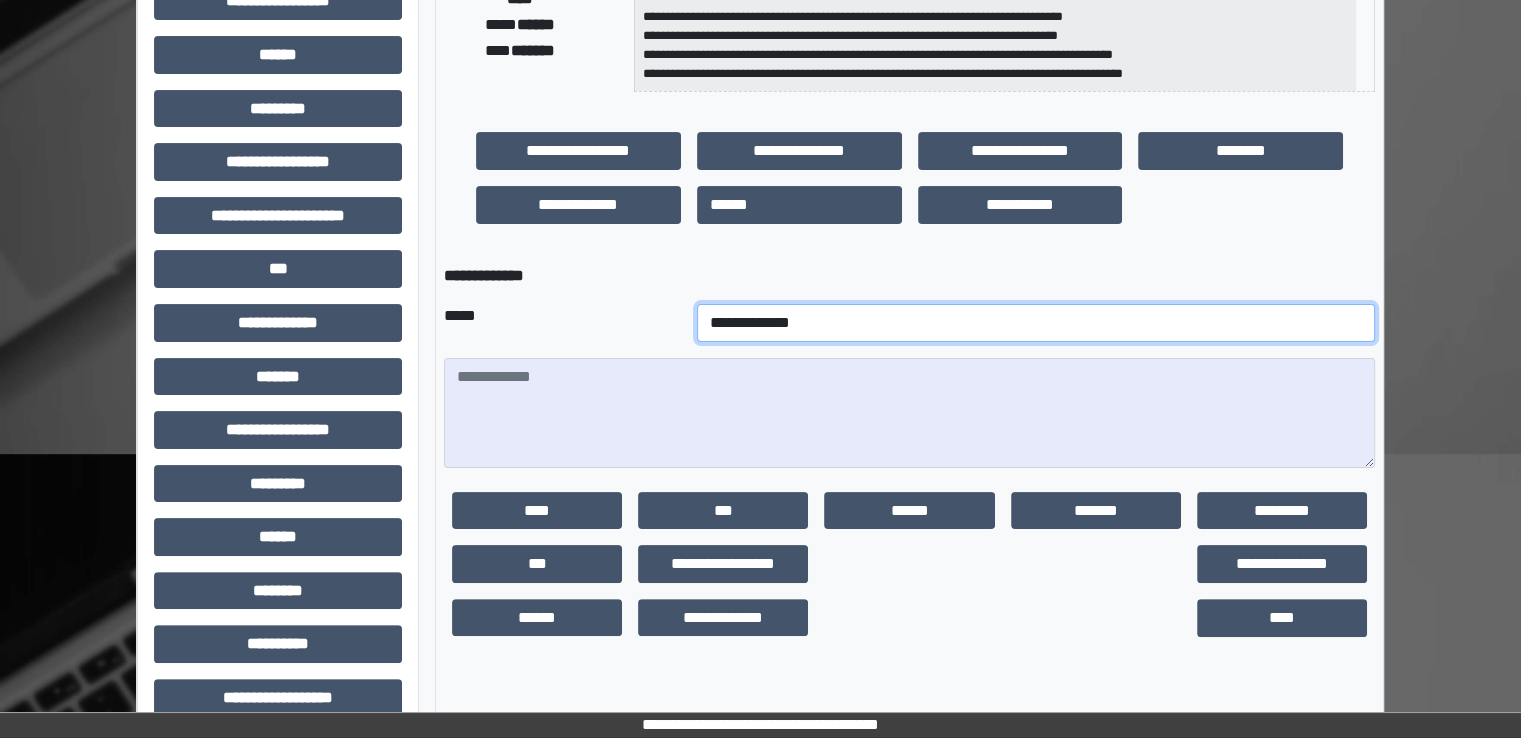 click on "**********" at bounding box center [1036, 323] 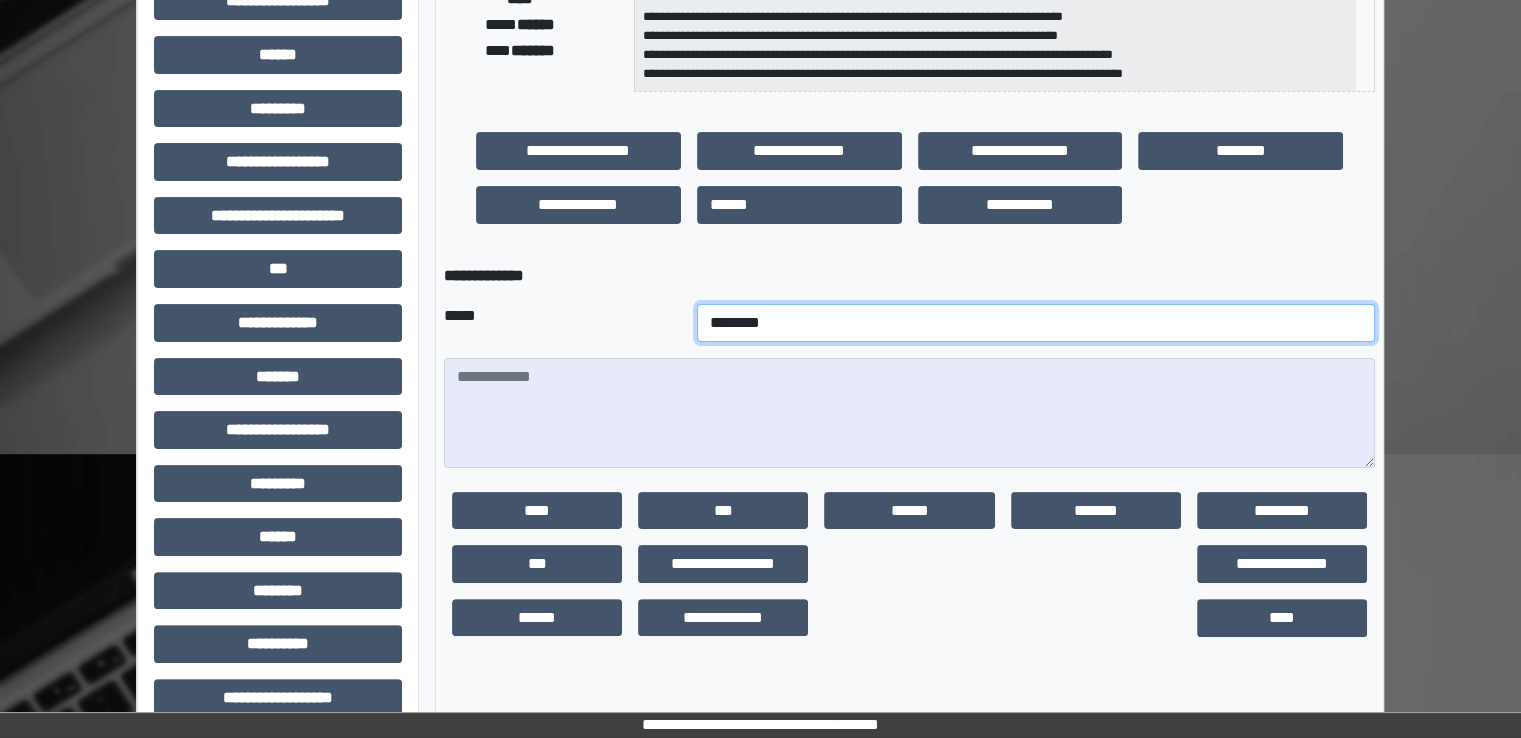 click on "**********" at bounding box center (1036, 323) 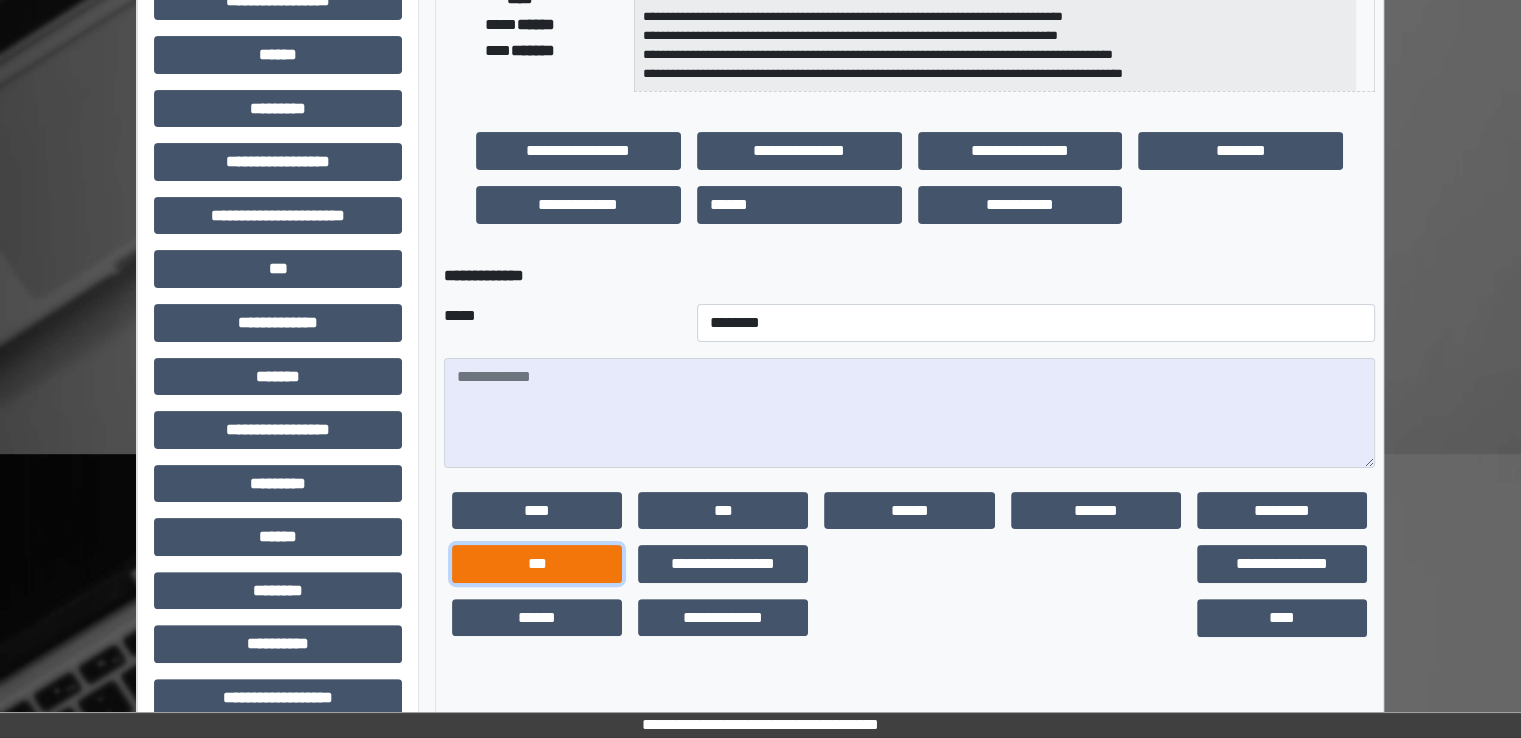 click on "***" at bounding box center [537, 564] 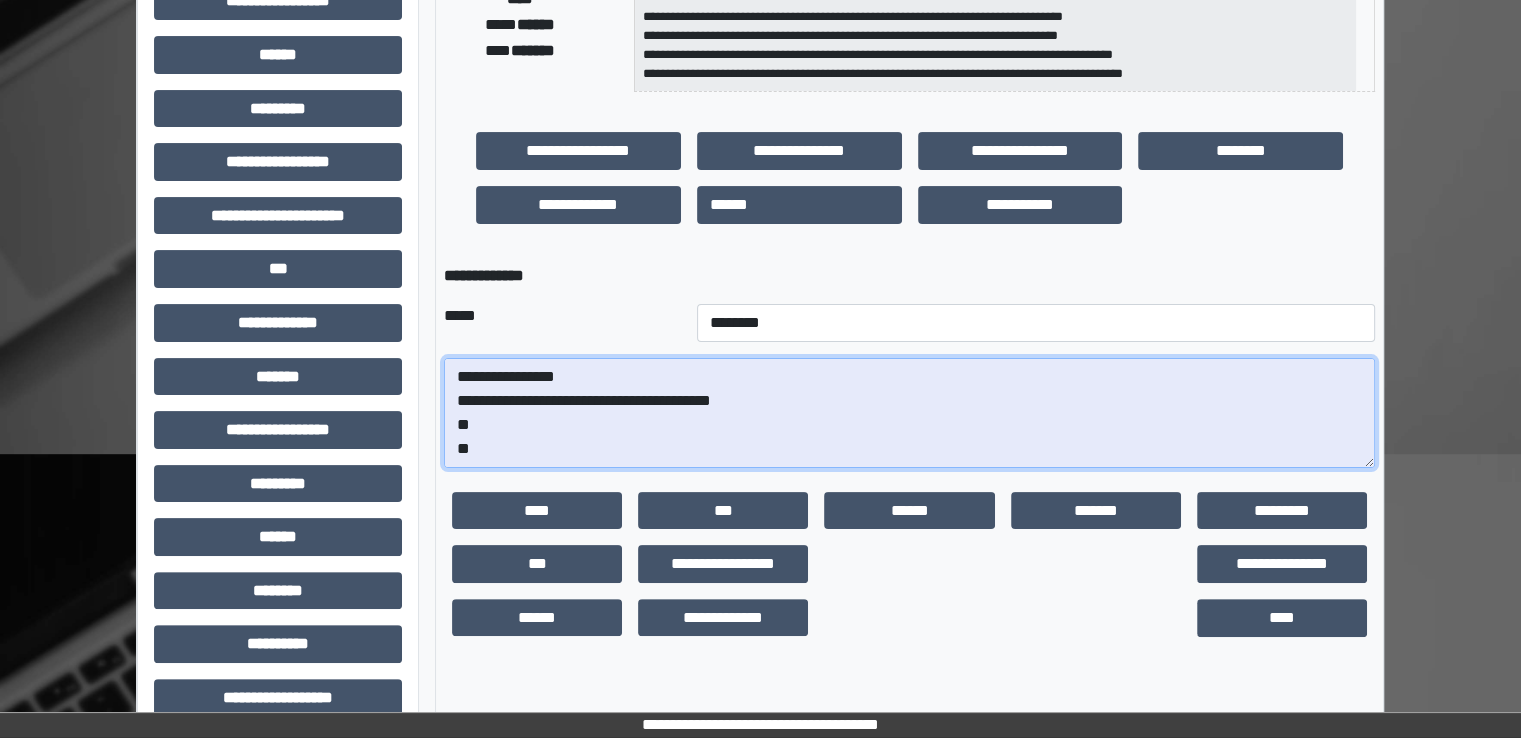 click on "**********" at bounding box center (909, 413) 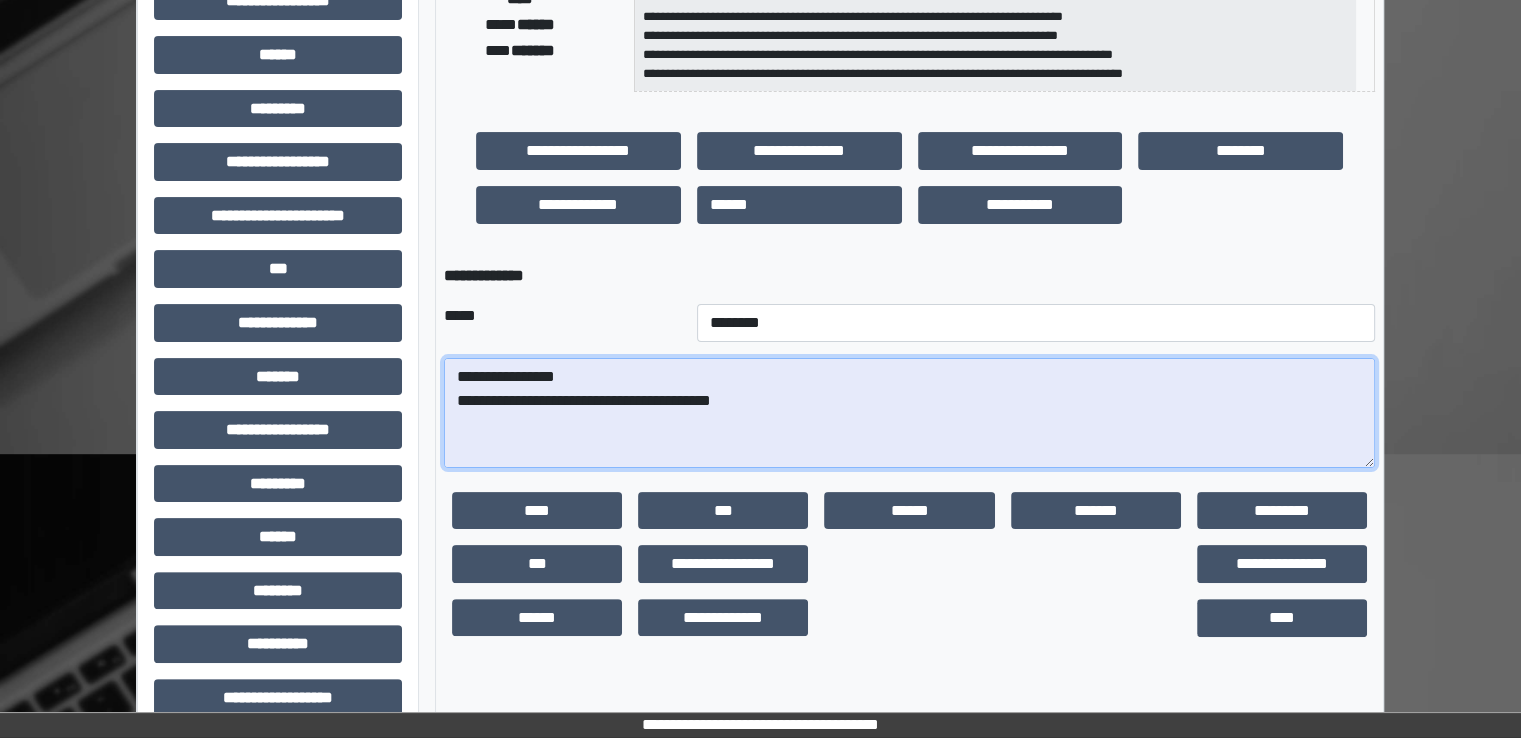 paste on "**********" 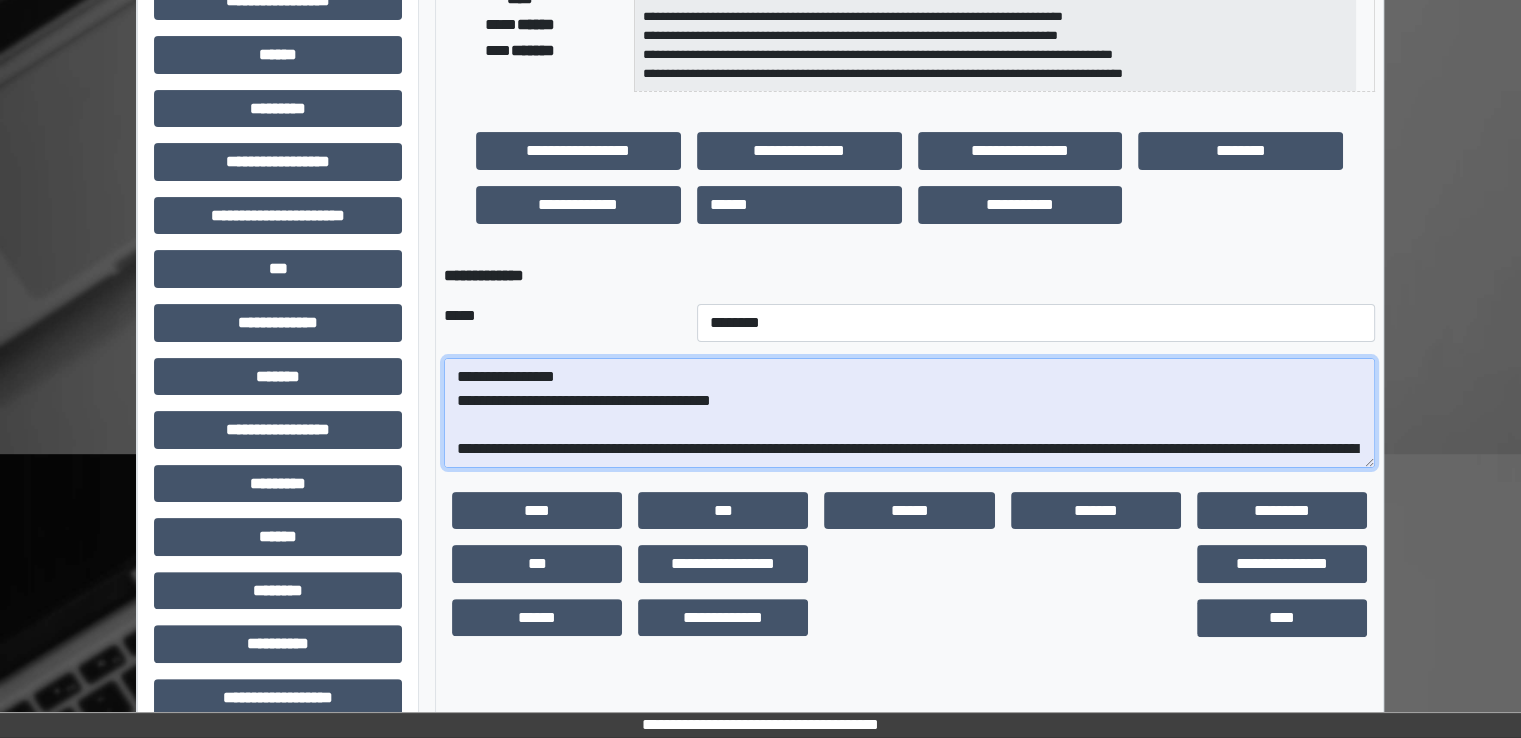 scroll, scrollTop: 376, scrollLeft: 0, axis: vertical 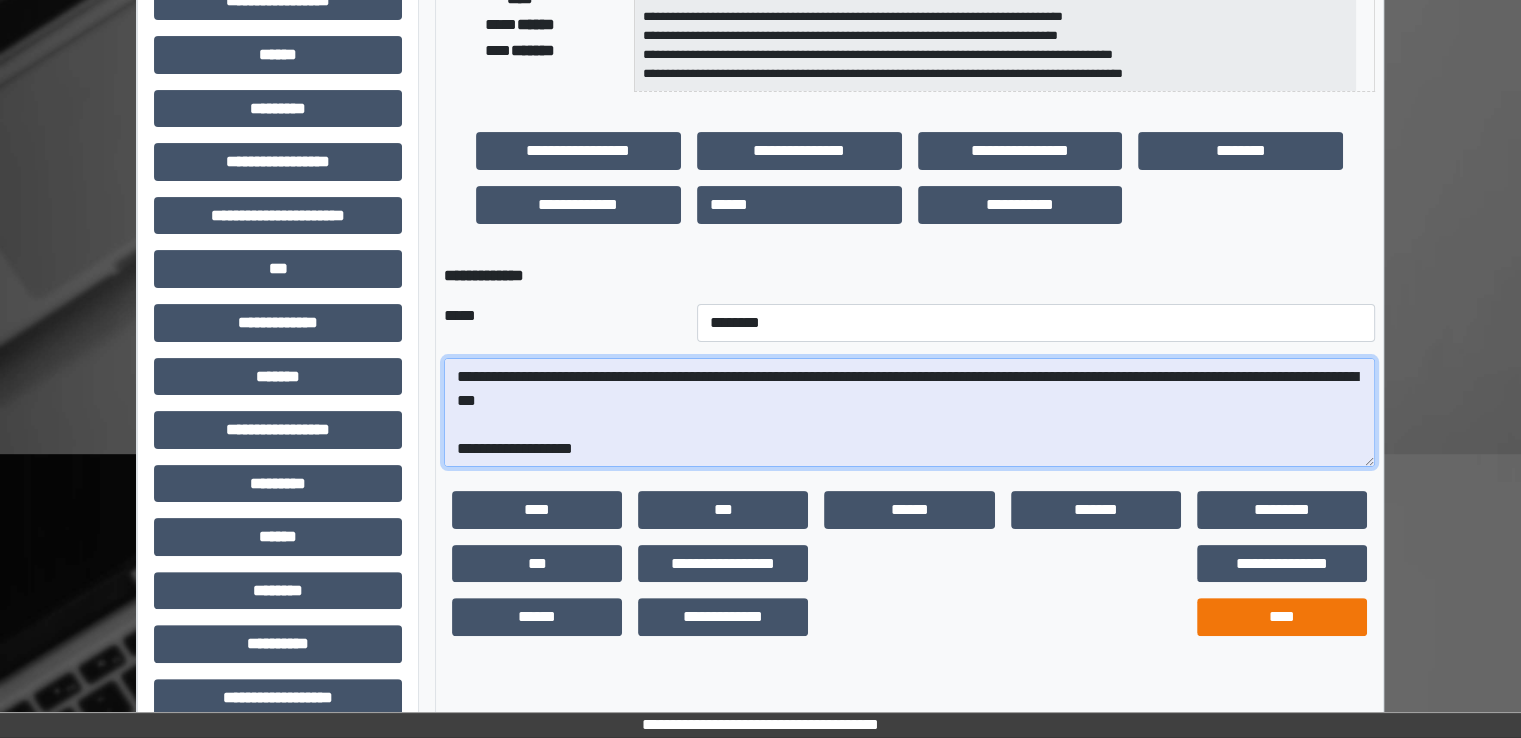 type on "**********" 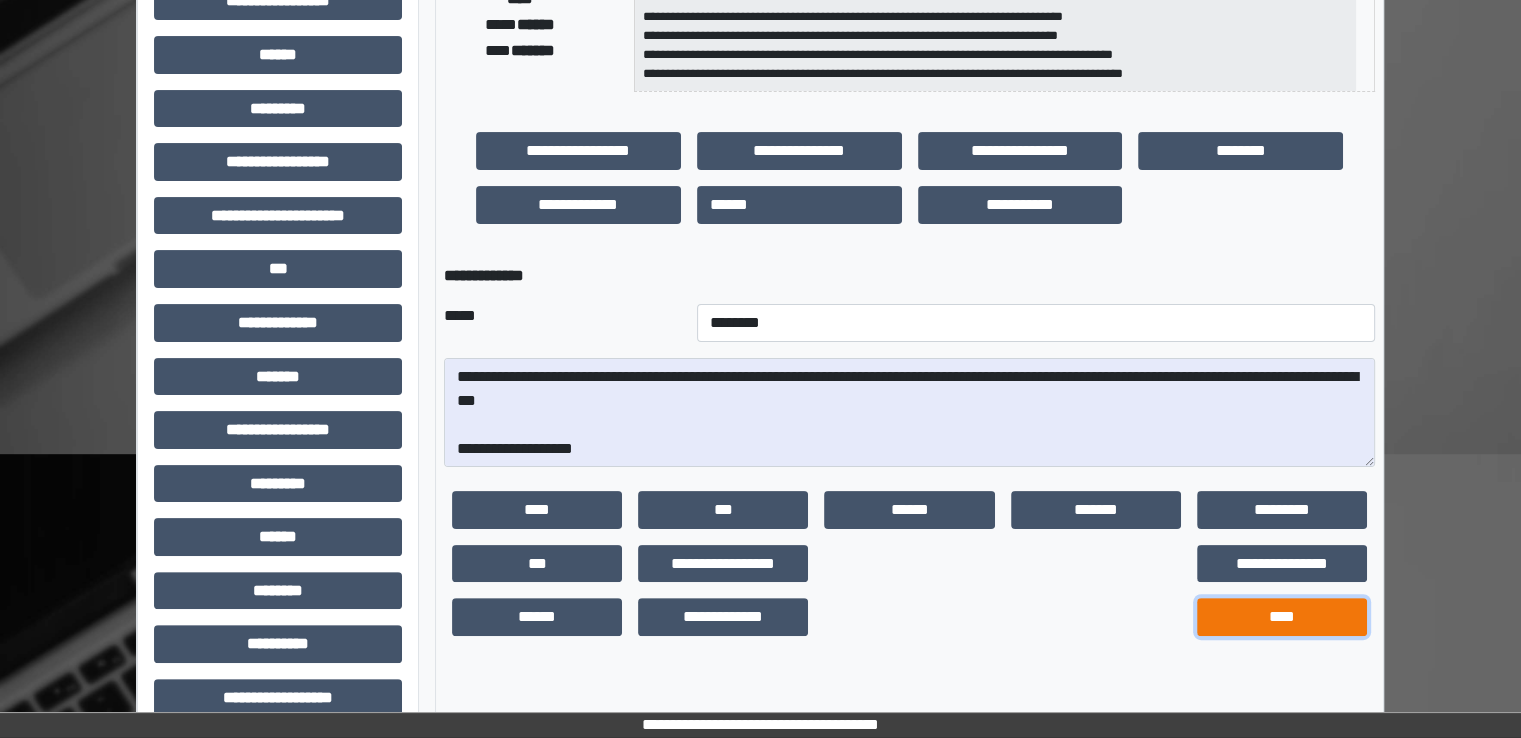 click on "****" at bounding box center [1282, 617] 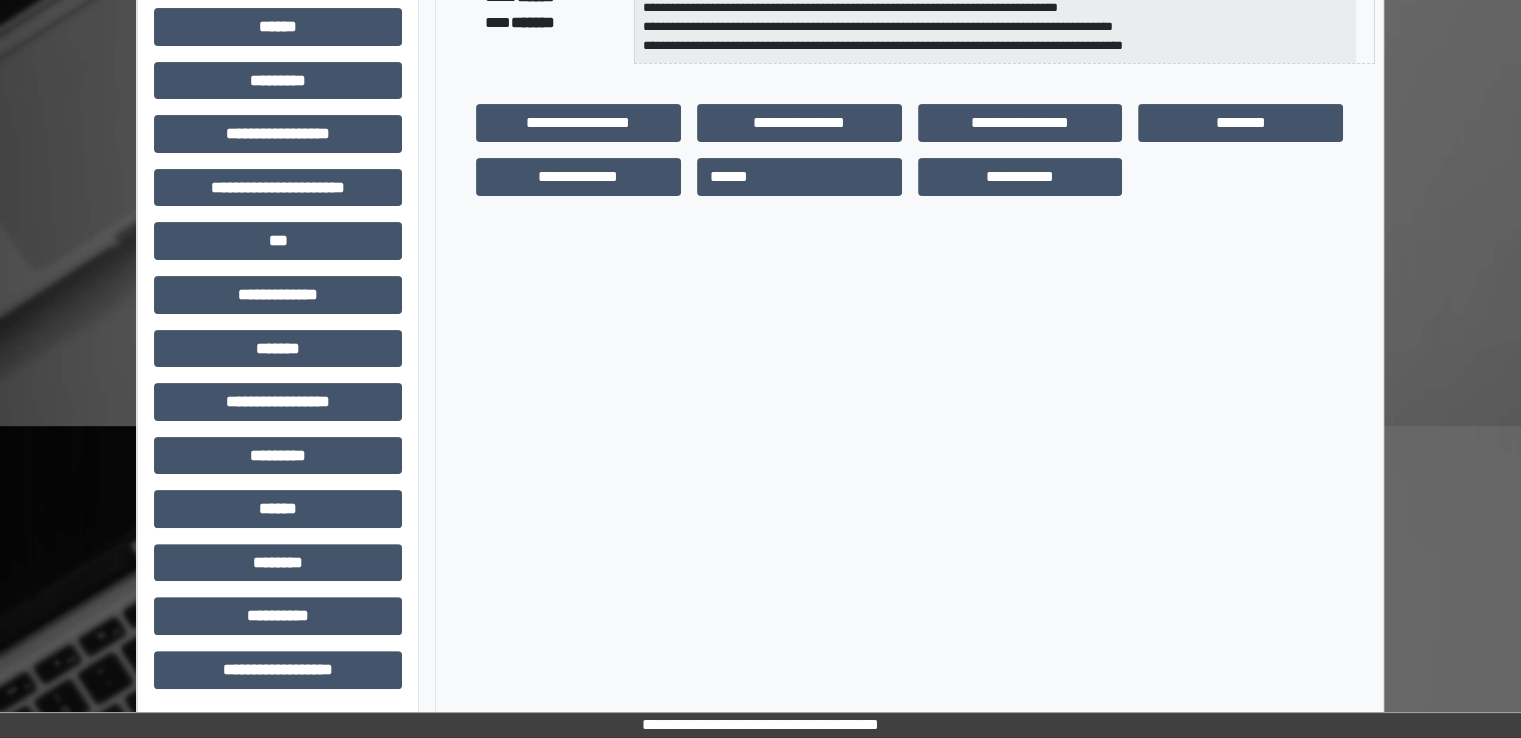 scroll, scrollTop: 428, scrollLeft: 0, axis: vertical 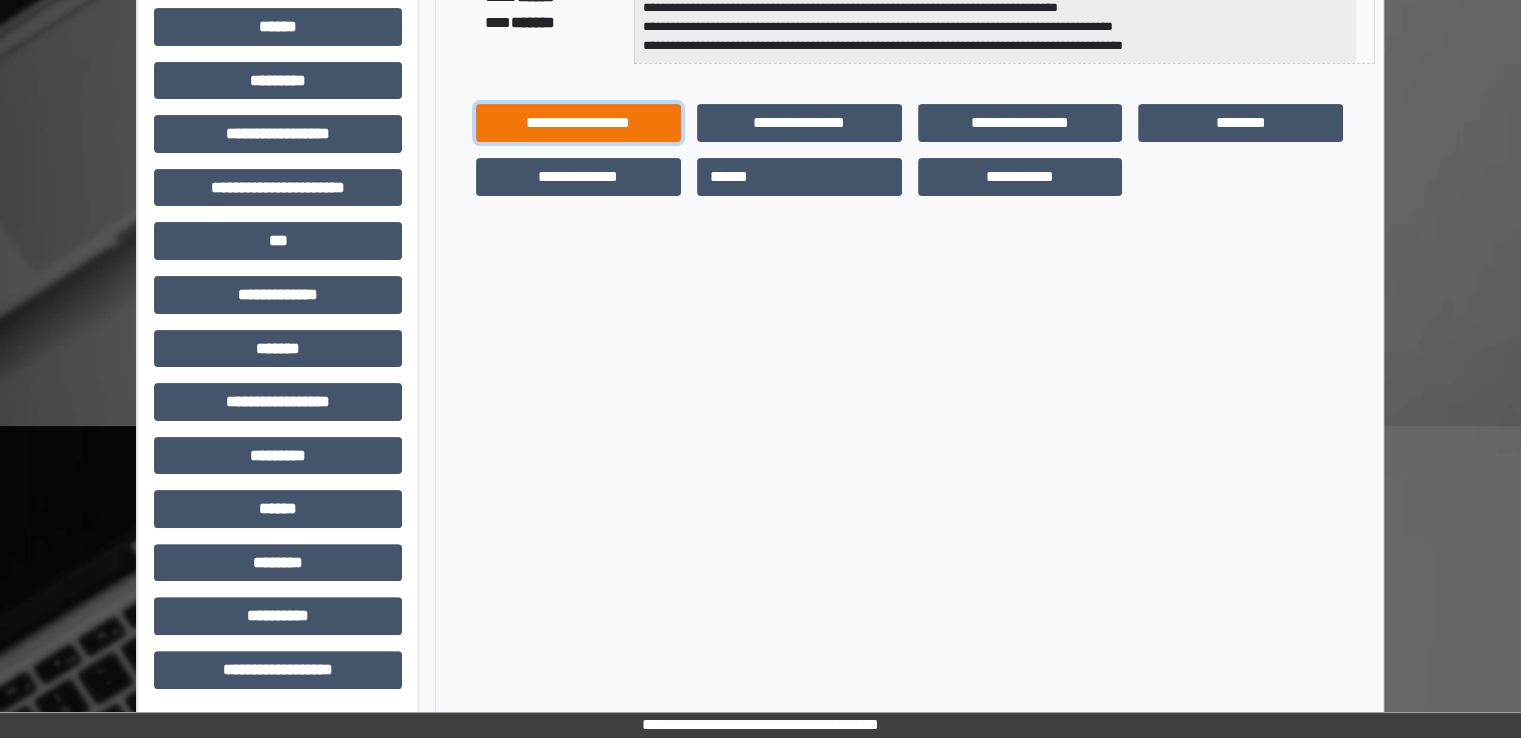 click on "**********" at bounding box center [578, 123] 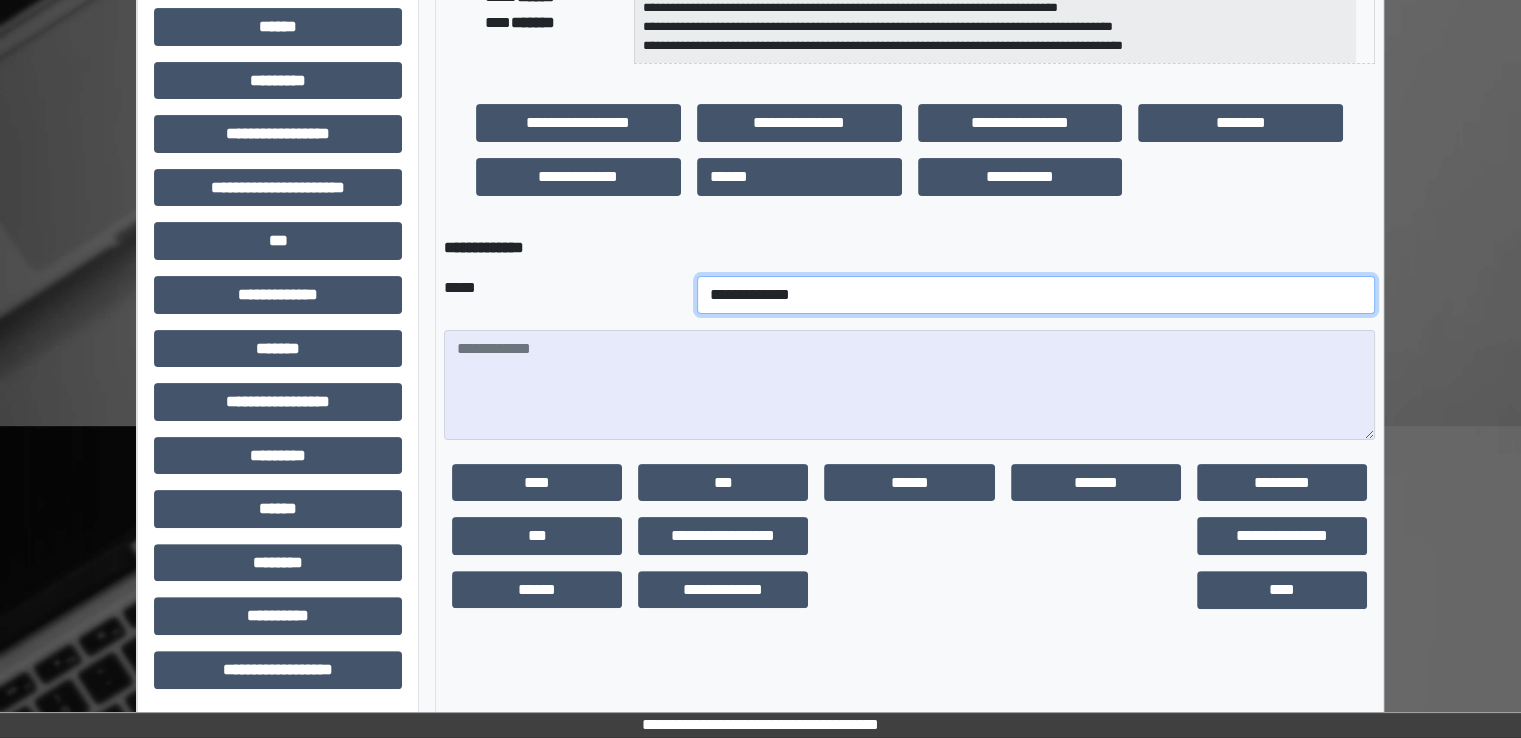 click on "**********" at bounding box center [1036, 295] 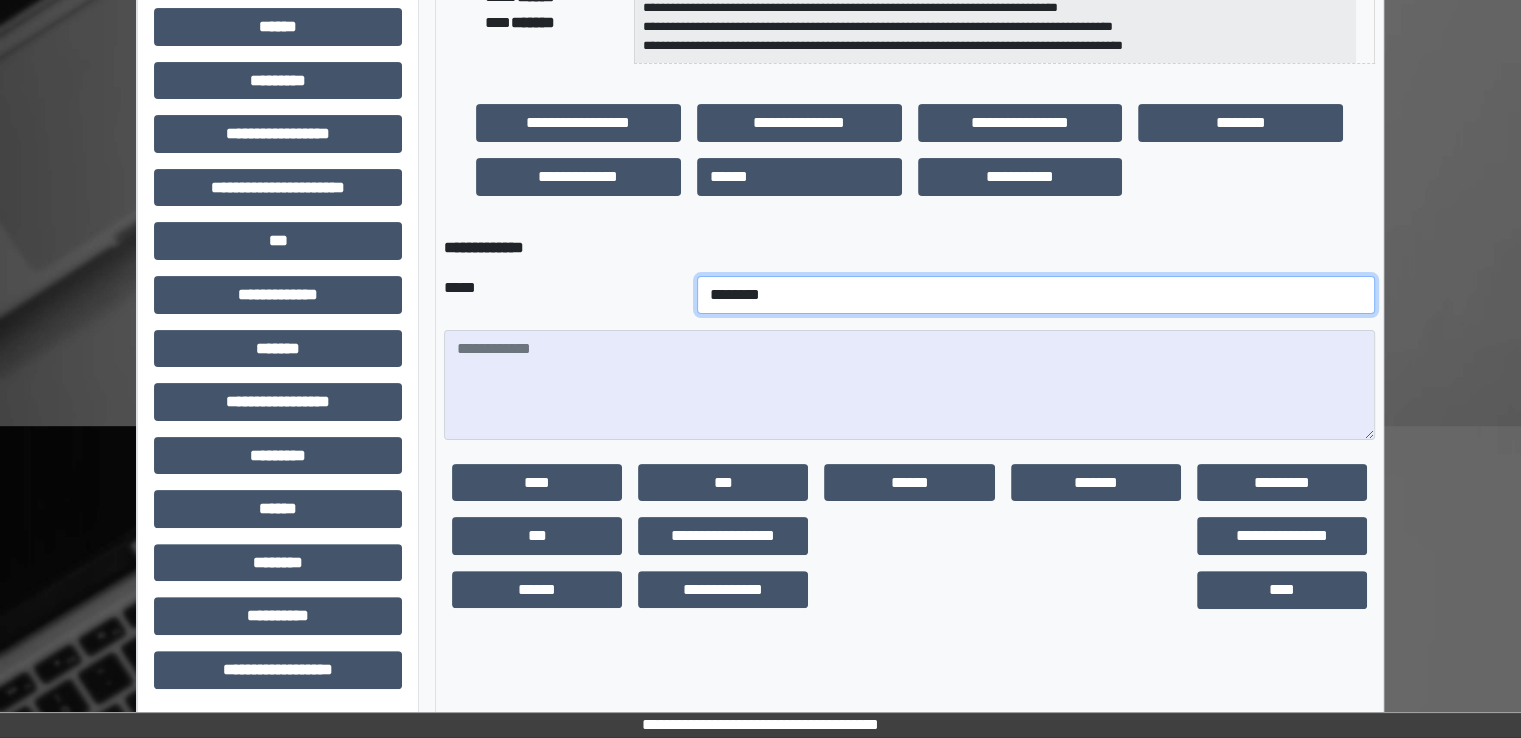 click on "**********" at bounding box center [1036, 295] 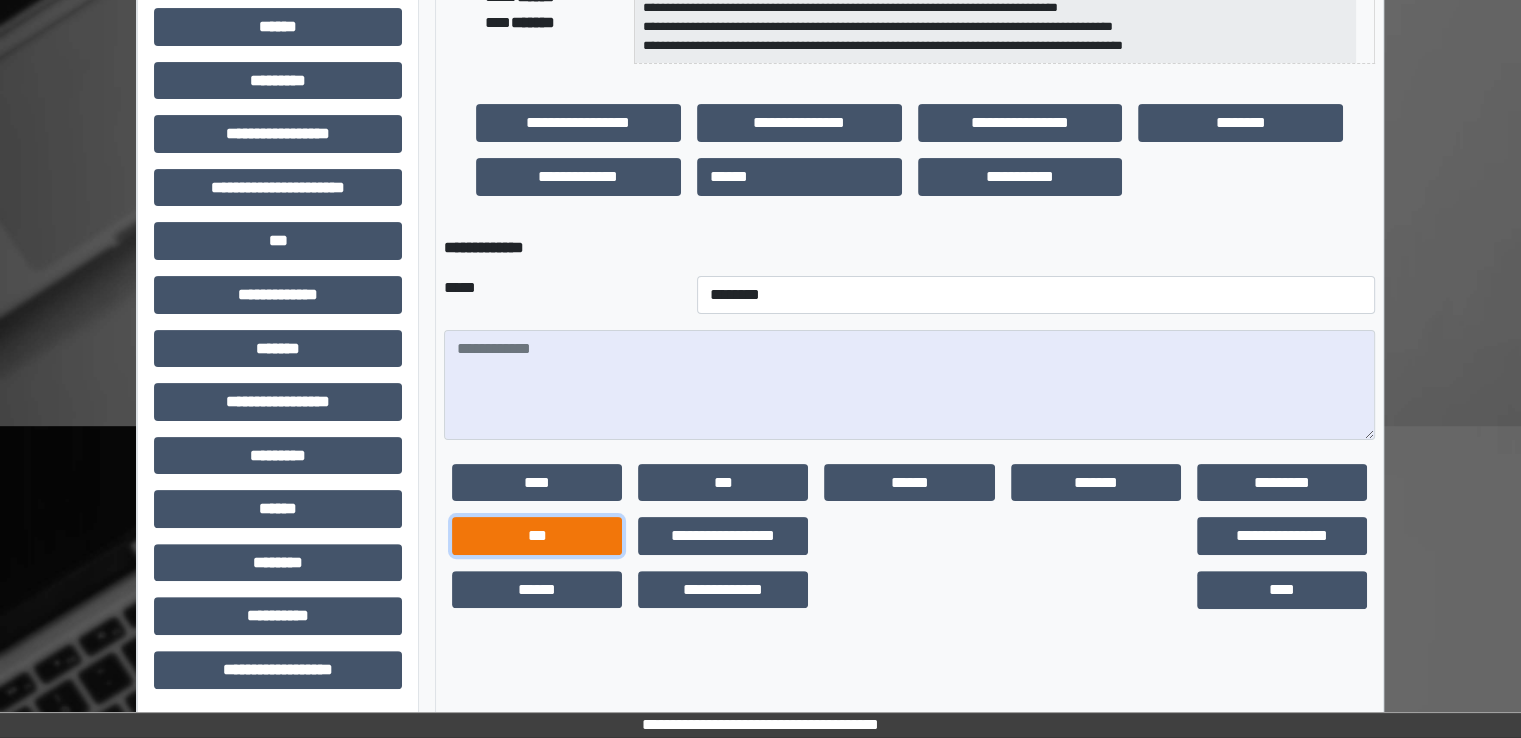 click on "***" at bounding box center (537, 536) 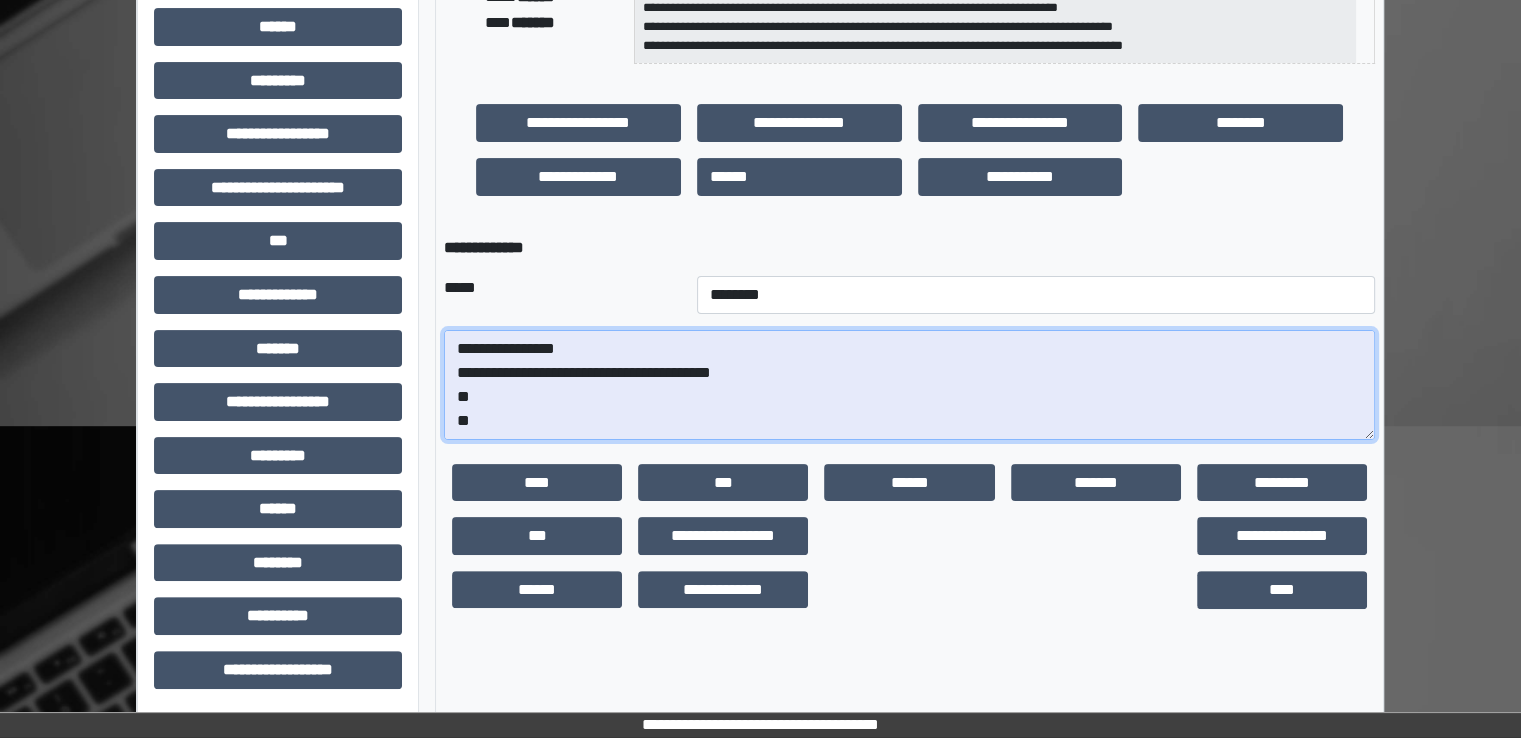click on "**********" at bounding box center [909, 385] 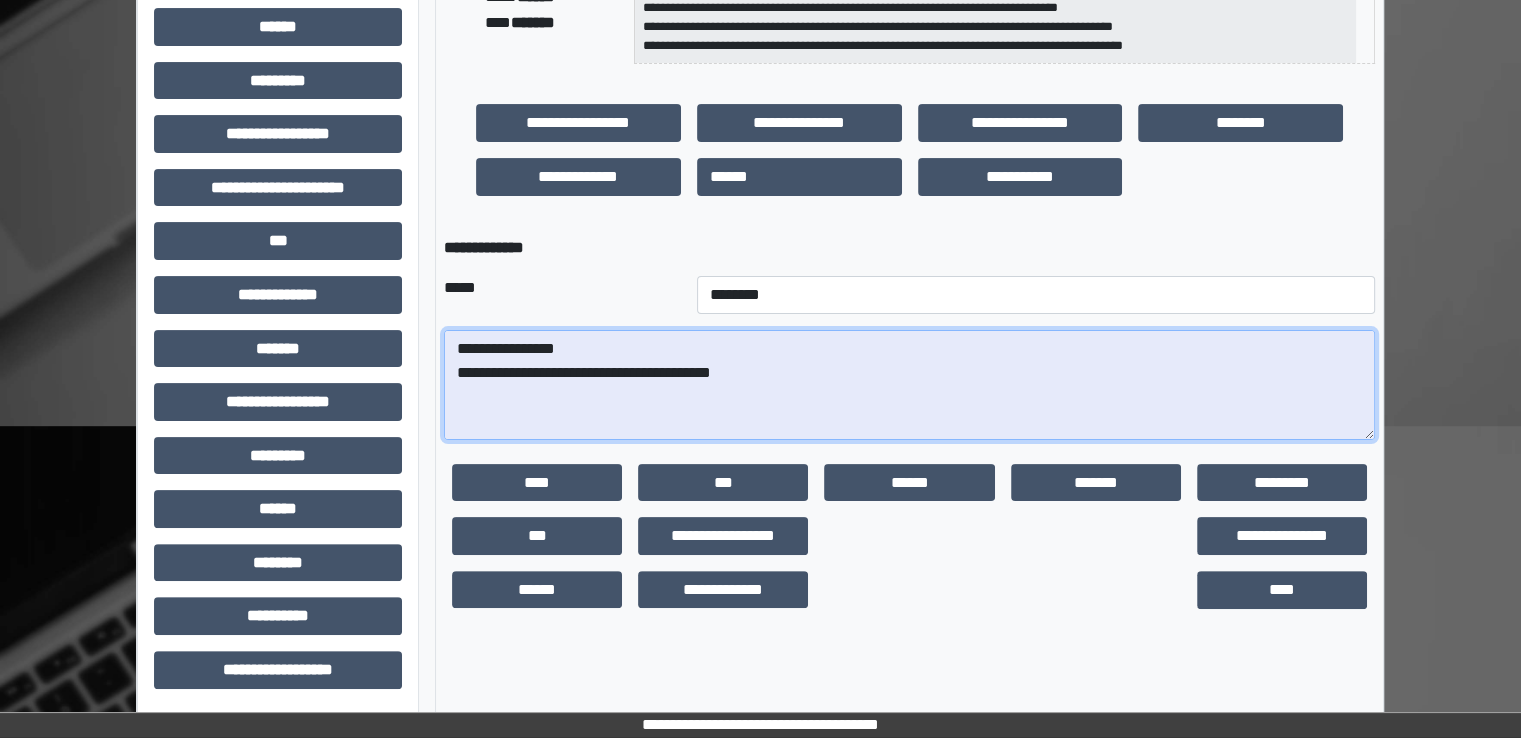 paste on "**********" 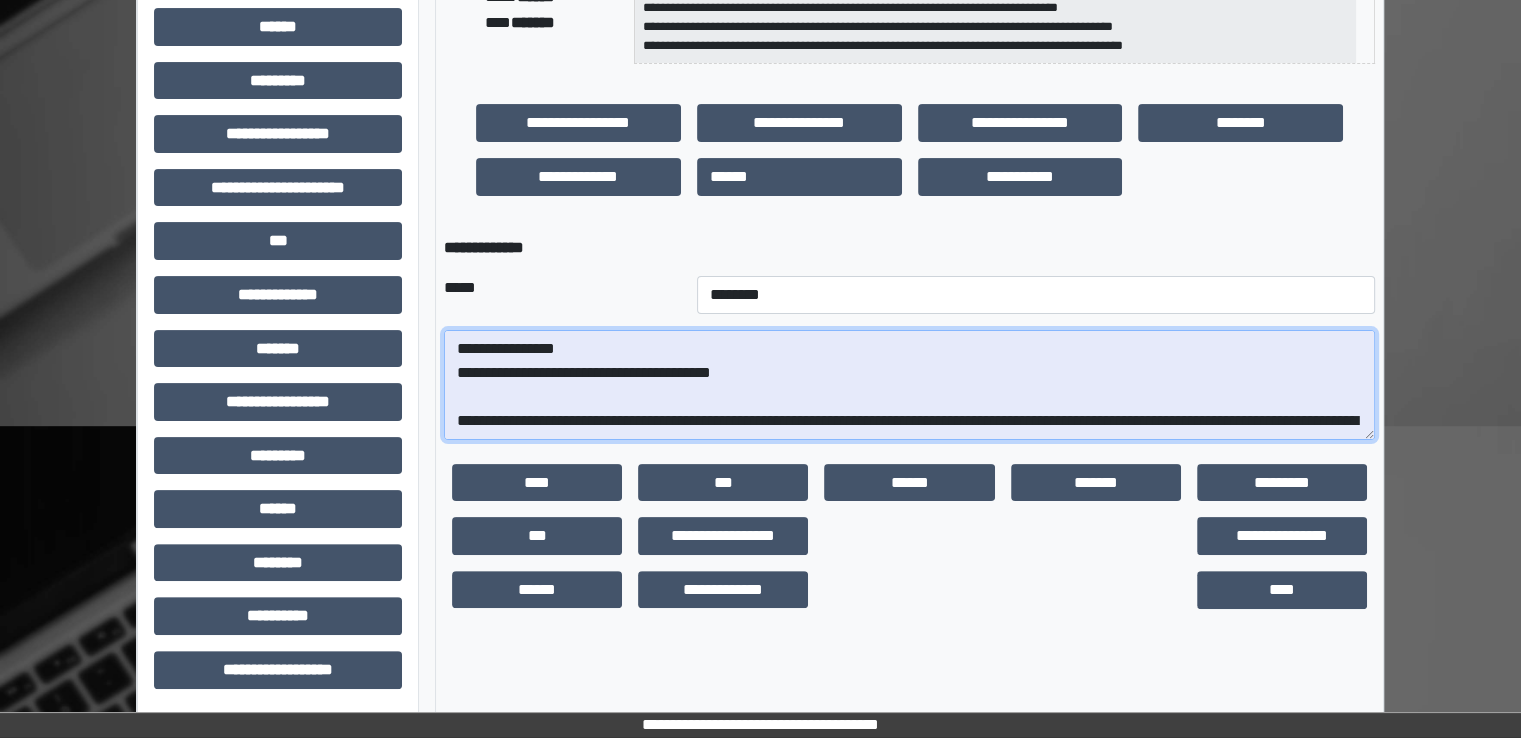 scroll, scrollTop: 376, scrollLeft: 0, axis: vertical 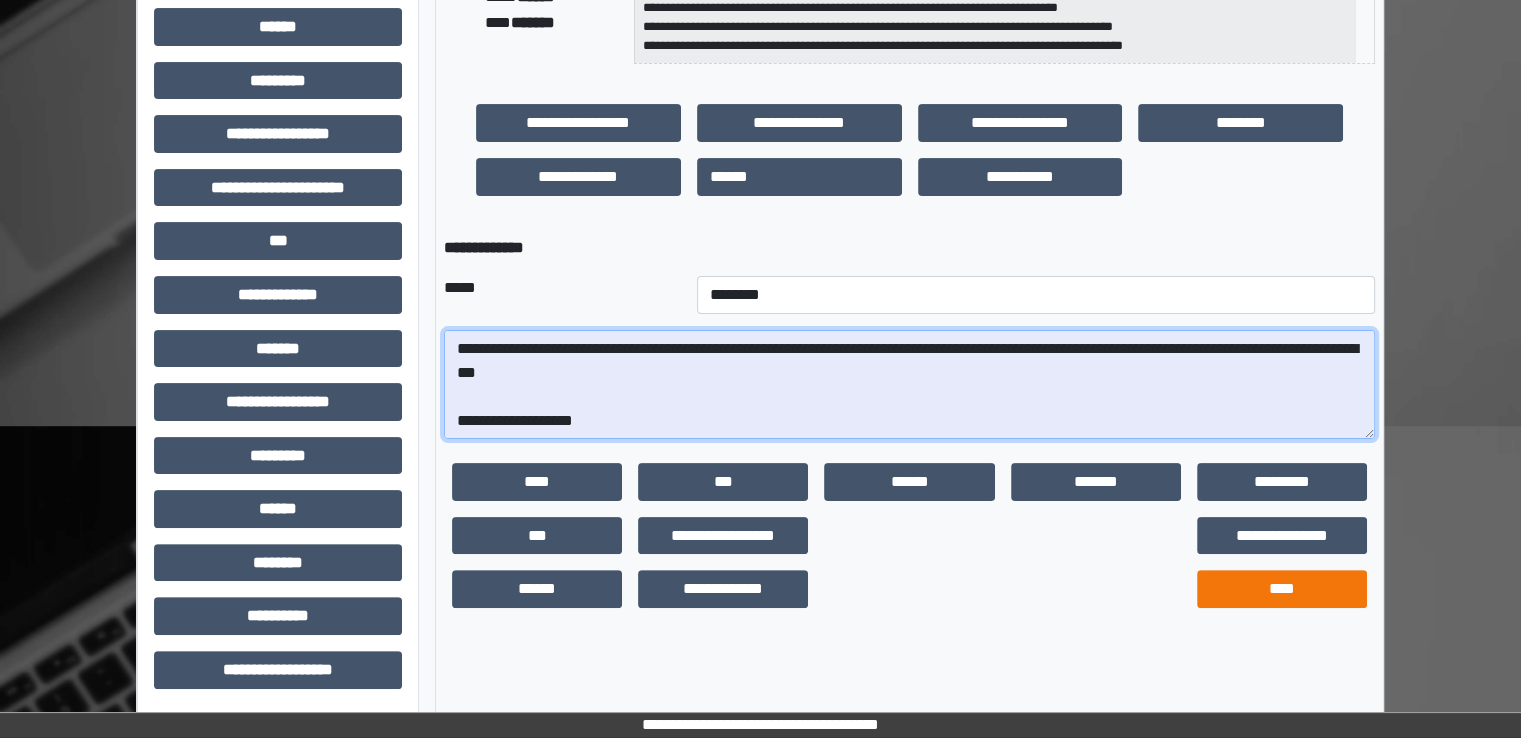 type on "**********" 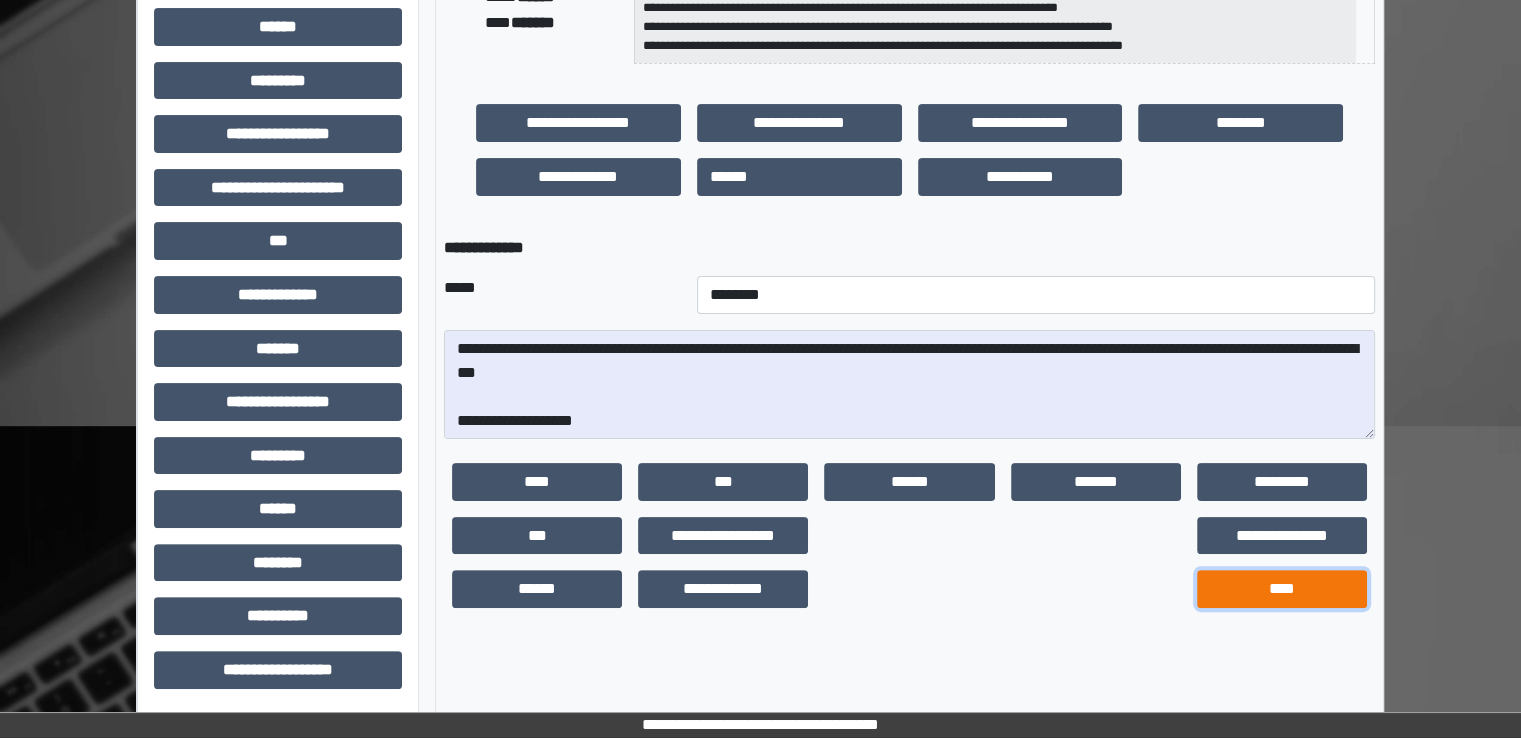 click on "****" at bounding box center [1282, 589] 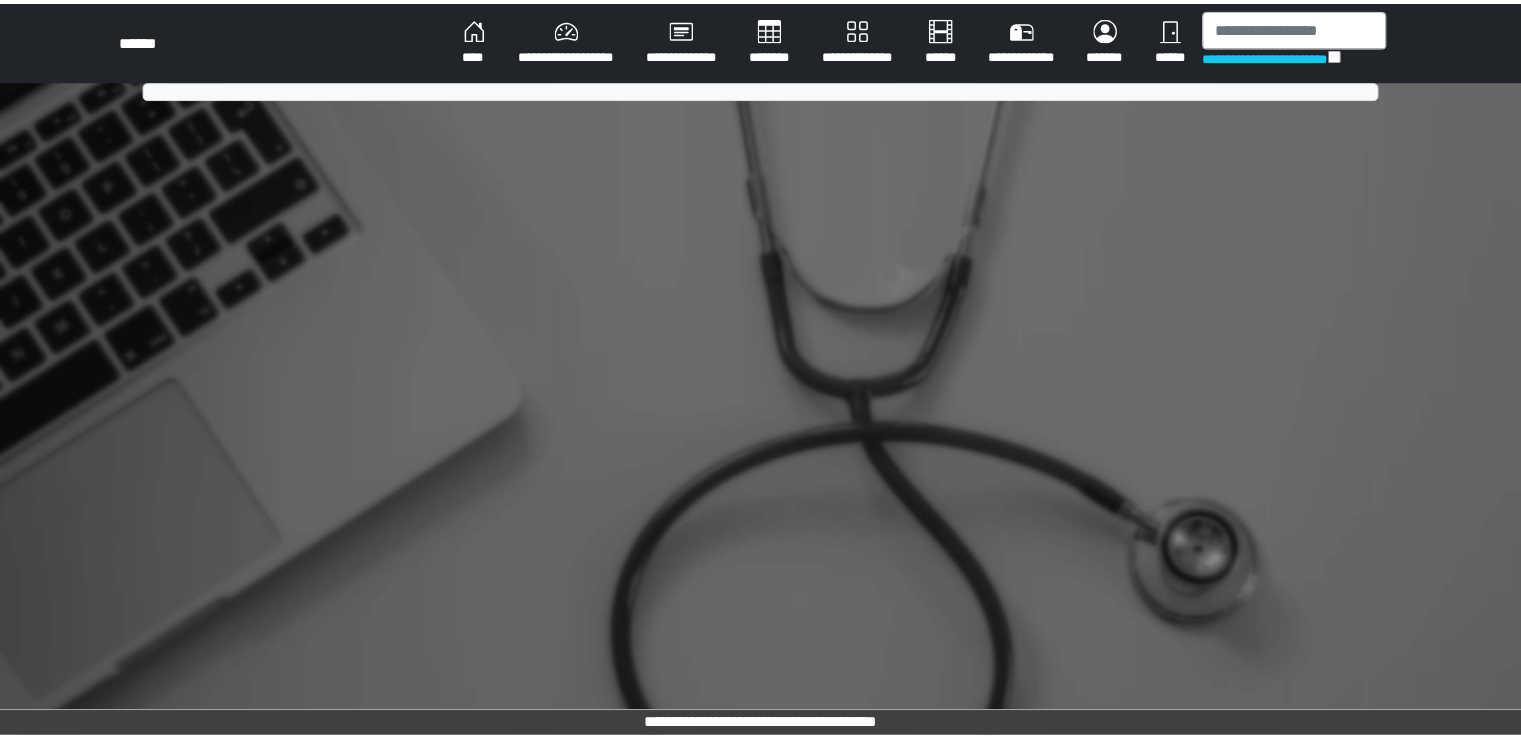 scroll, scrollTop: 0, scrollLeft: 0, axis: both 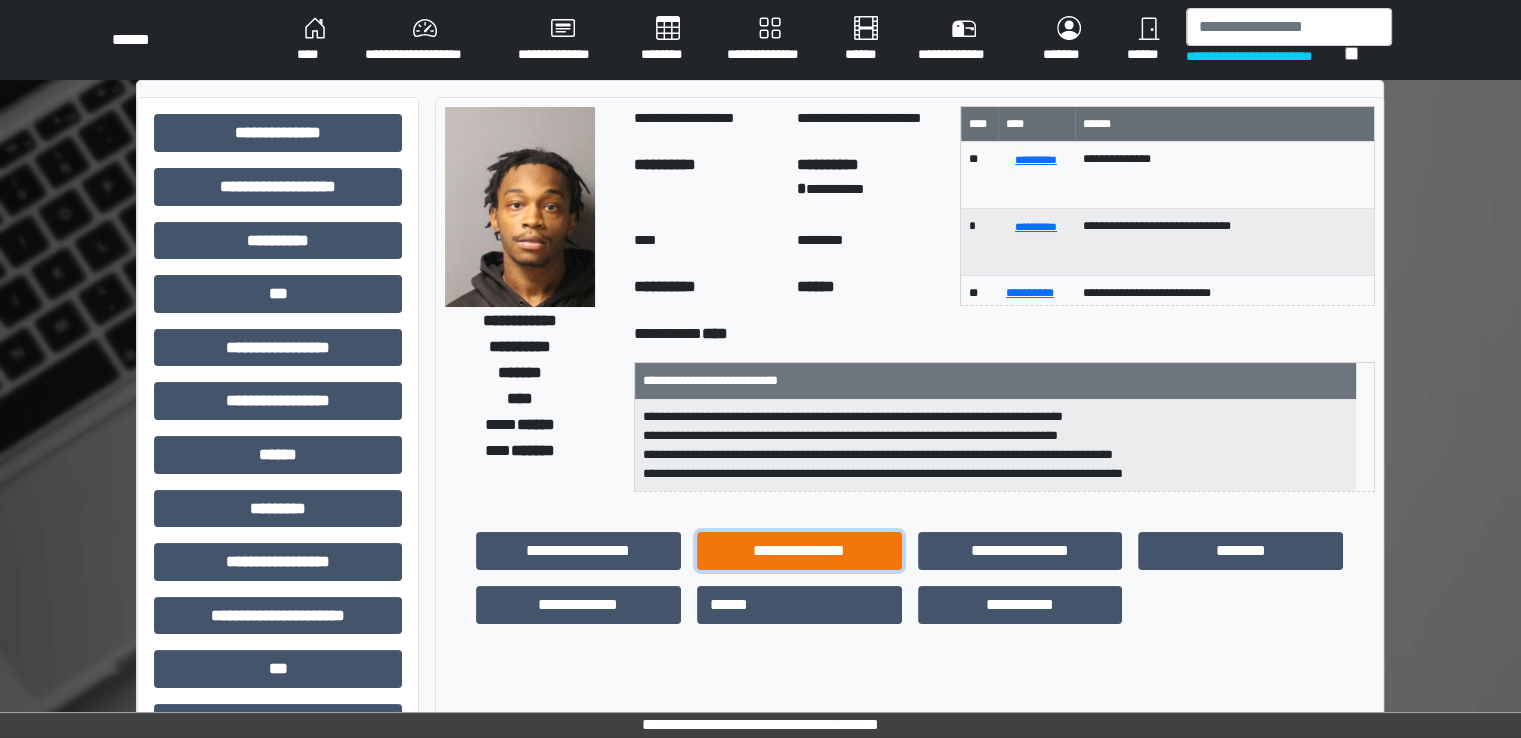 click on "**********" at bounding box center (799, 551) 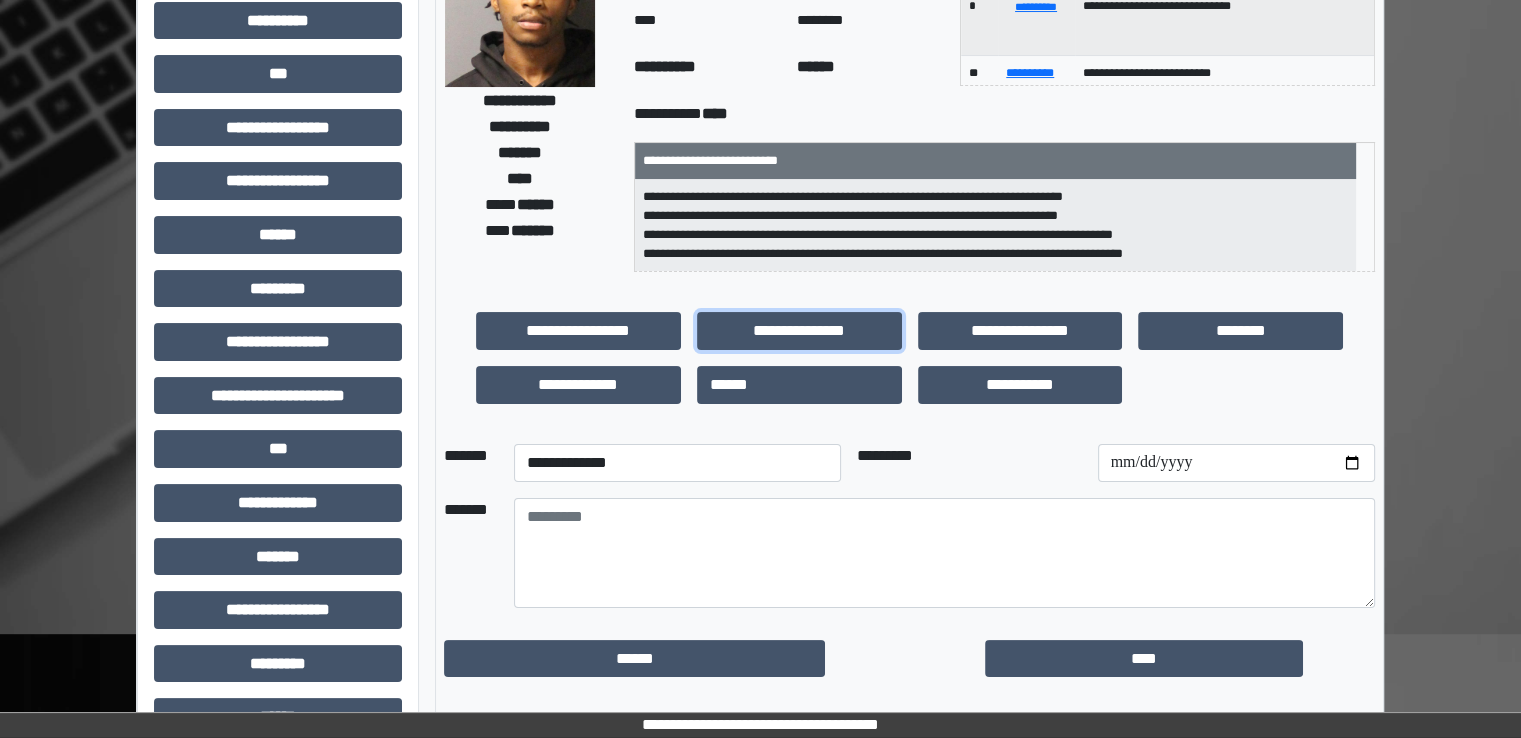 scroll, scrollTop: 300, scrollLeft: 0, axis: vertical 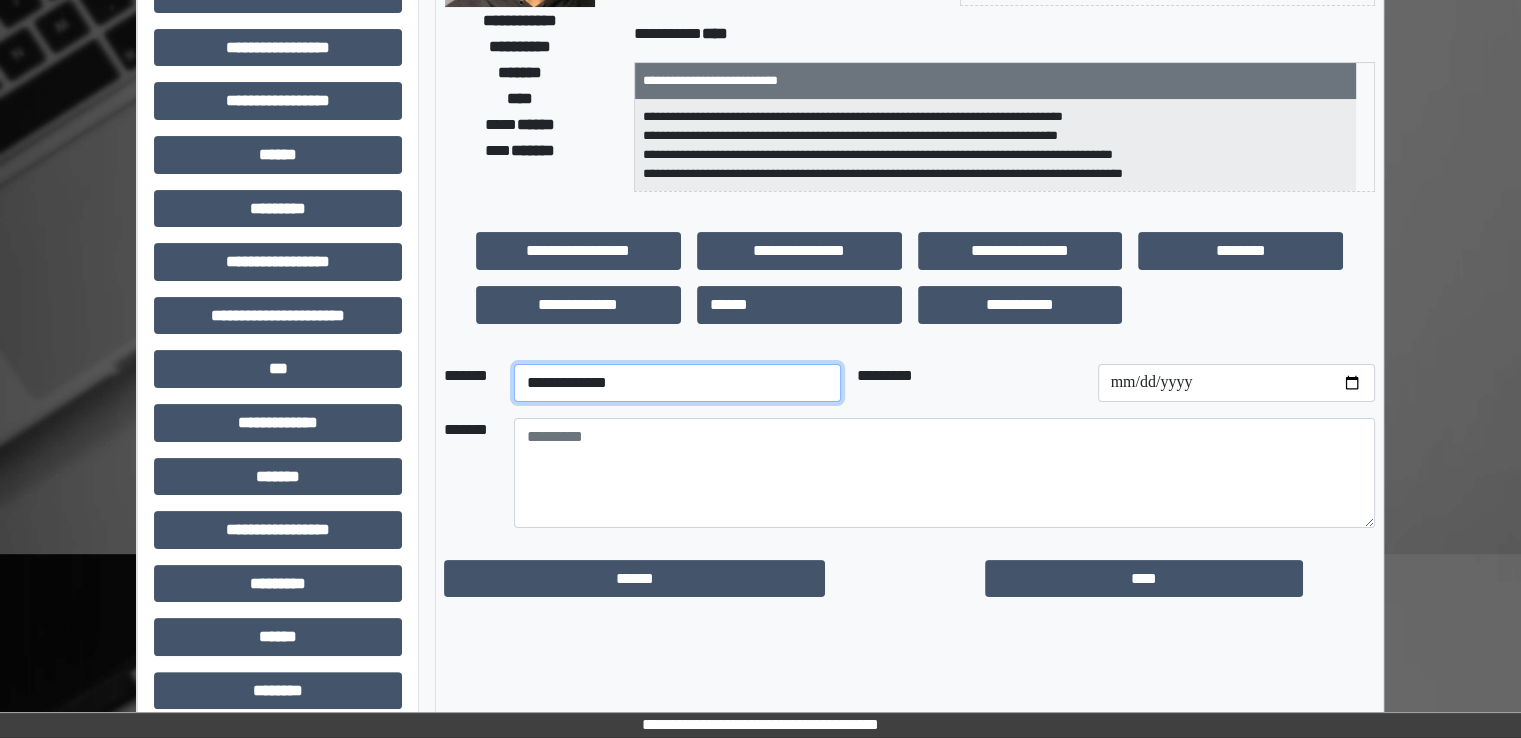 click on "**********" at bounding box center [677, 383] 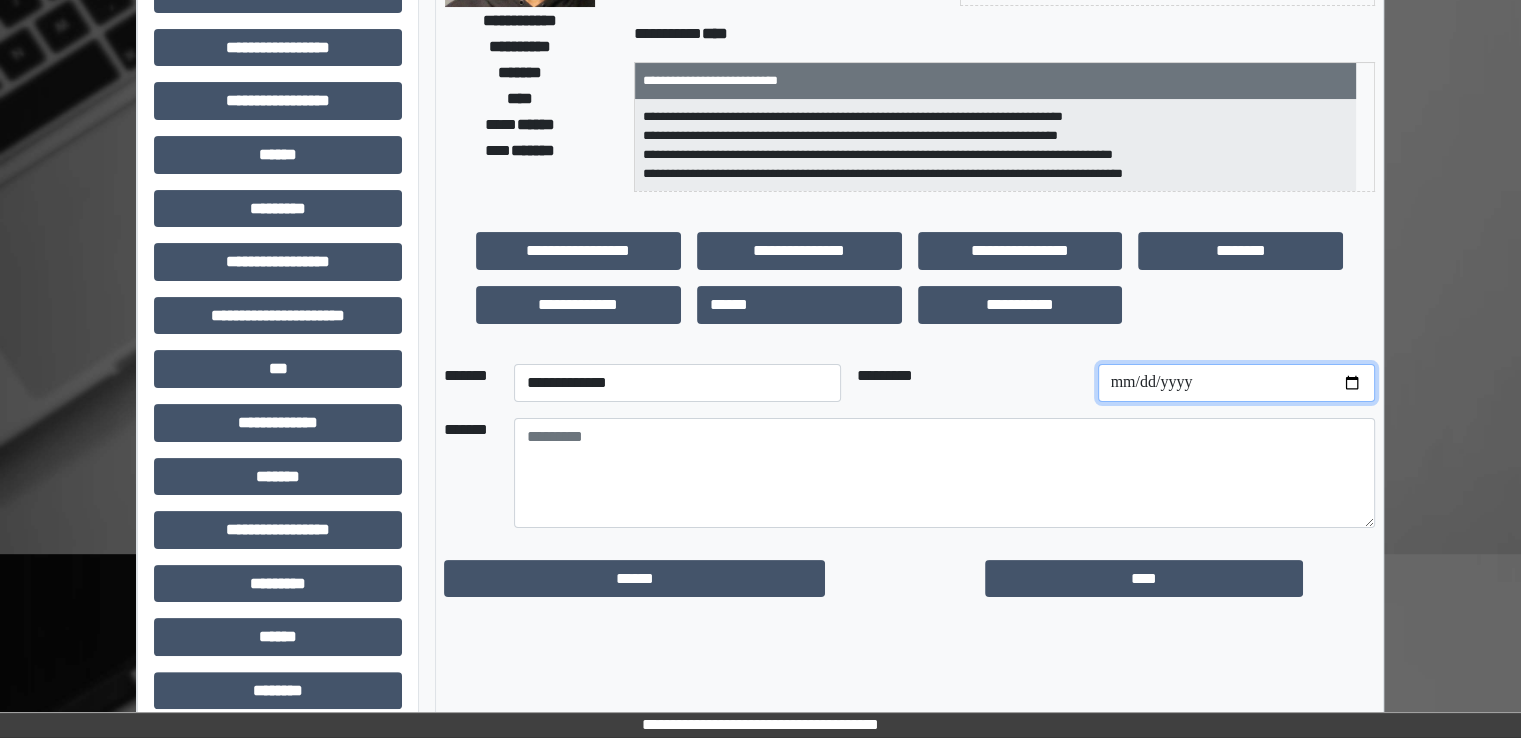 click at bounding box center [1236, 383] 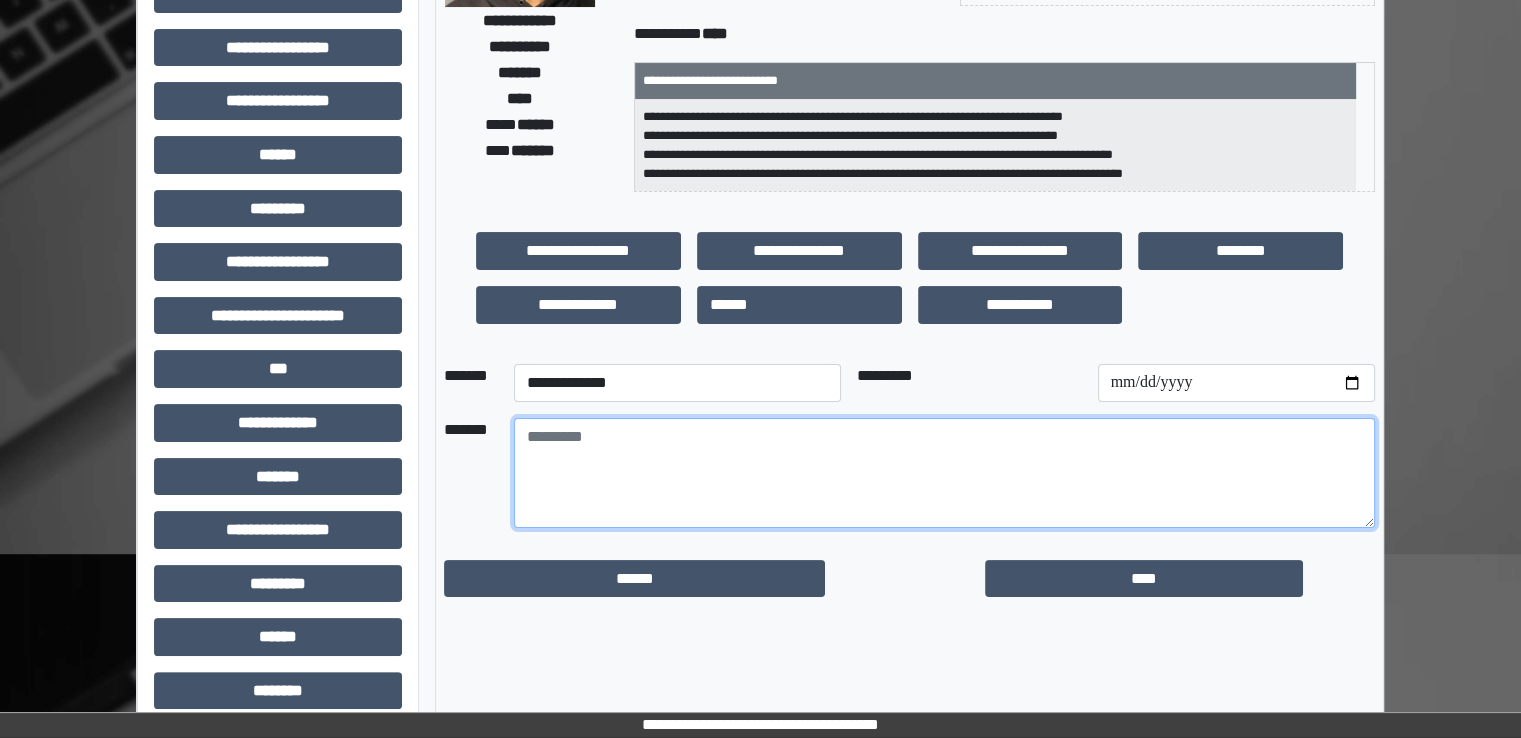 click at bounding box center [944, 473] 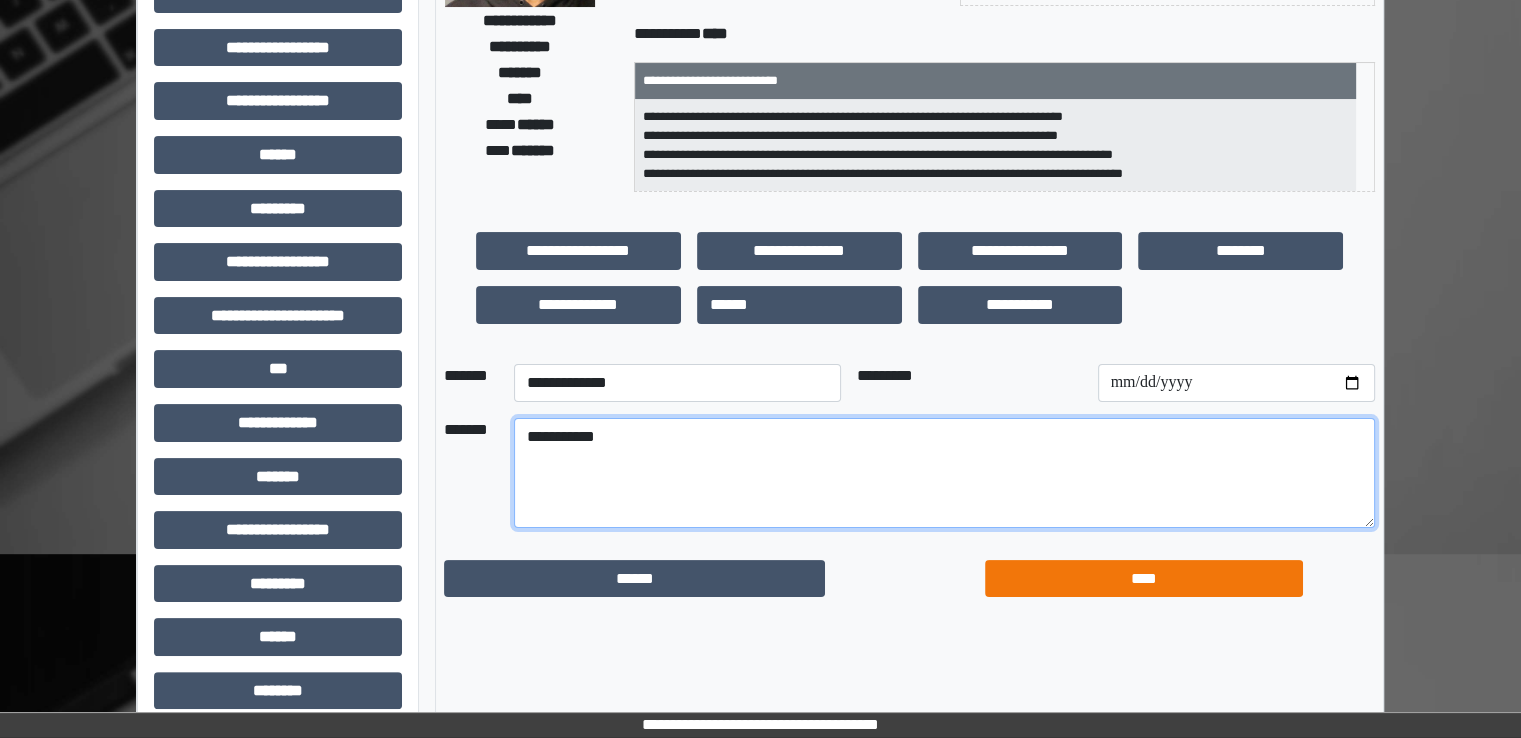 type on "**********" 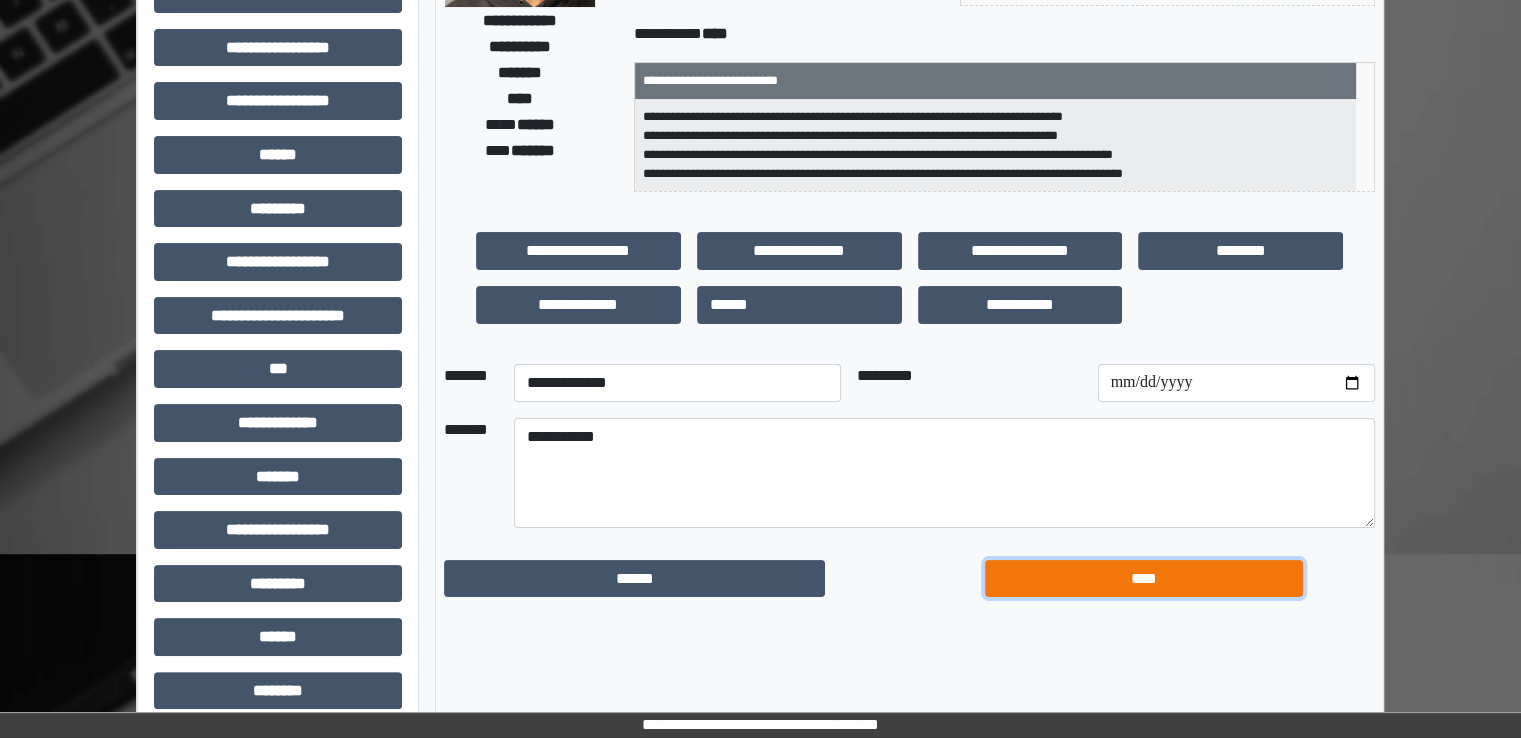 click on "****" at bounding box center (1144, 579) 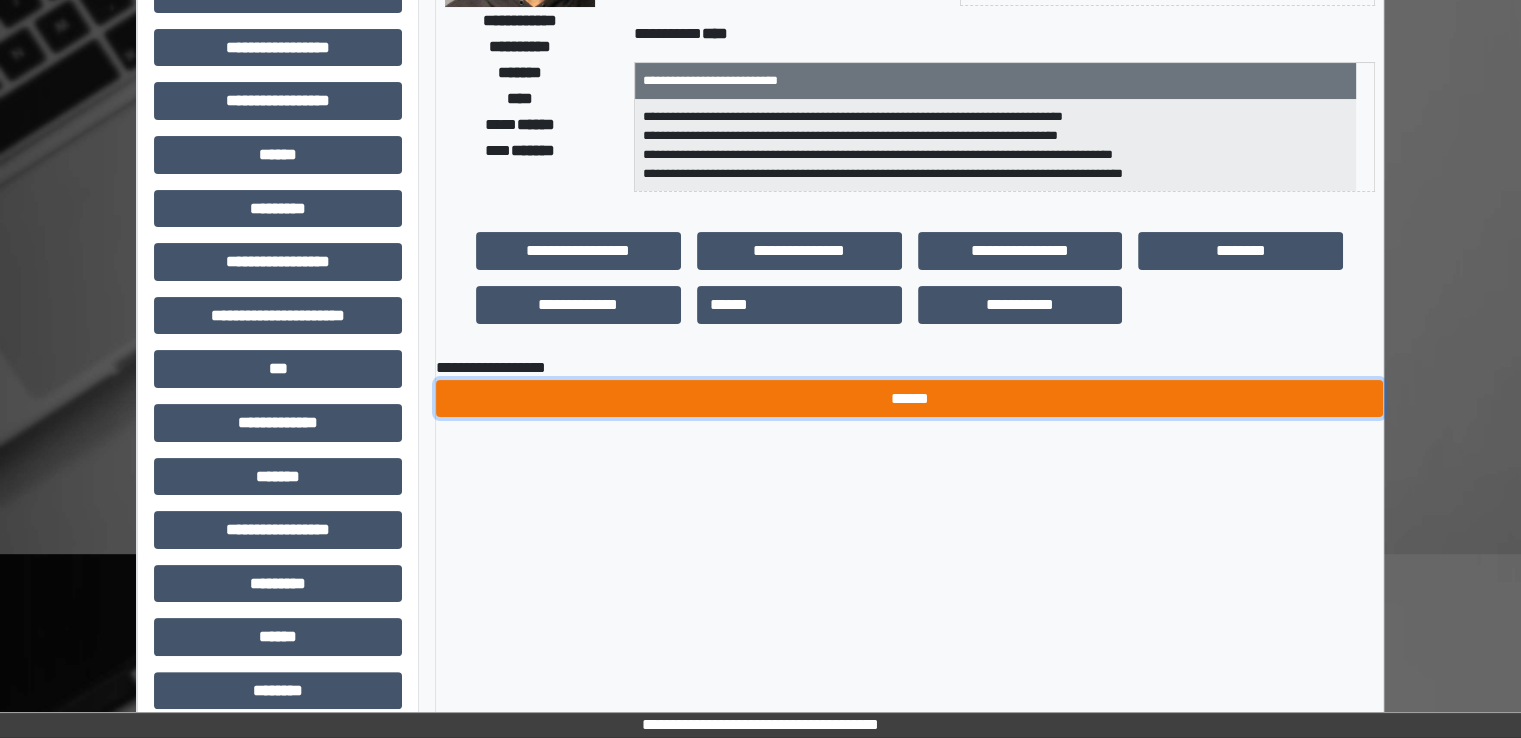 click on "******" at bounding box center [909, 399] 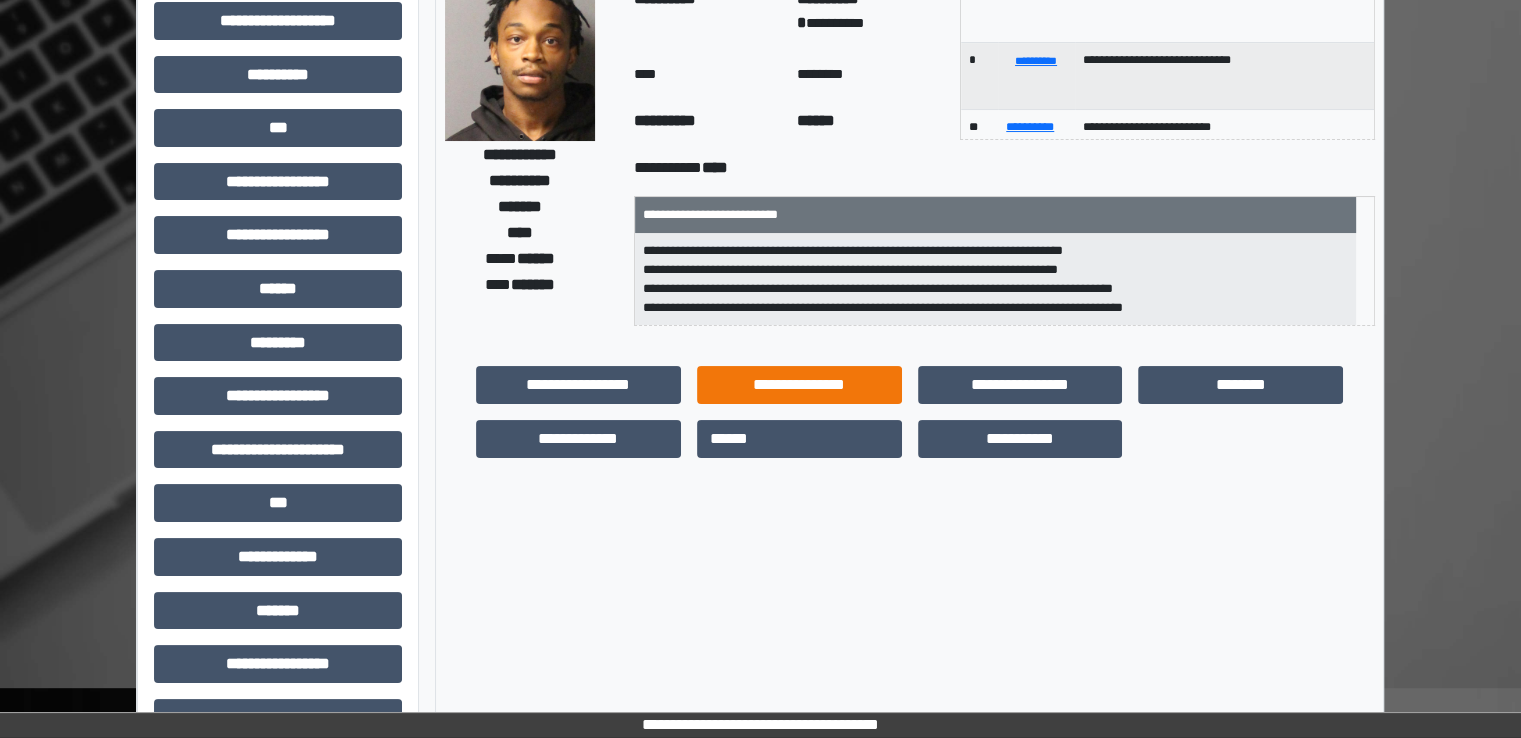 scroll, scrollTop: 0, scrollLeft: 0, axis: both 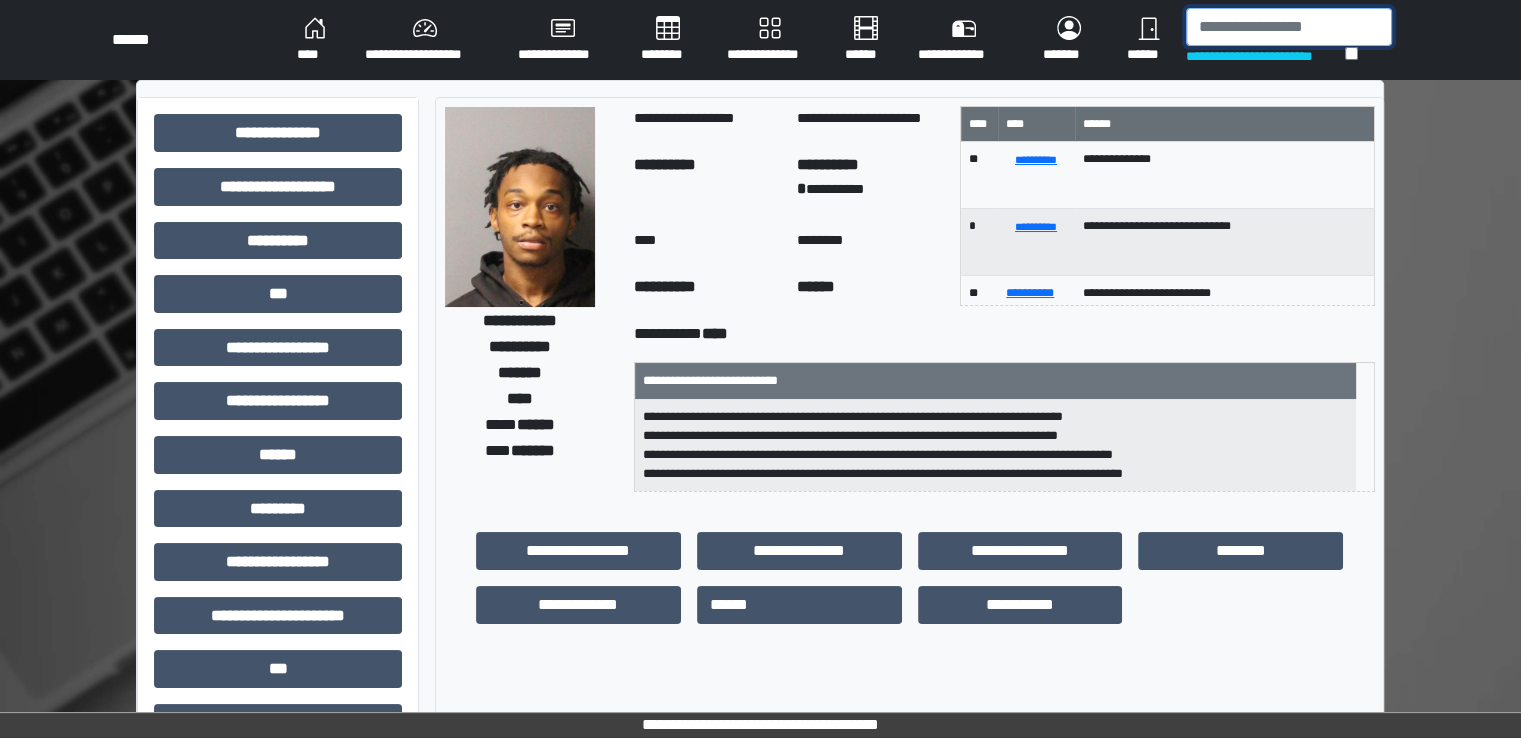 click at bounding box center [1289, 27] 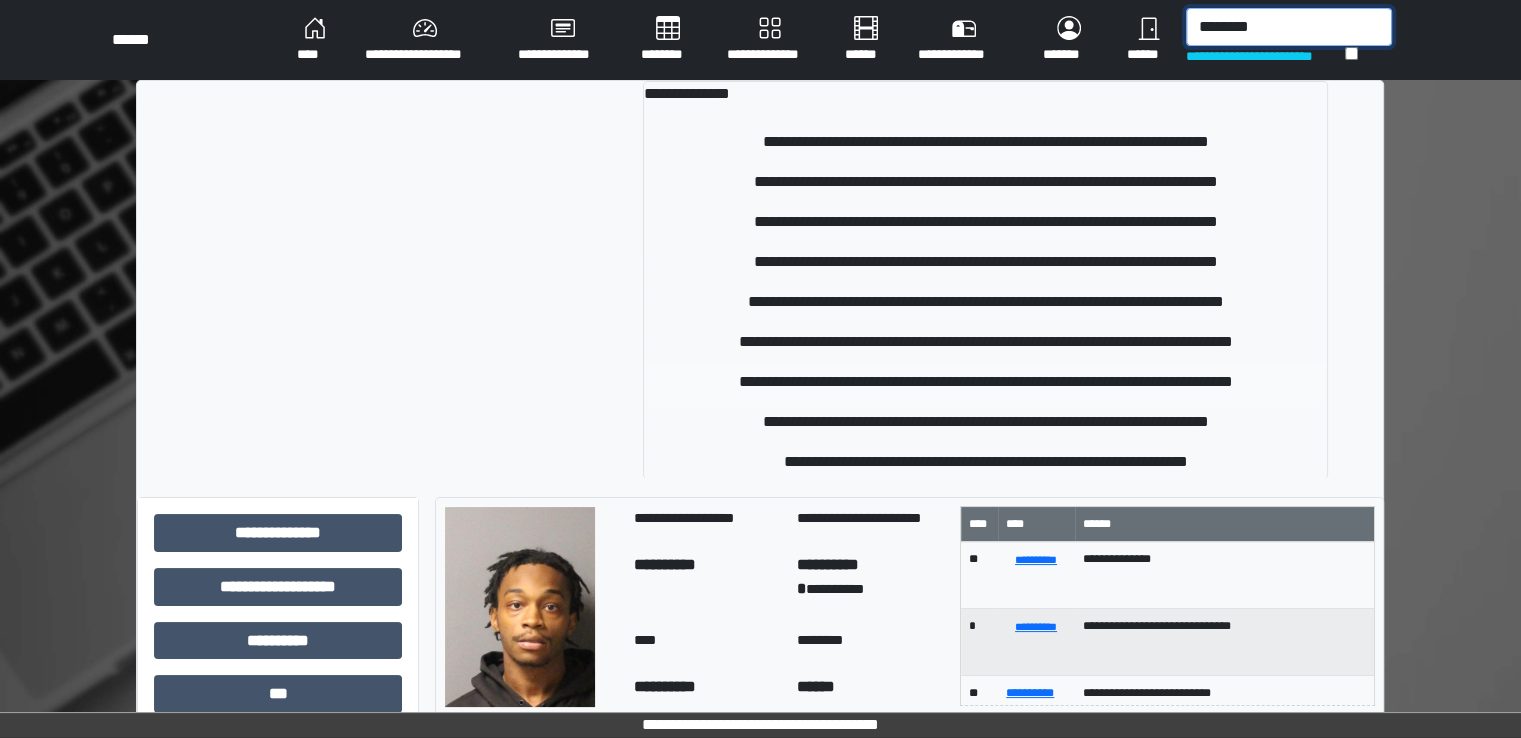 type on "********" 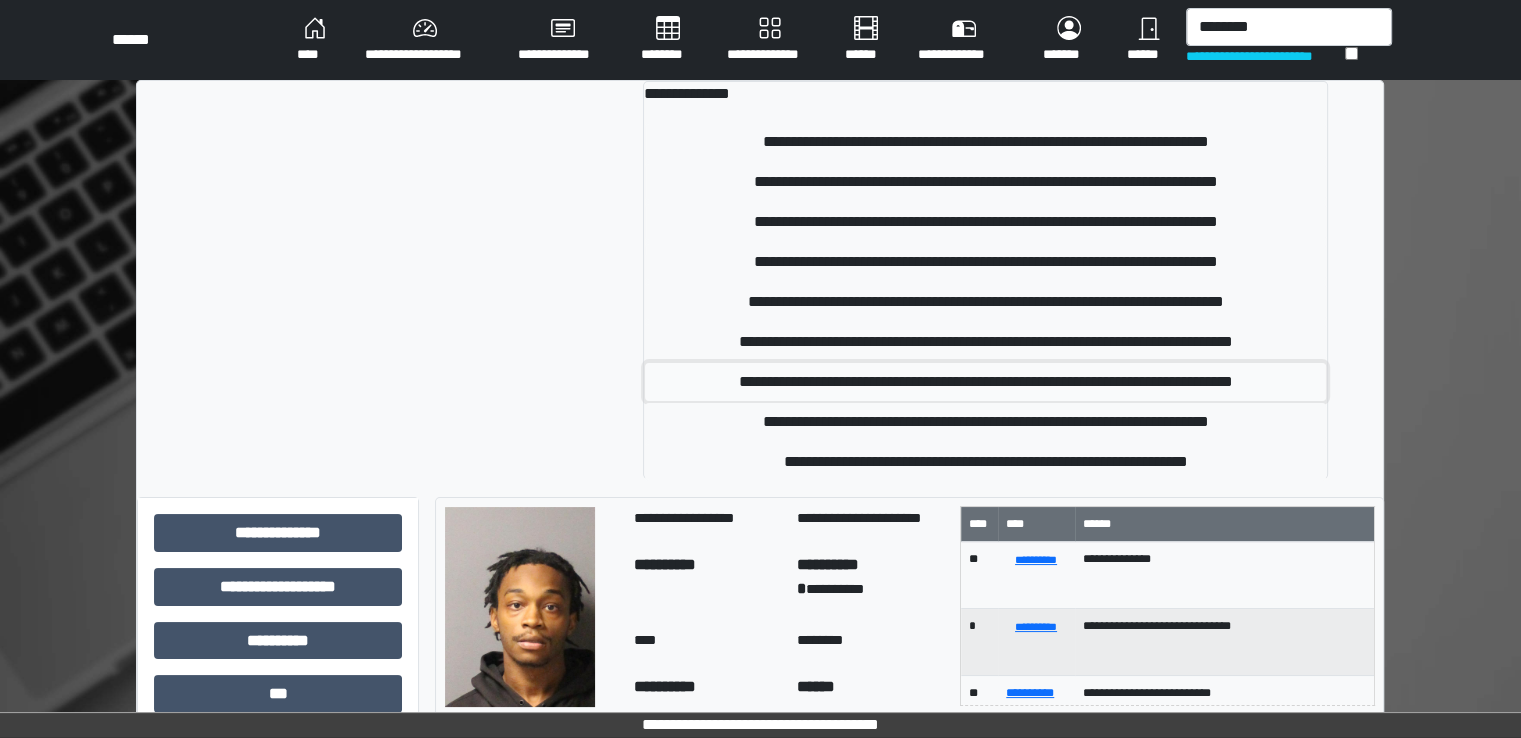 click on "**********" at bounding box center (985, 382) 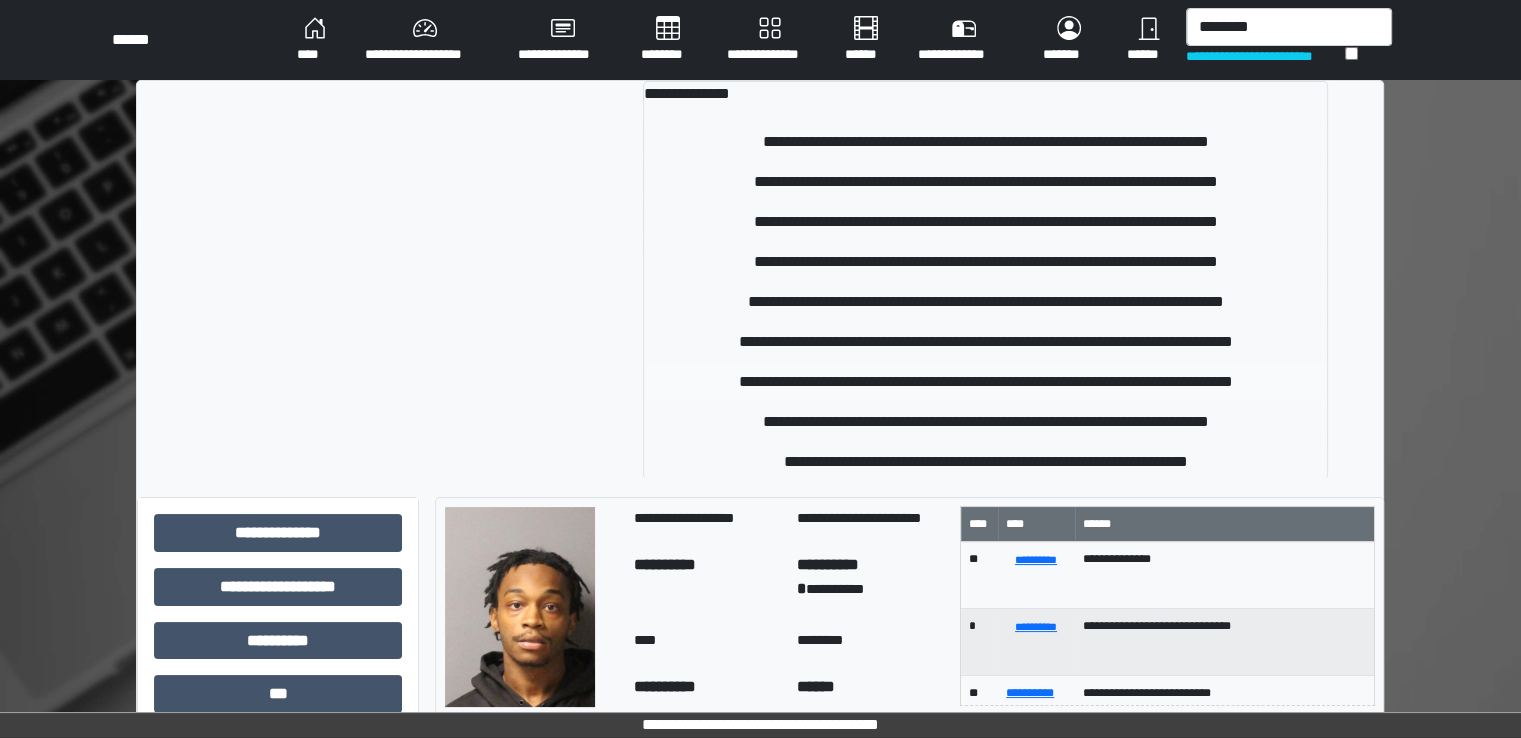 type 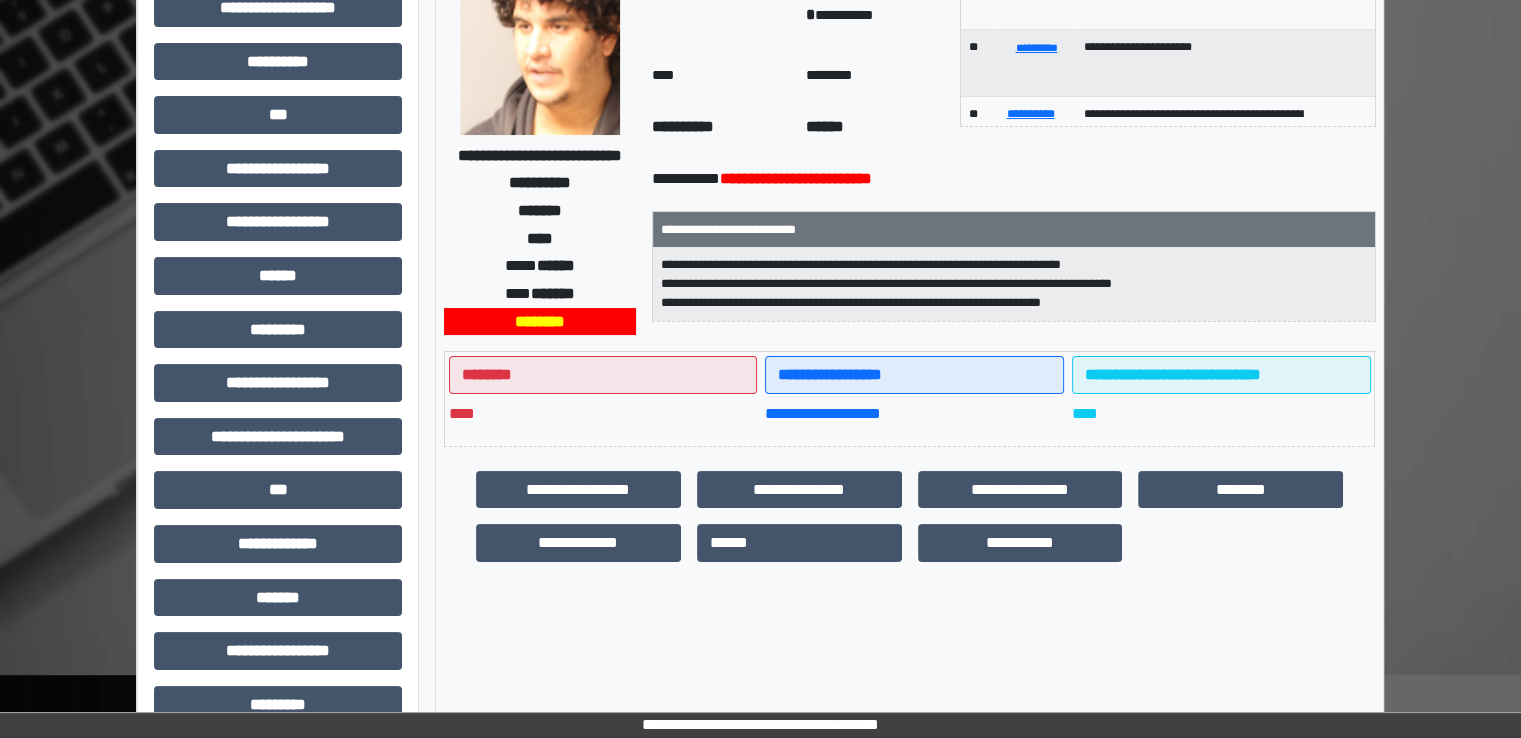 scroll, scrollTop: 428, scrollLeft: 0, axis: vertical 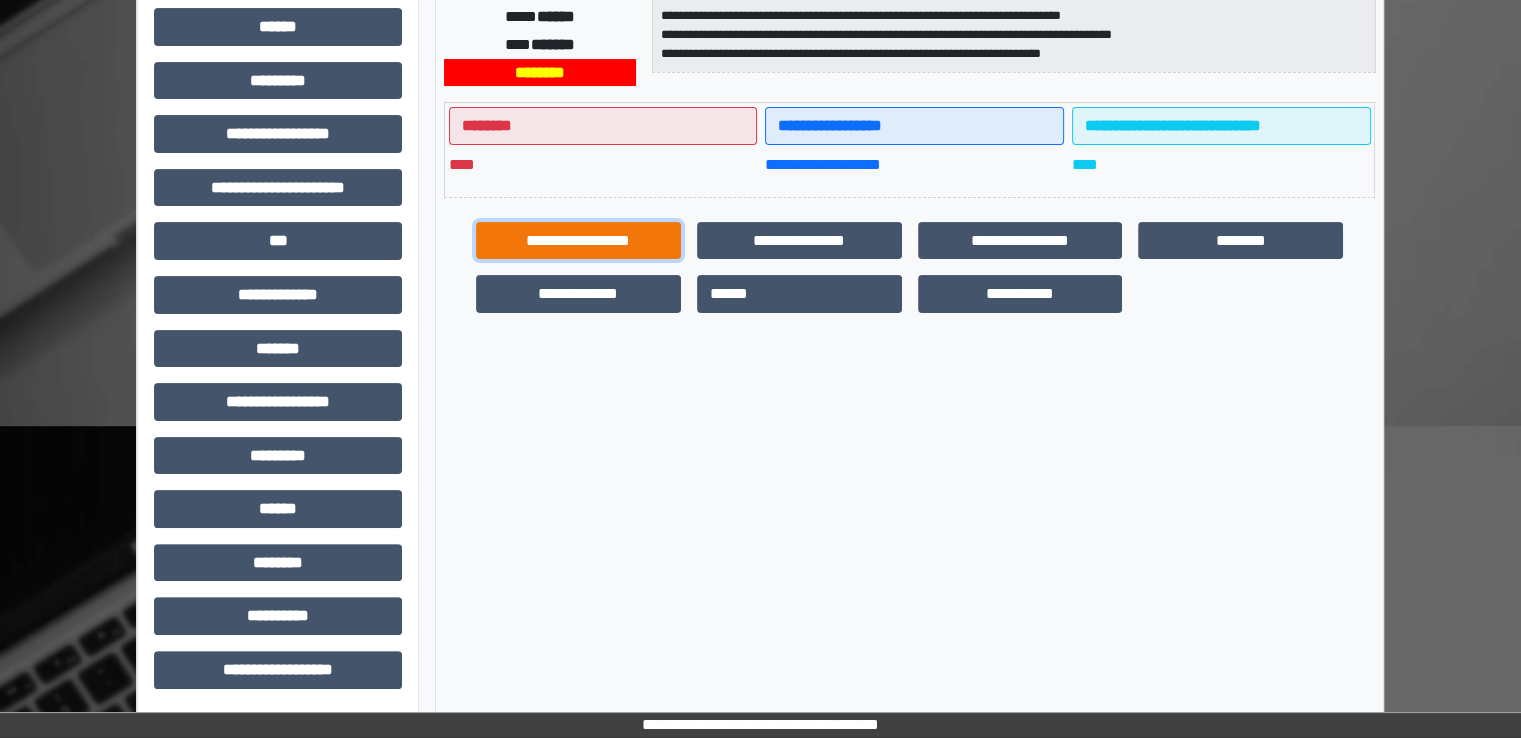 click on "**********" at bounding box center (578, 241) 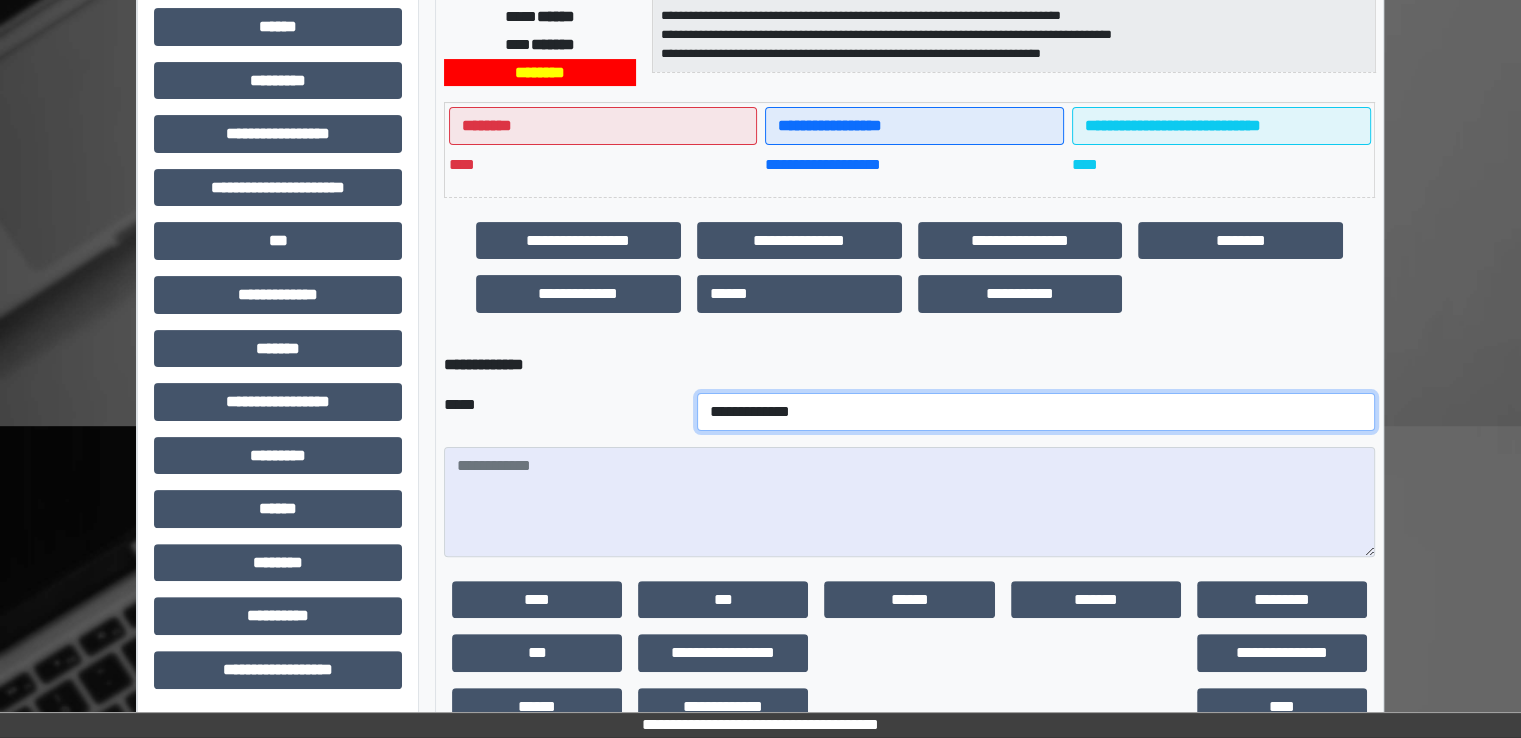 click on "**********" at bounding box center [1036, 412] 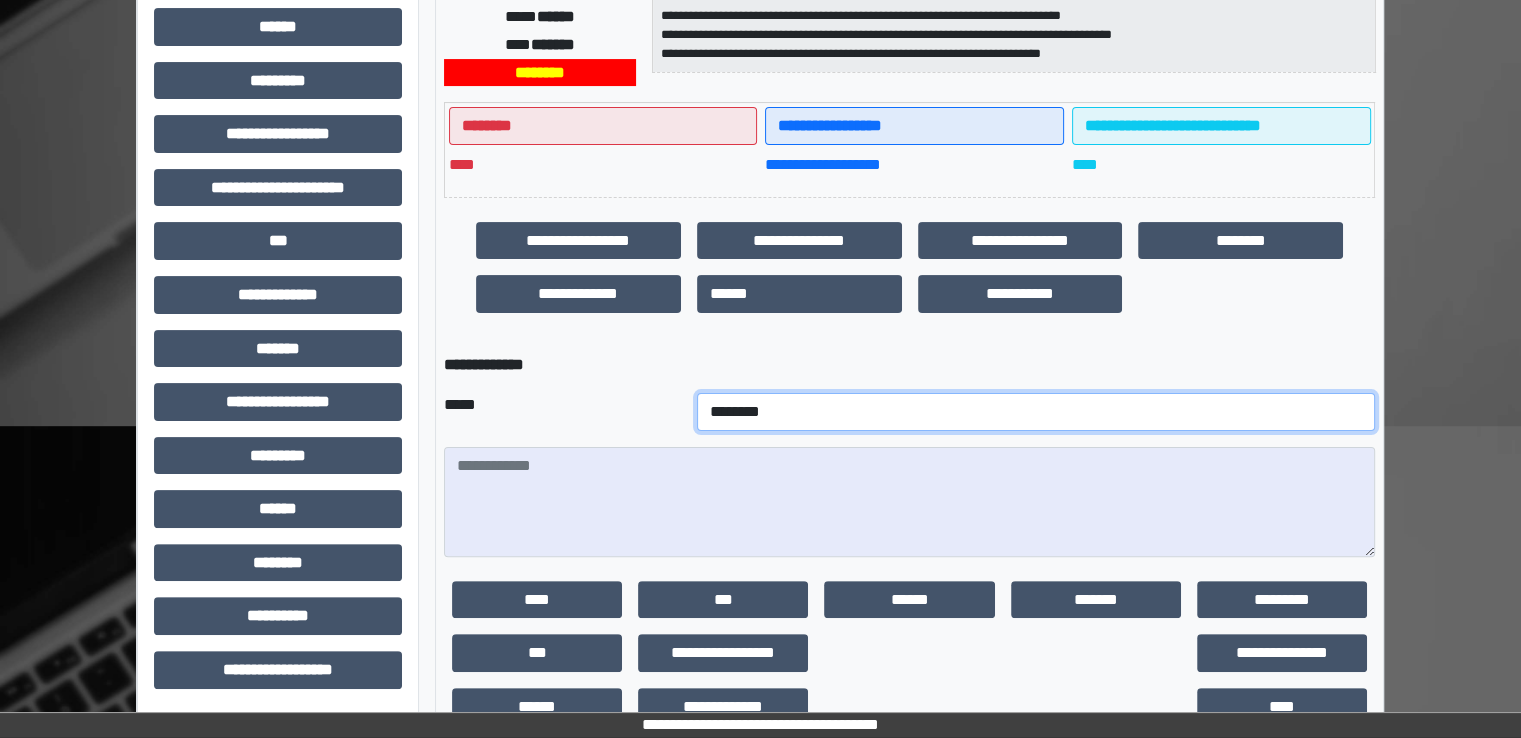 click on "**********" at bounding box center (1036, 412) 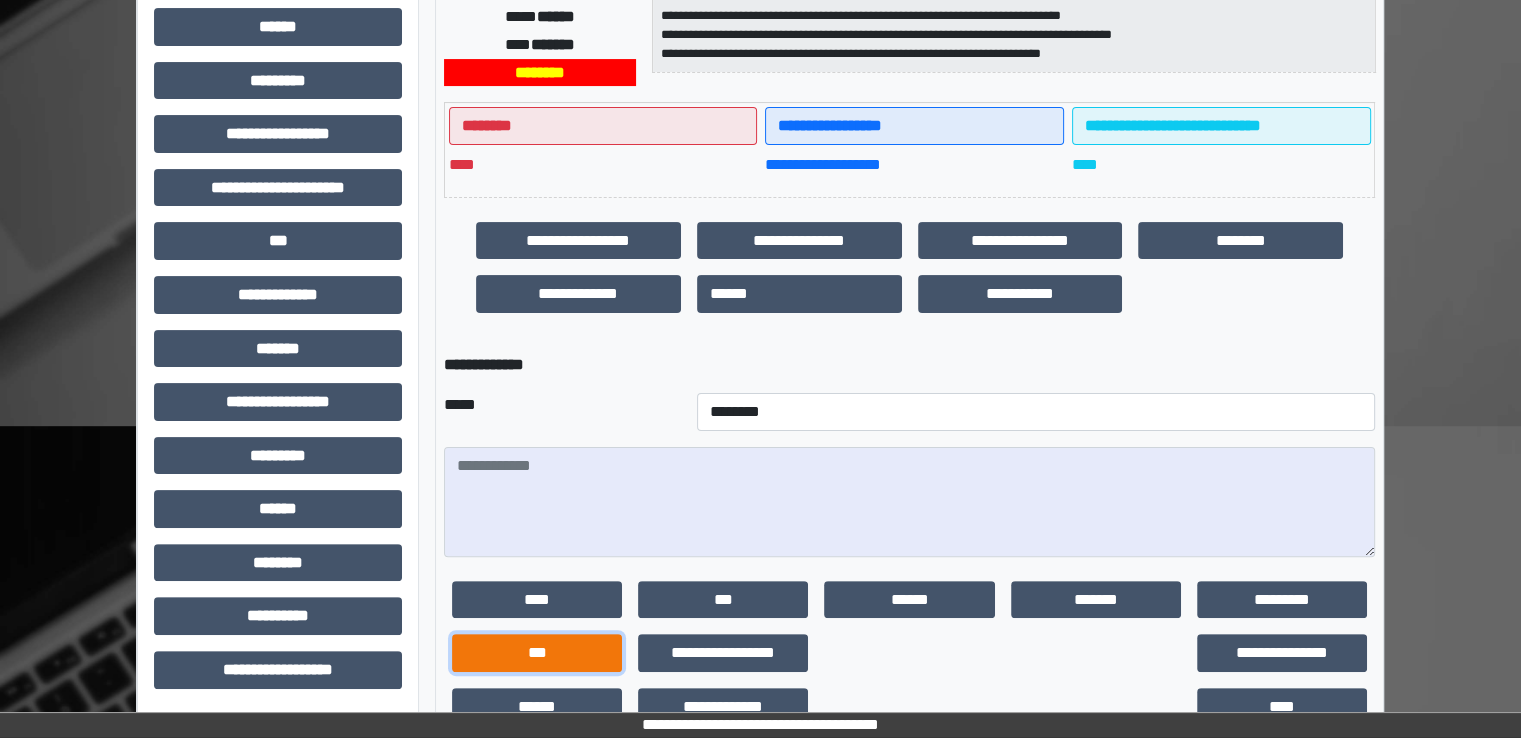 click on "***" at bounding box center (537, 653) 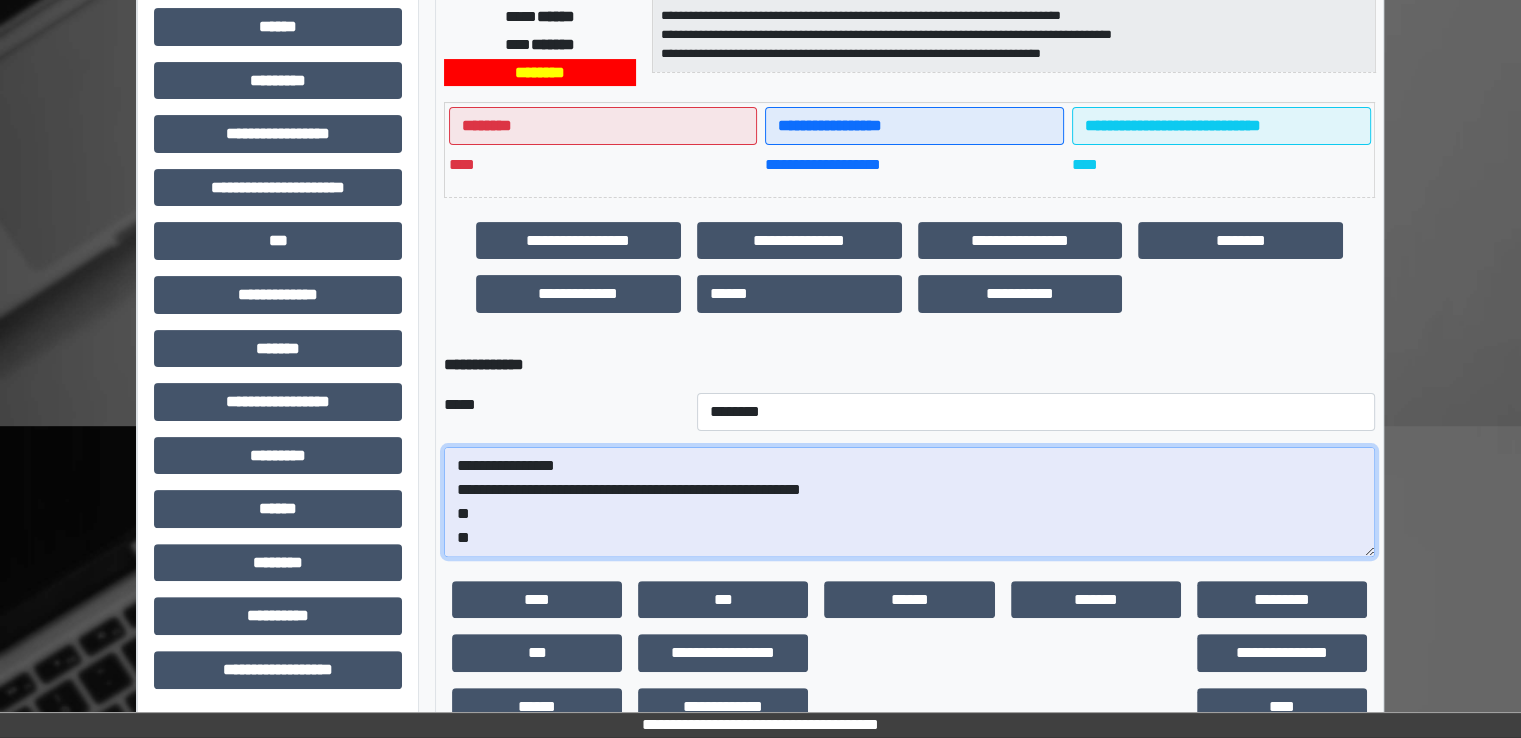 click on "**********" at bounding box center (909, 502) 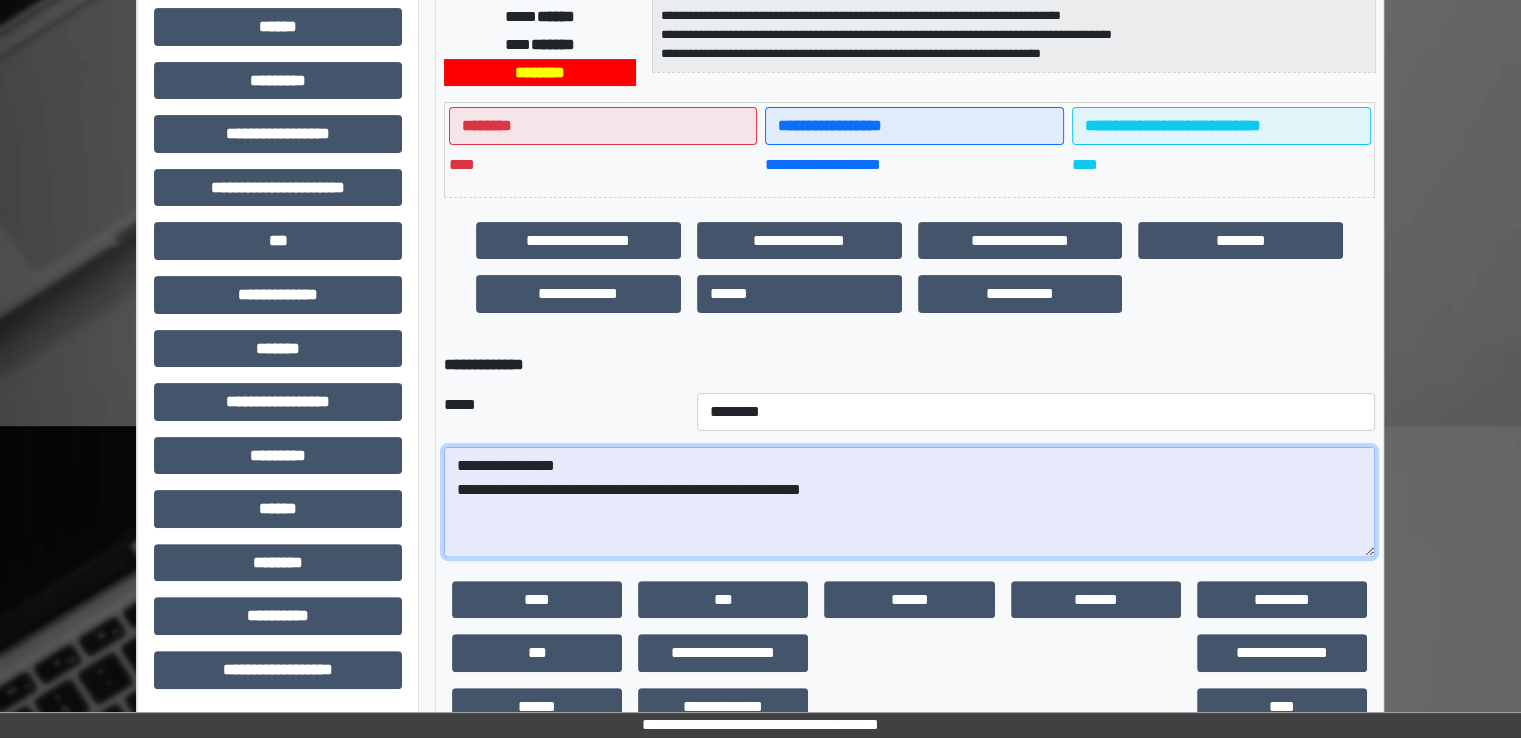 paste on "**********" 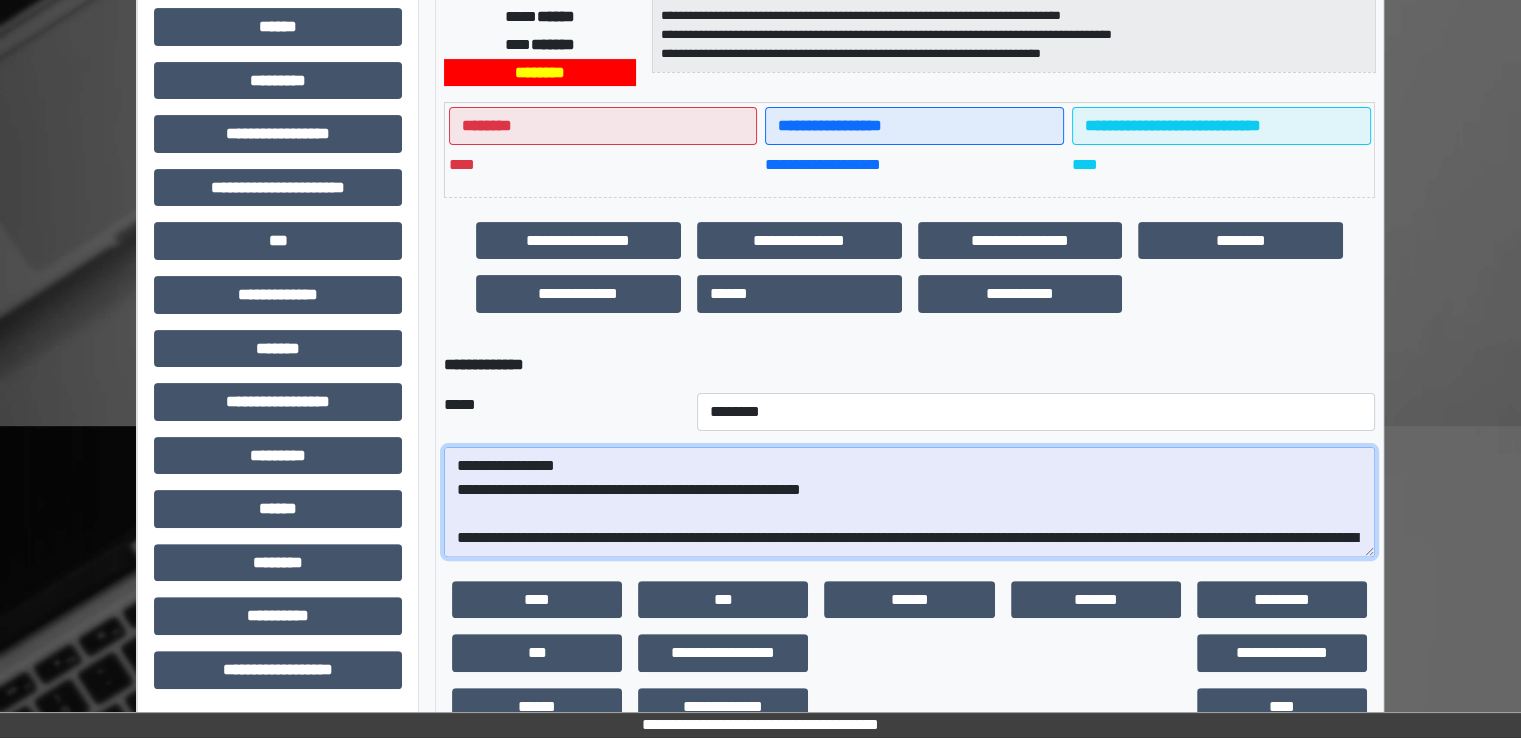 scroll, scrollTop: 376, scrollLeft: 0, axis: vertical 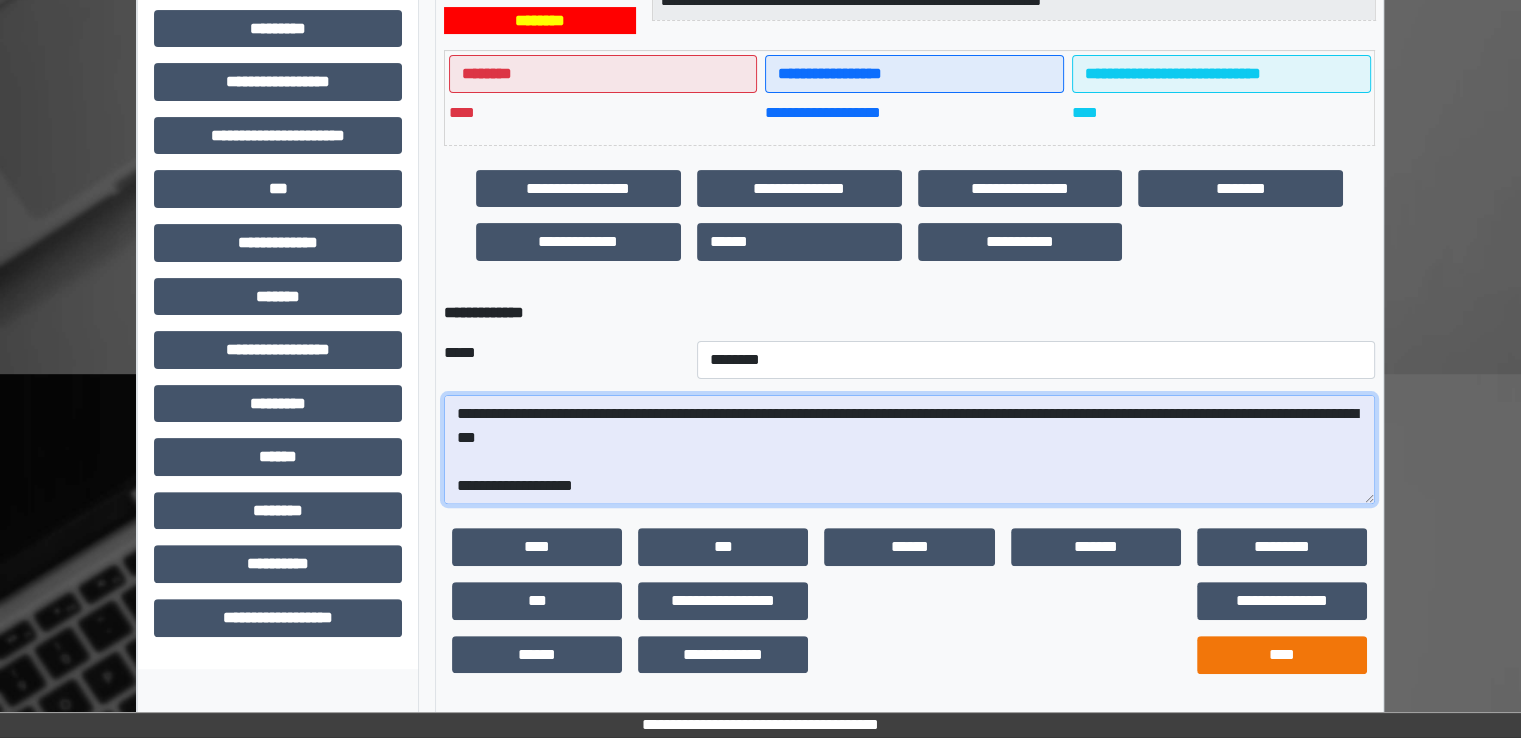 type on "**********" 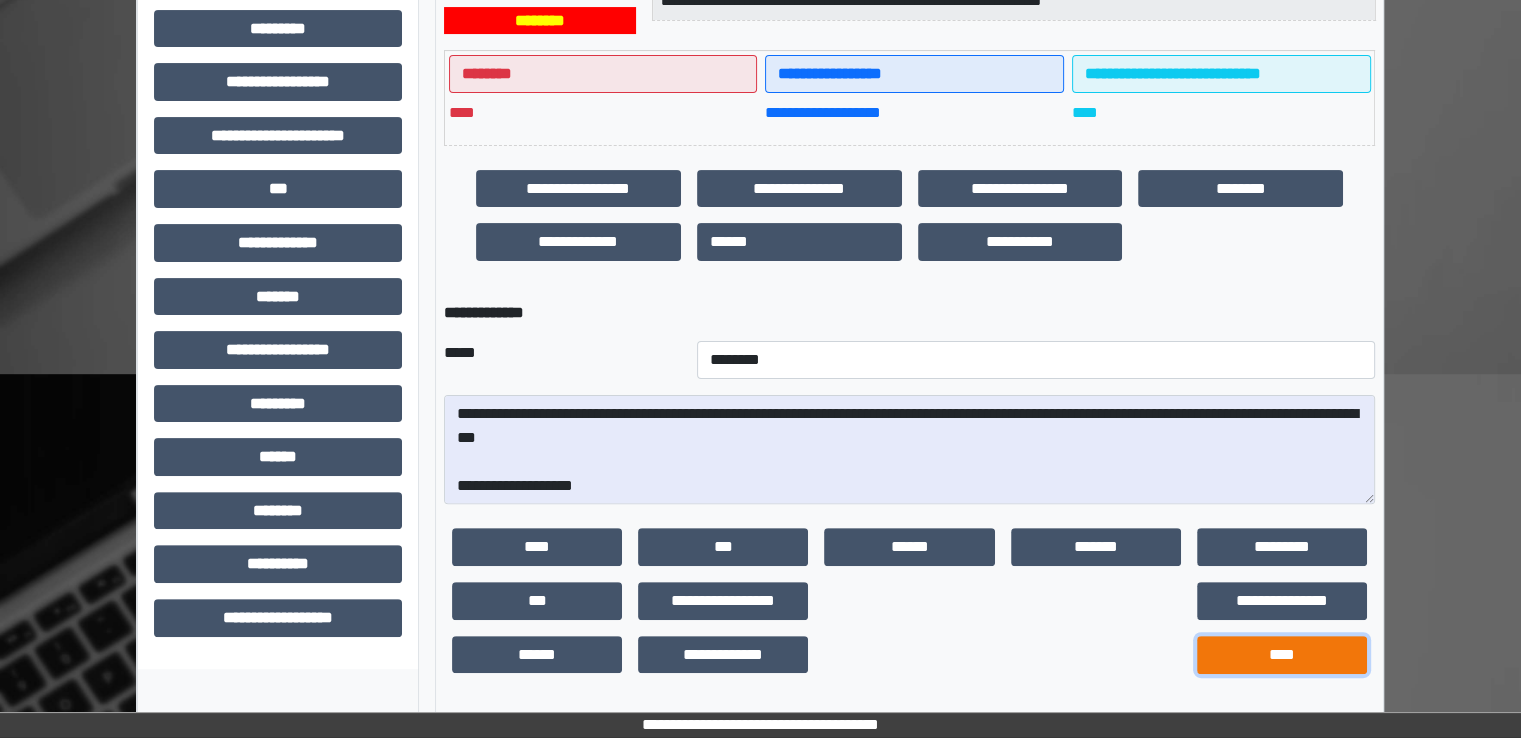 click on "****" at bounding box center (1282, 655) 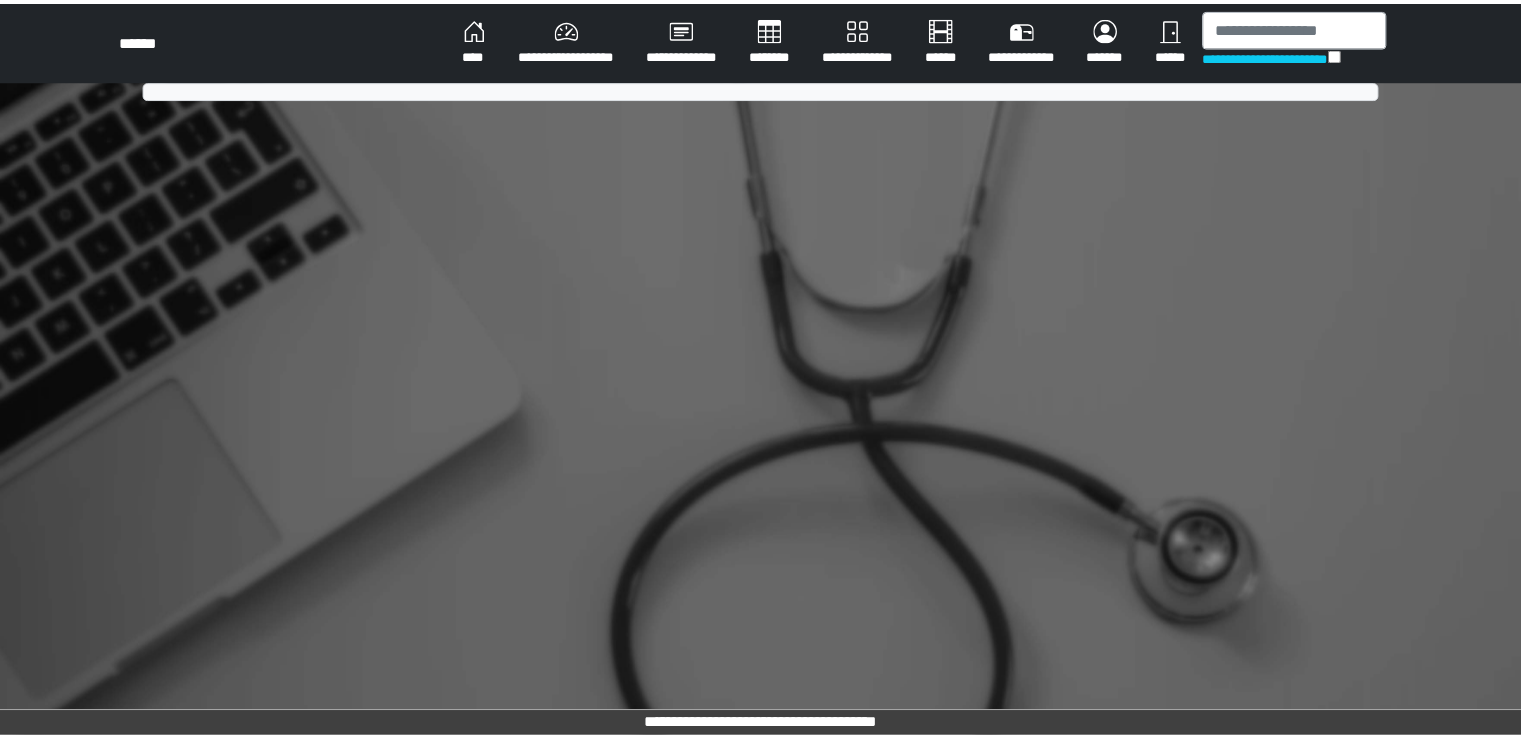 scroll, scrollTop: 0, scrollLeft: 0, axis: both 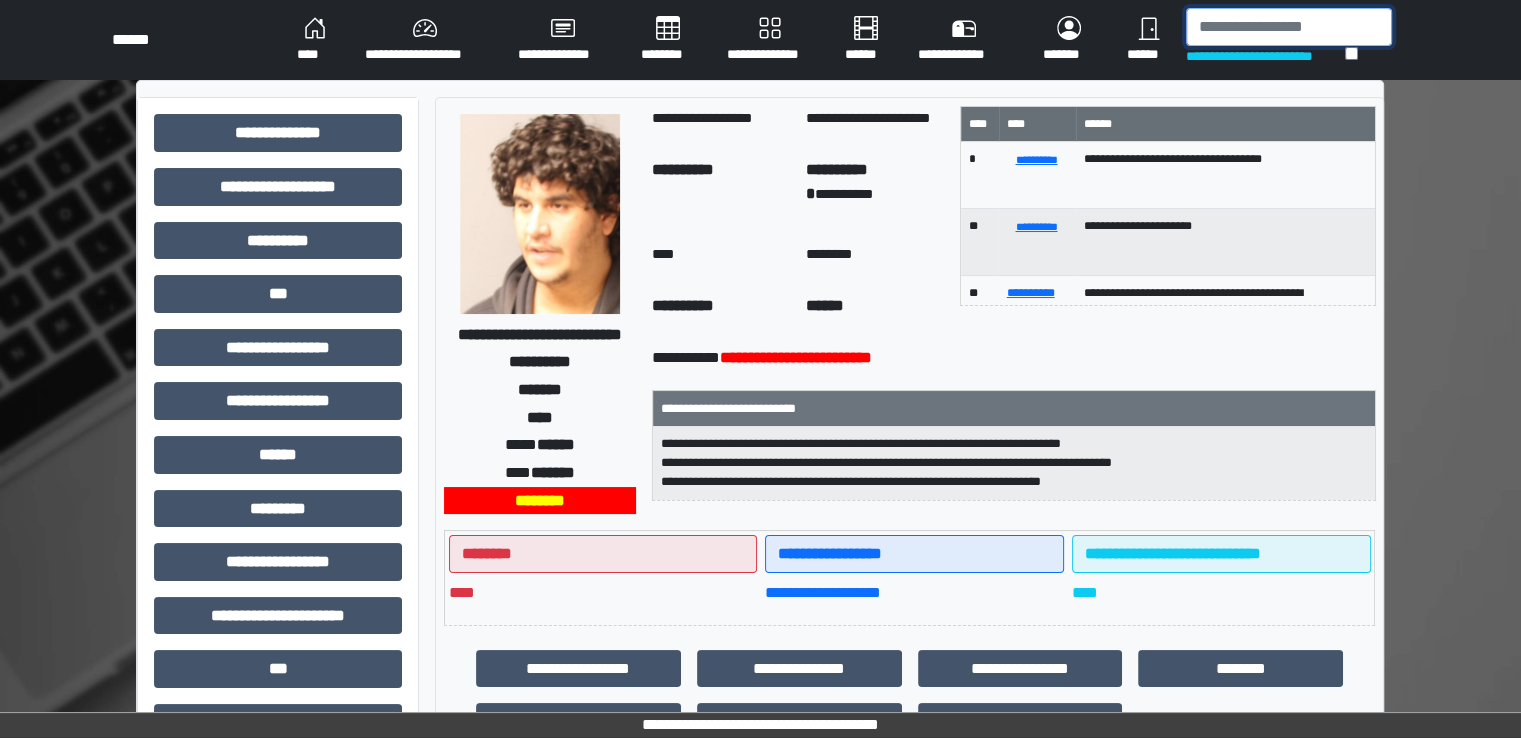 click at bounding box center (1289, 27) 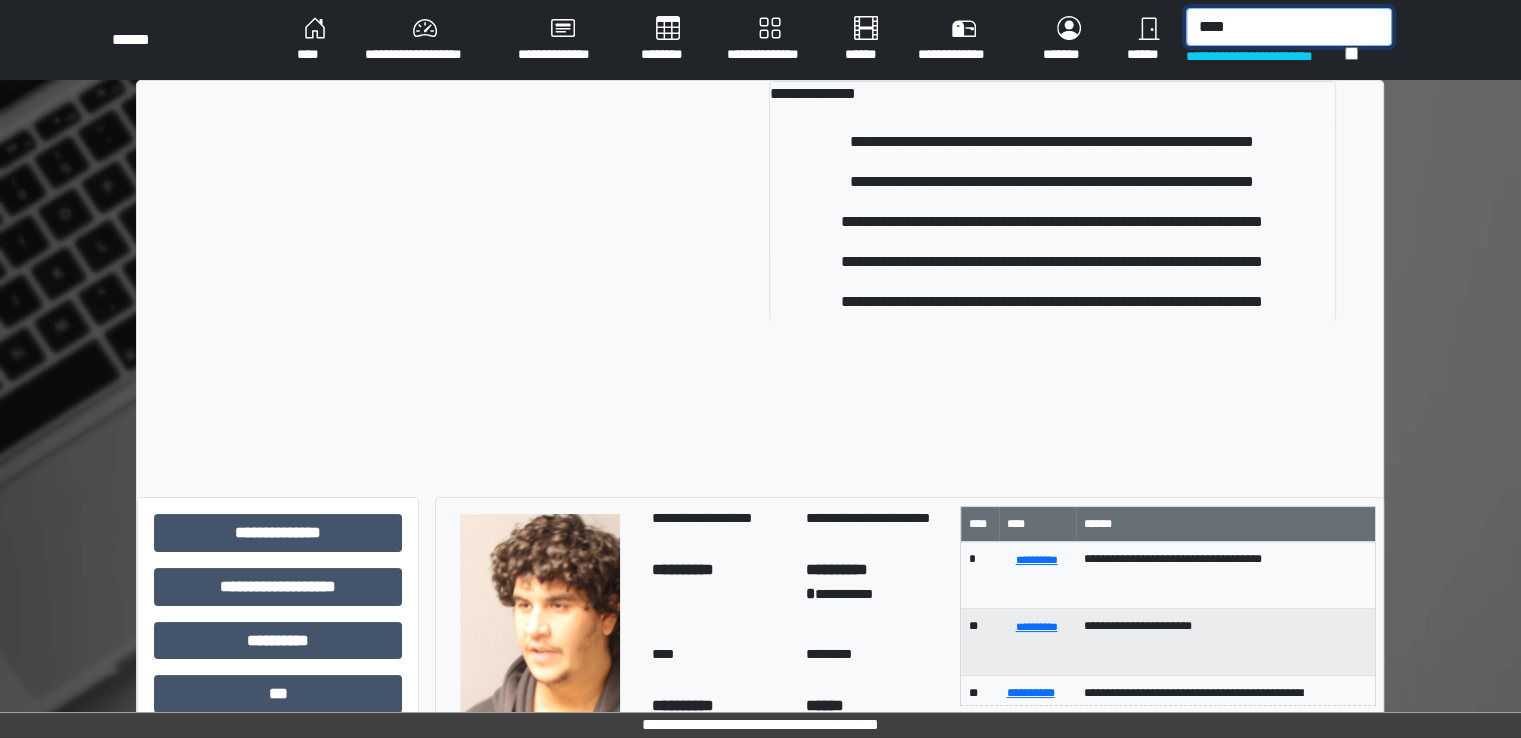 type on "****" 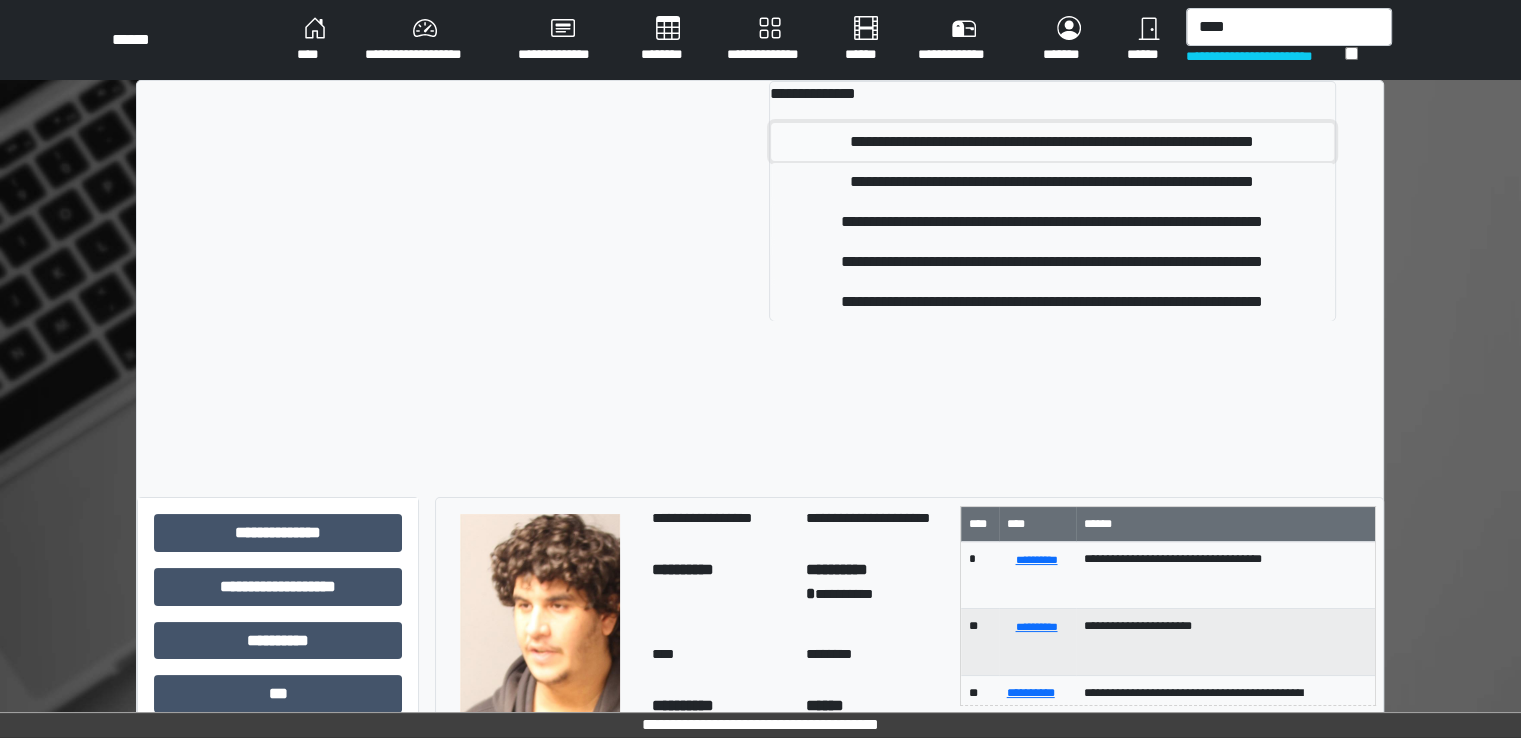click on "**********" at bounding box center (1052, 142) 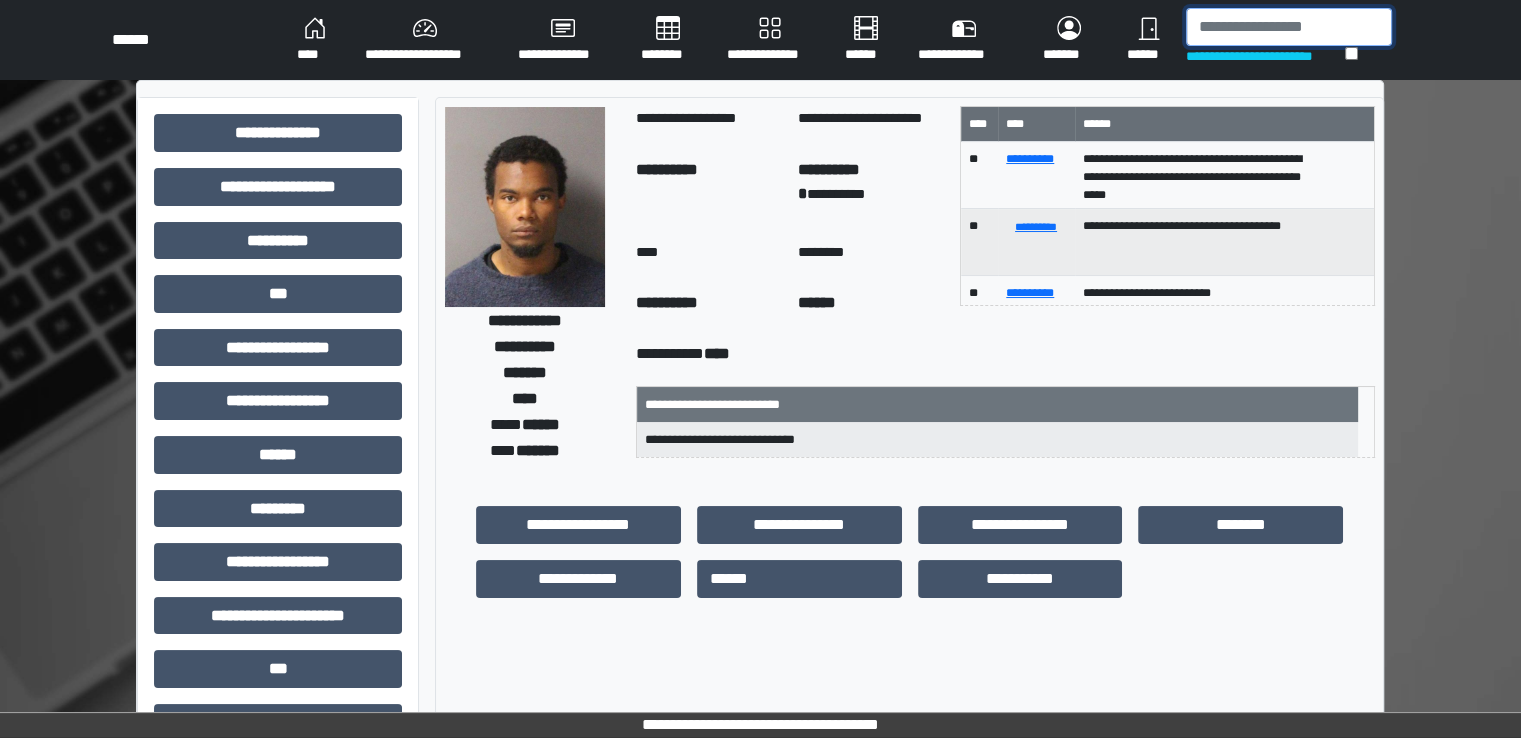 click at bounding box center (1289, 27) 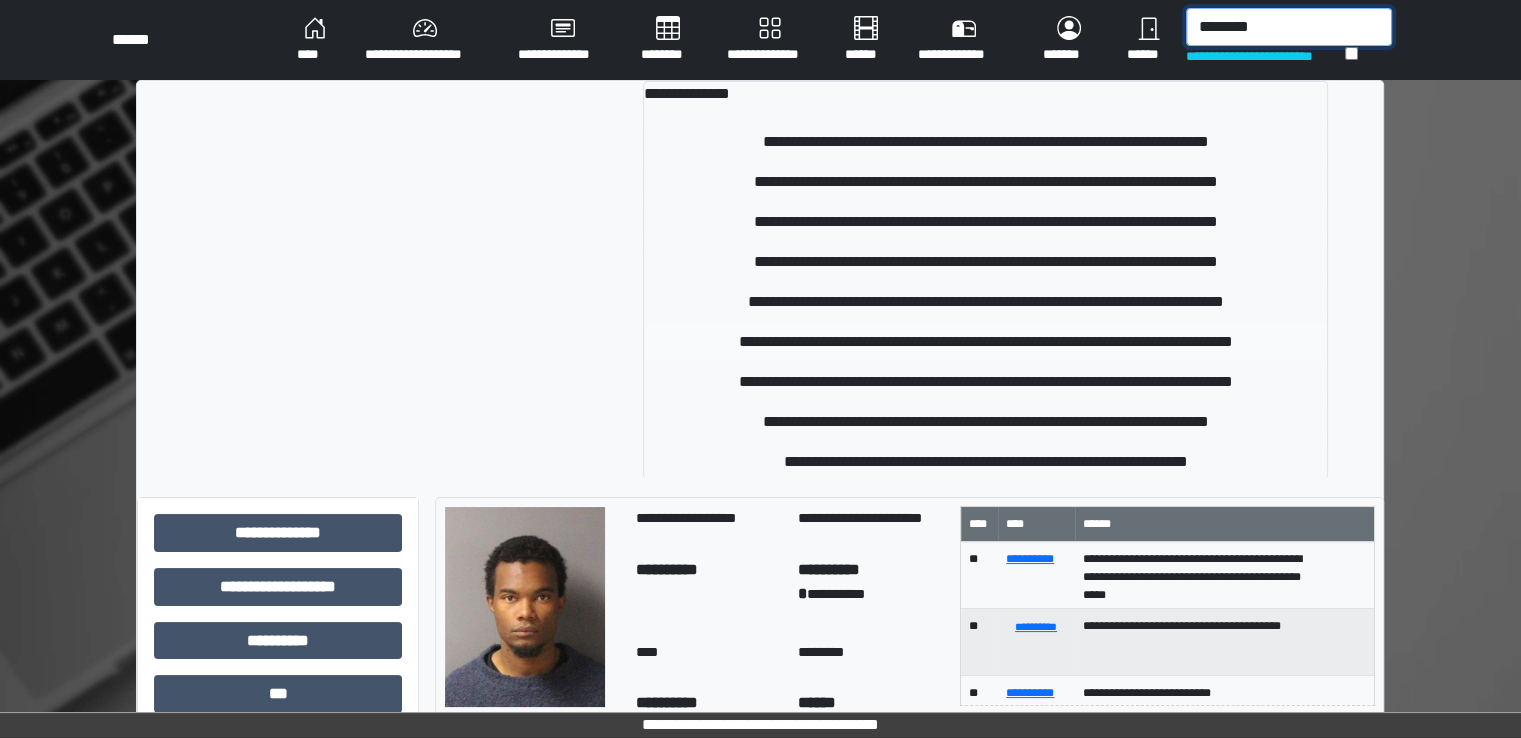 type on "********" 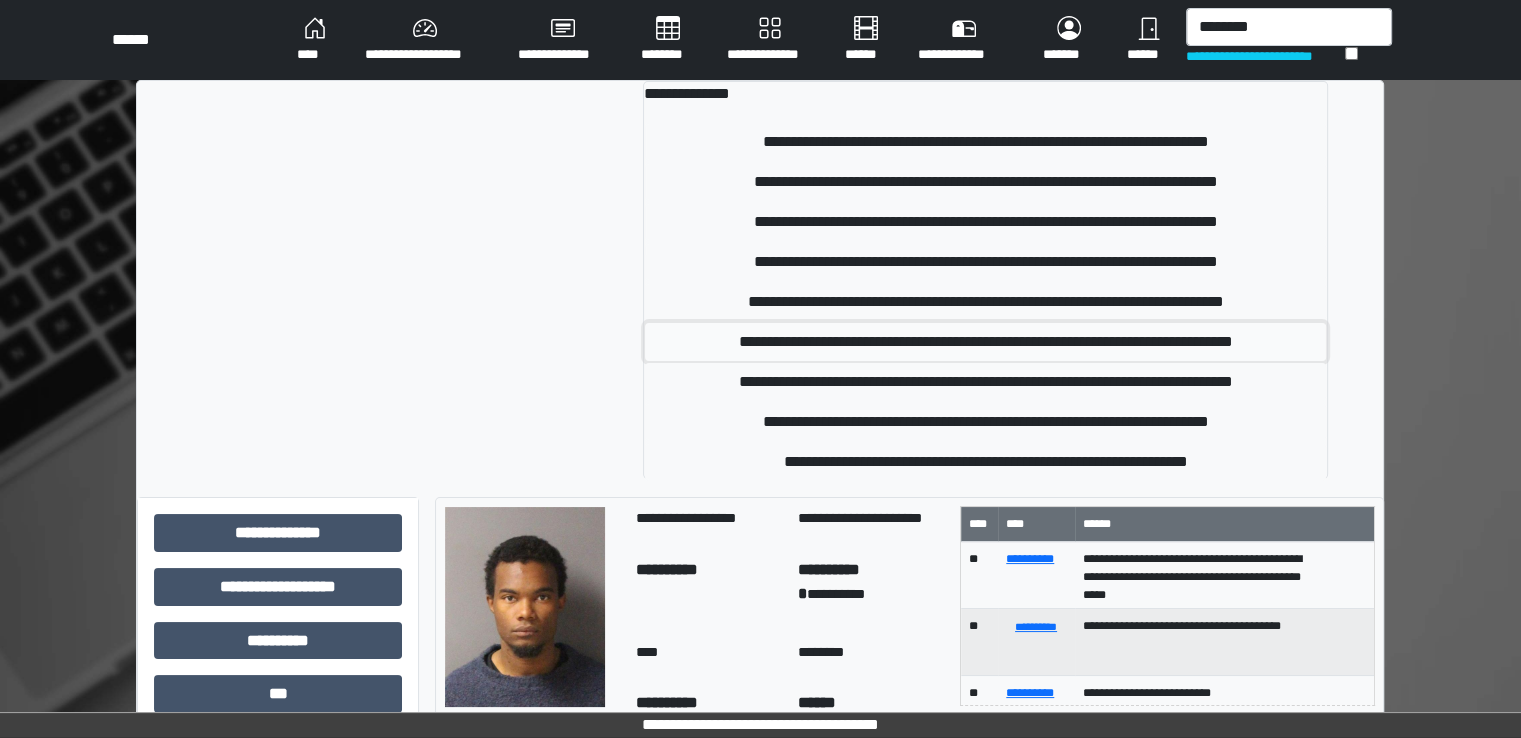 click on "**********" at bounding box center (985, 342) 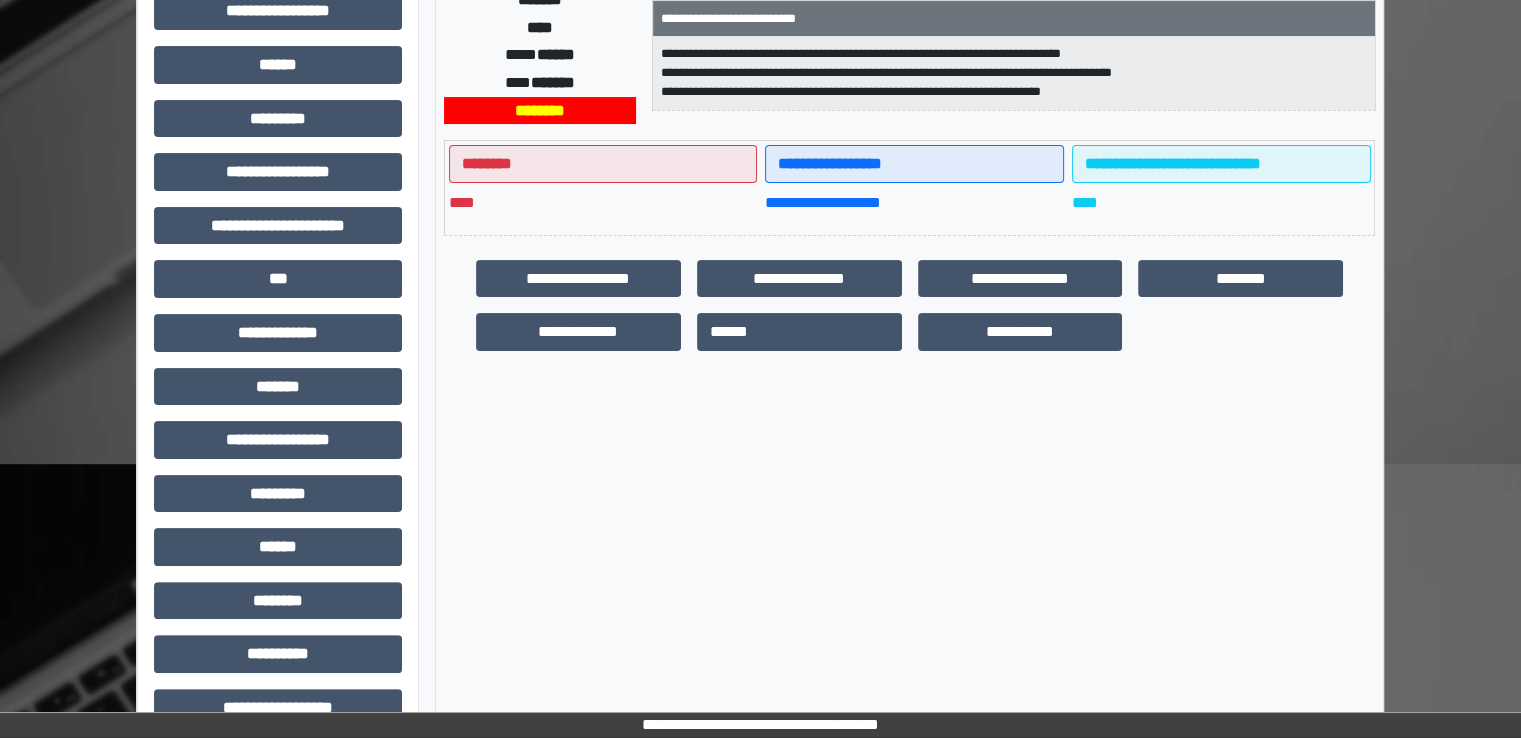 scroll, scrollTop: 428, scrollLeft: 0, axis: vertical 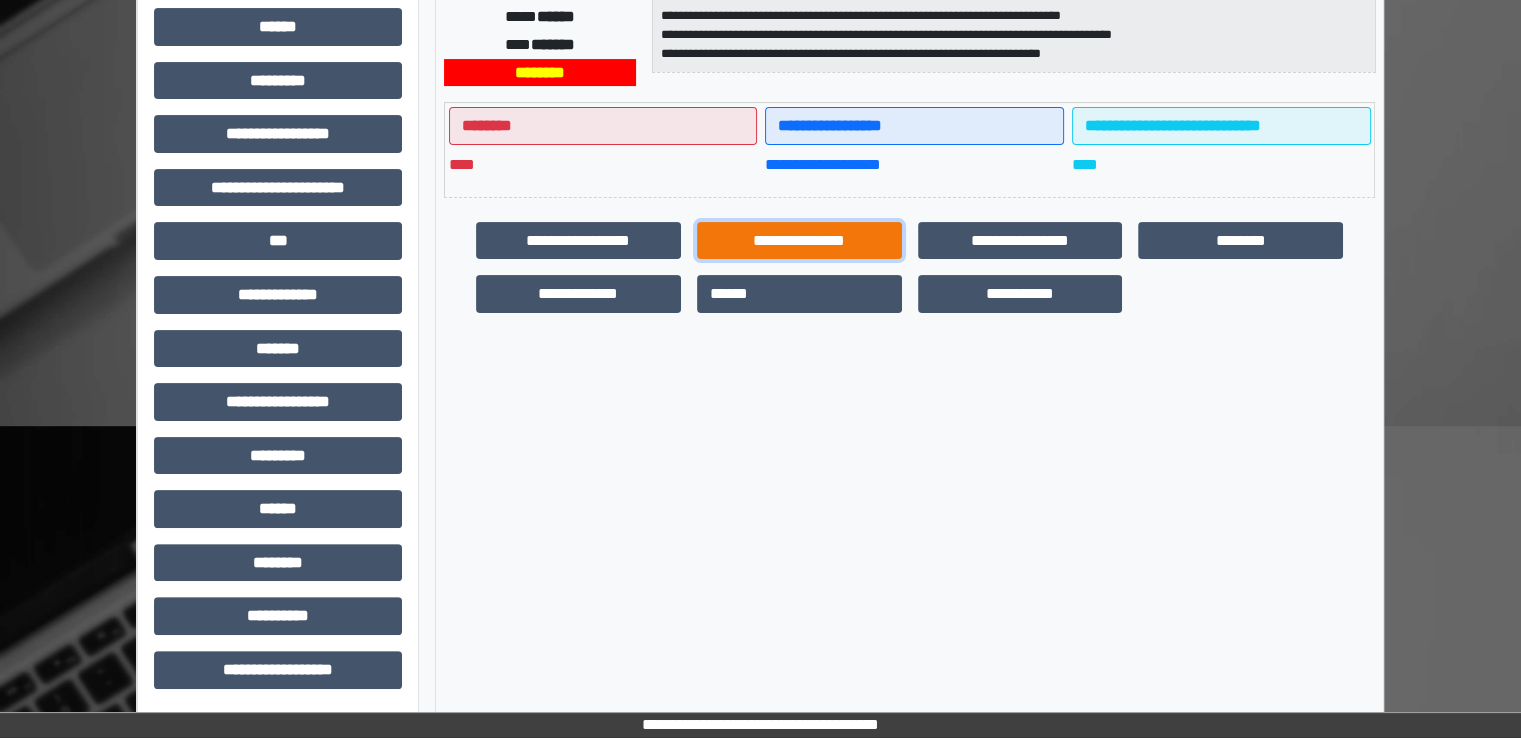 click on "**********" at bounding box center [799, 241] 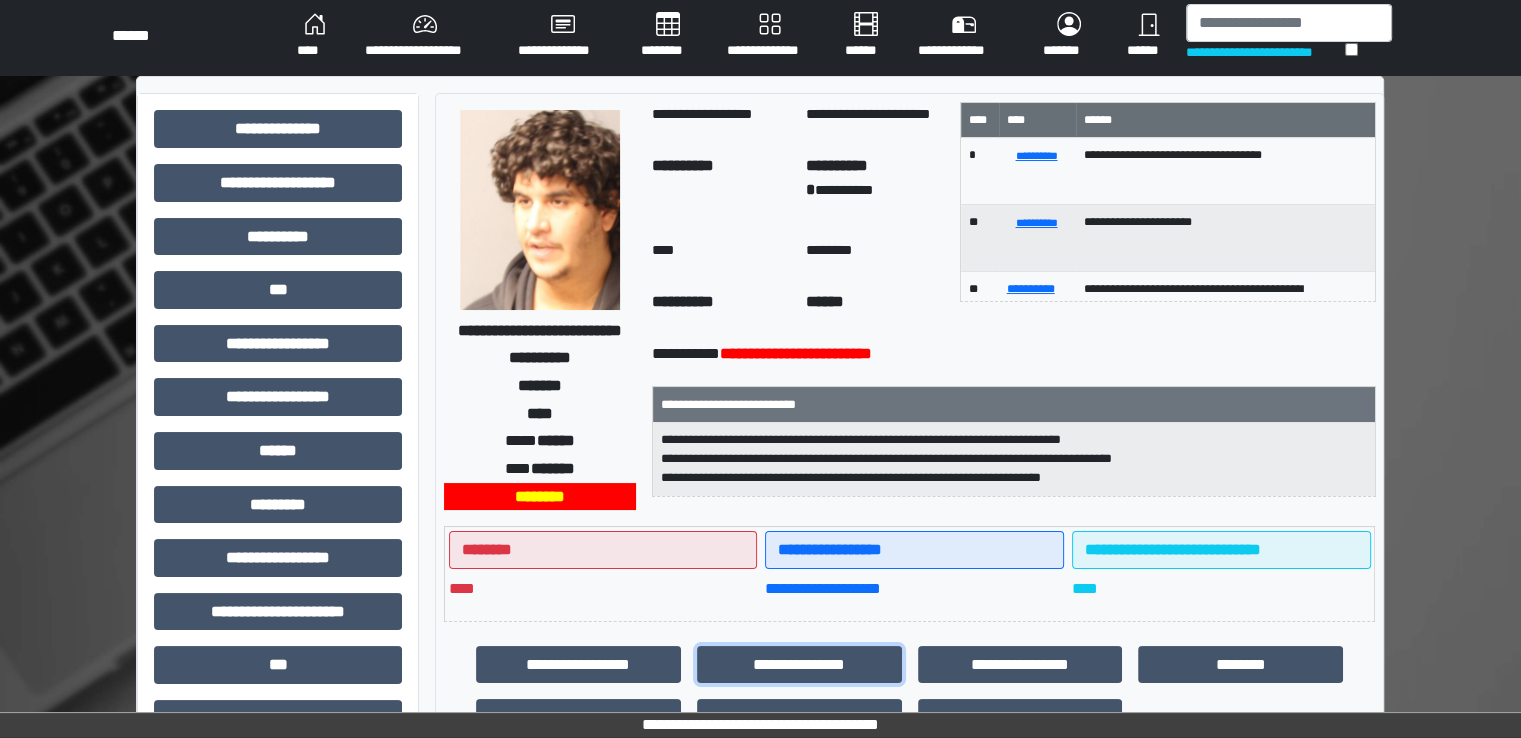 scroll, scrollTop: 0, scrollLeft: 0, axis: both 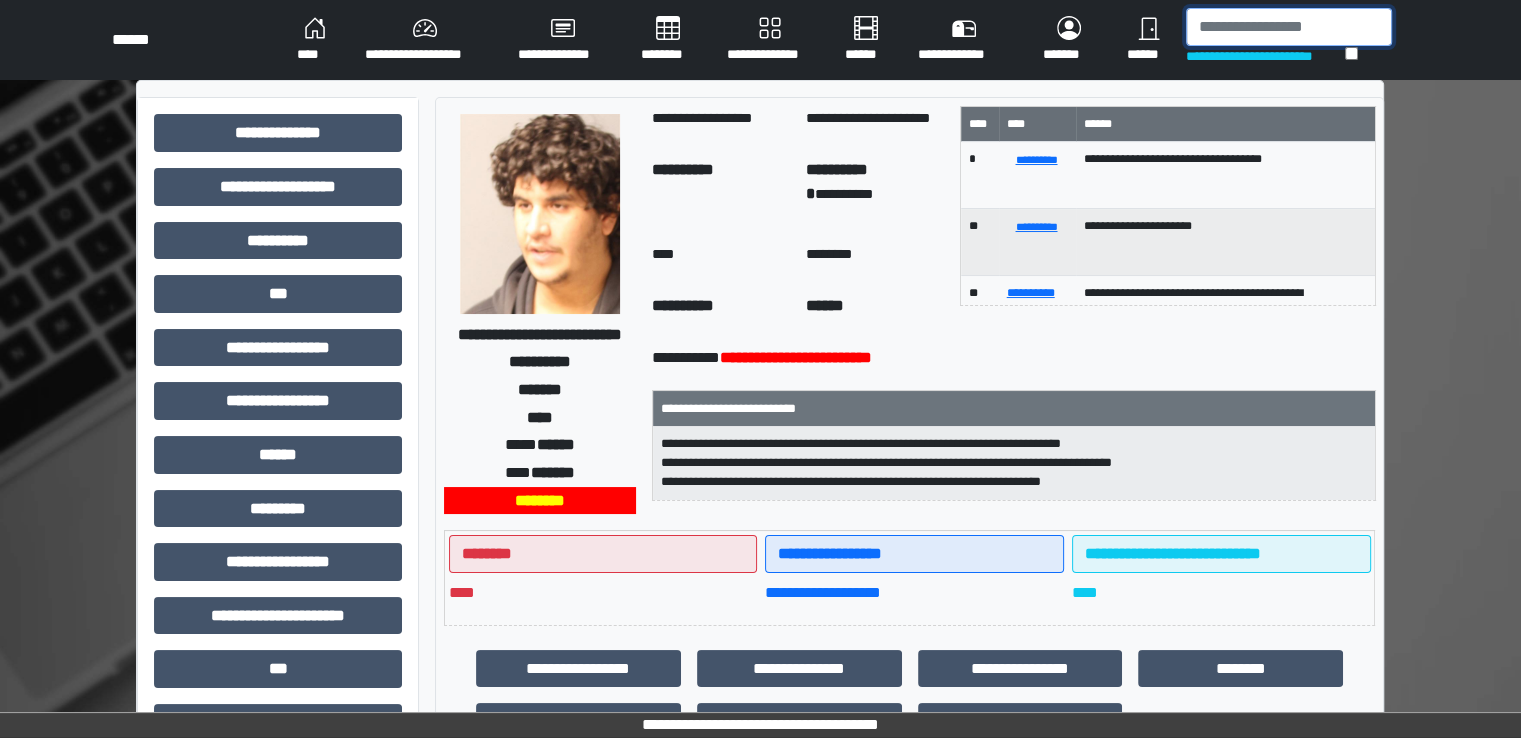 click at bounding box center (1289, 27) 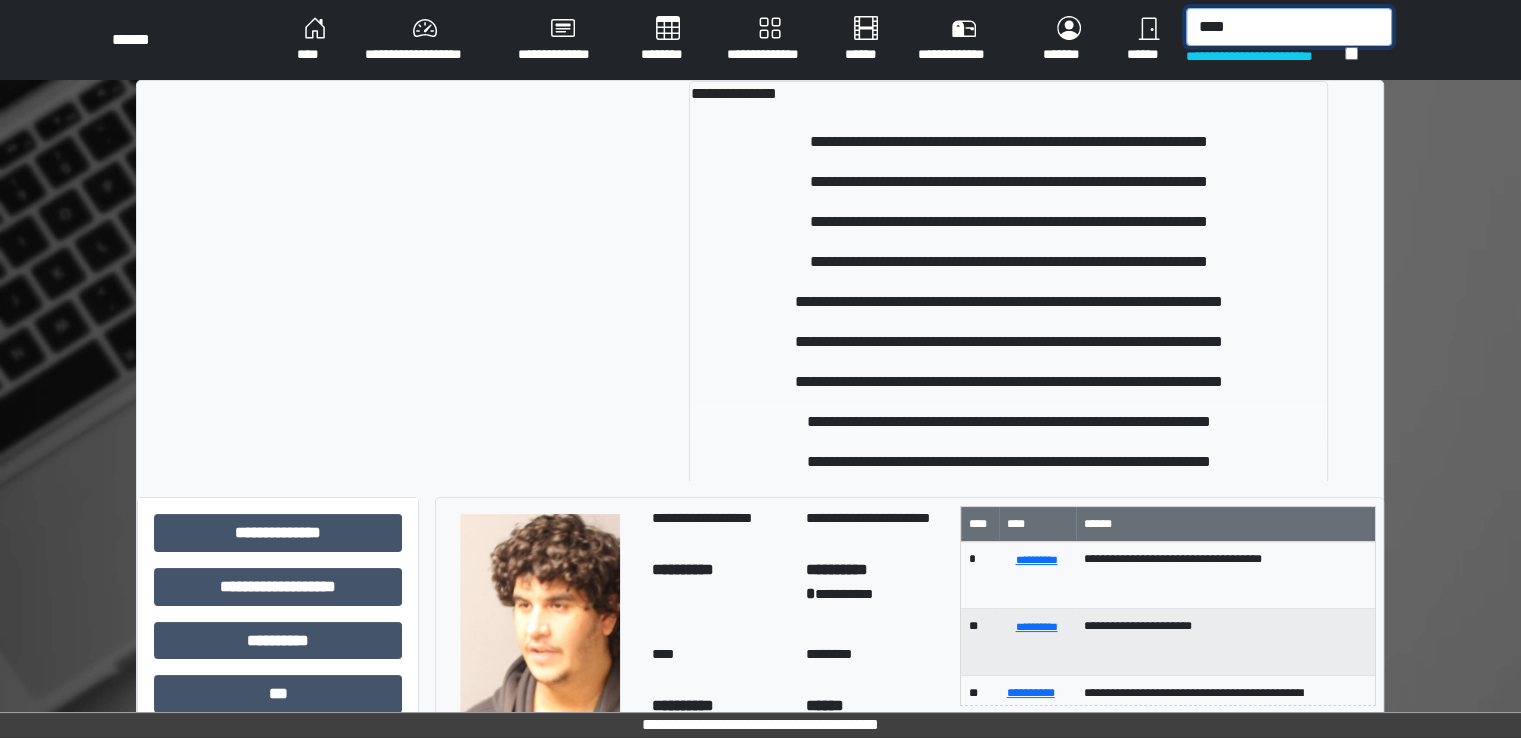 type on "****" 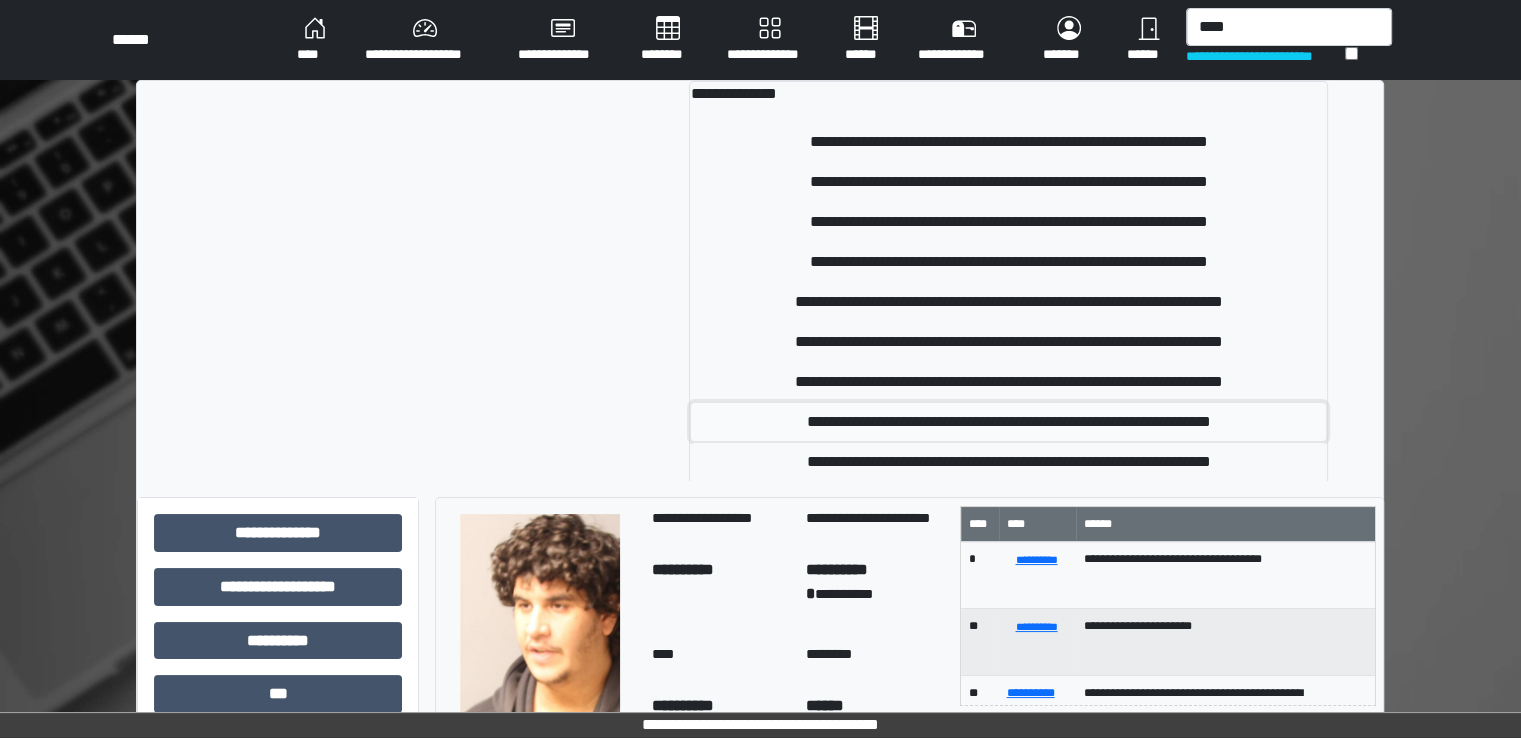 click on "**********" at bounding box center (1008, 422) 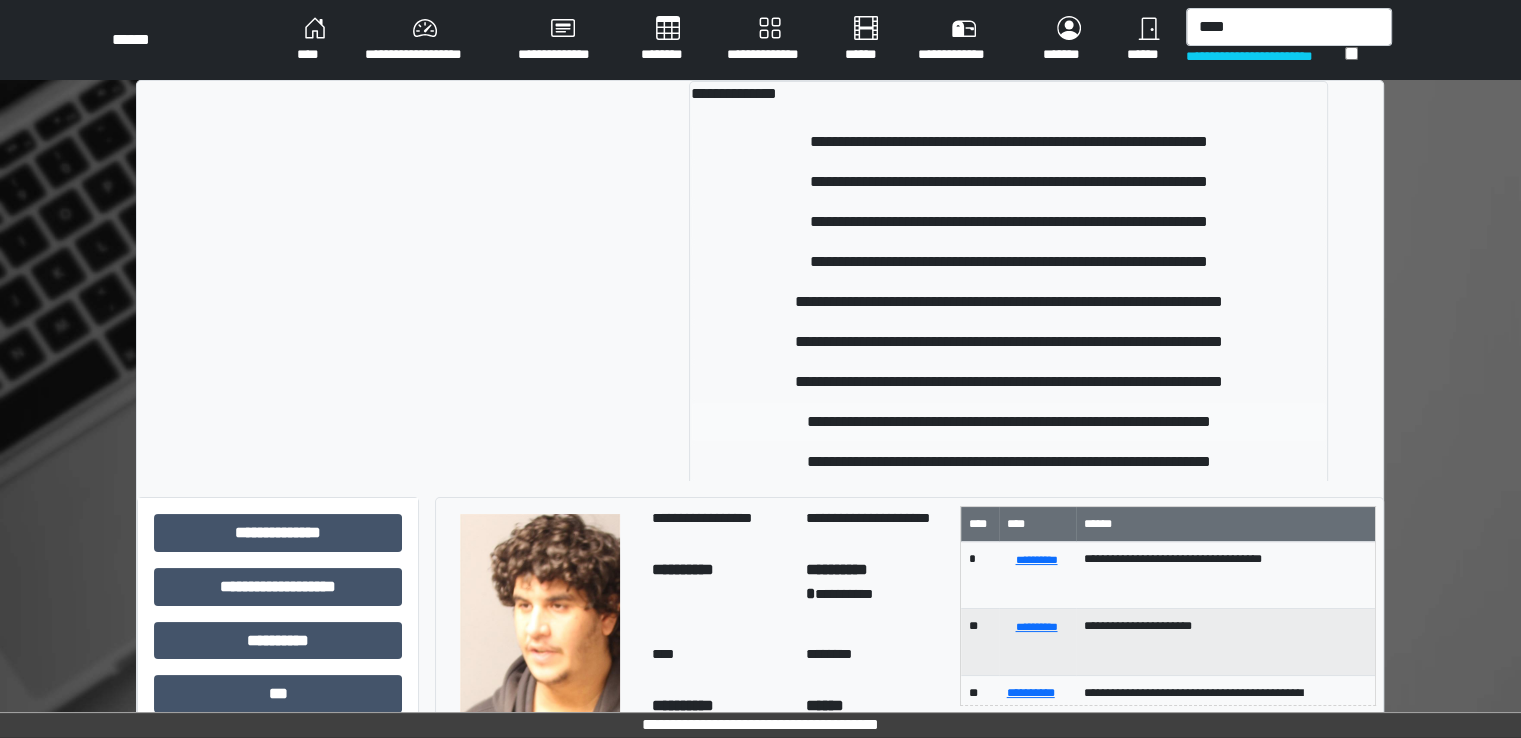type 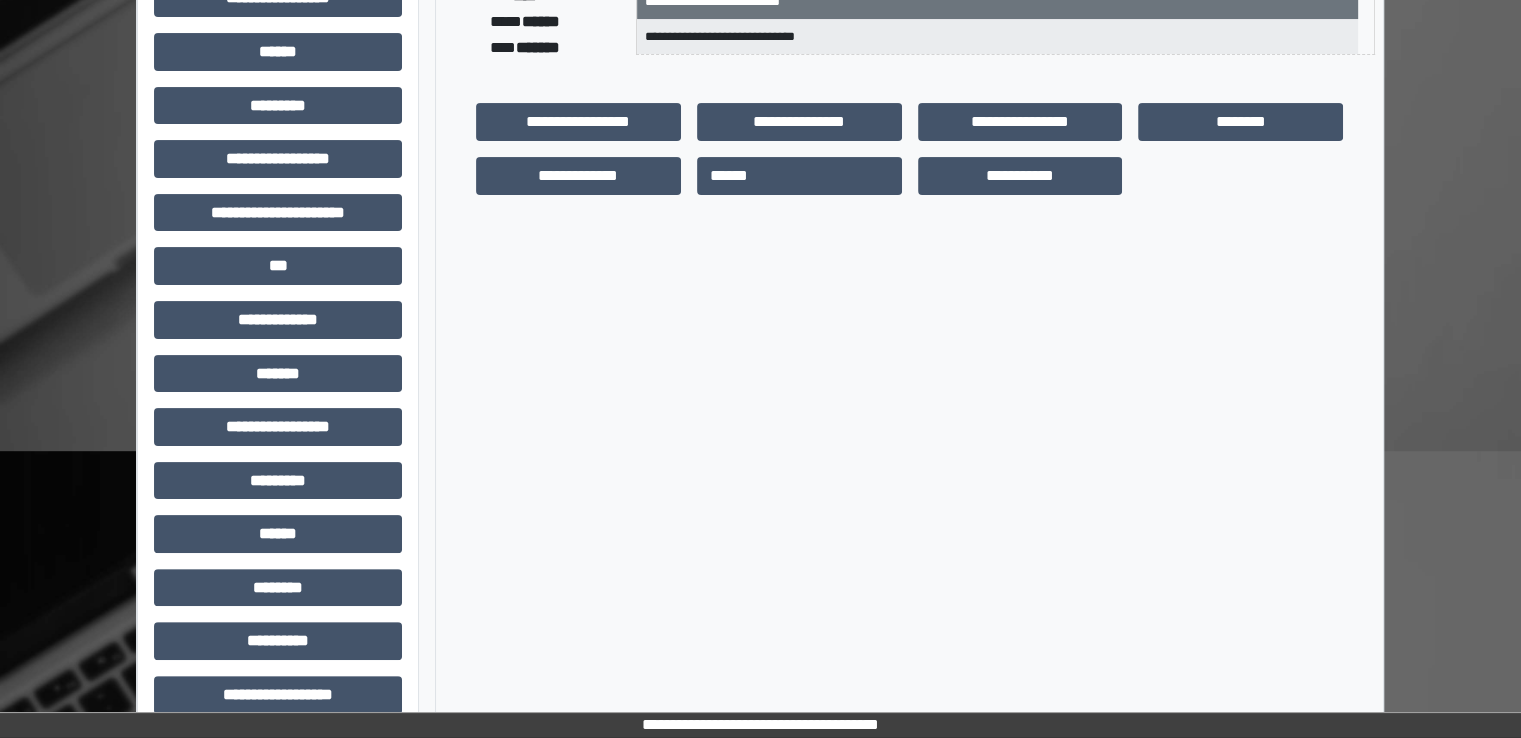 scroll, scrollTop: 428, scrollLeft: 0, axis: vertical 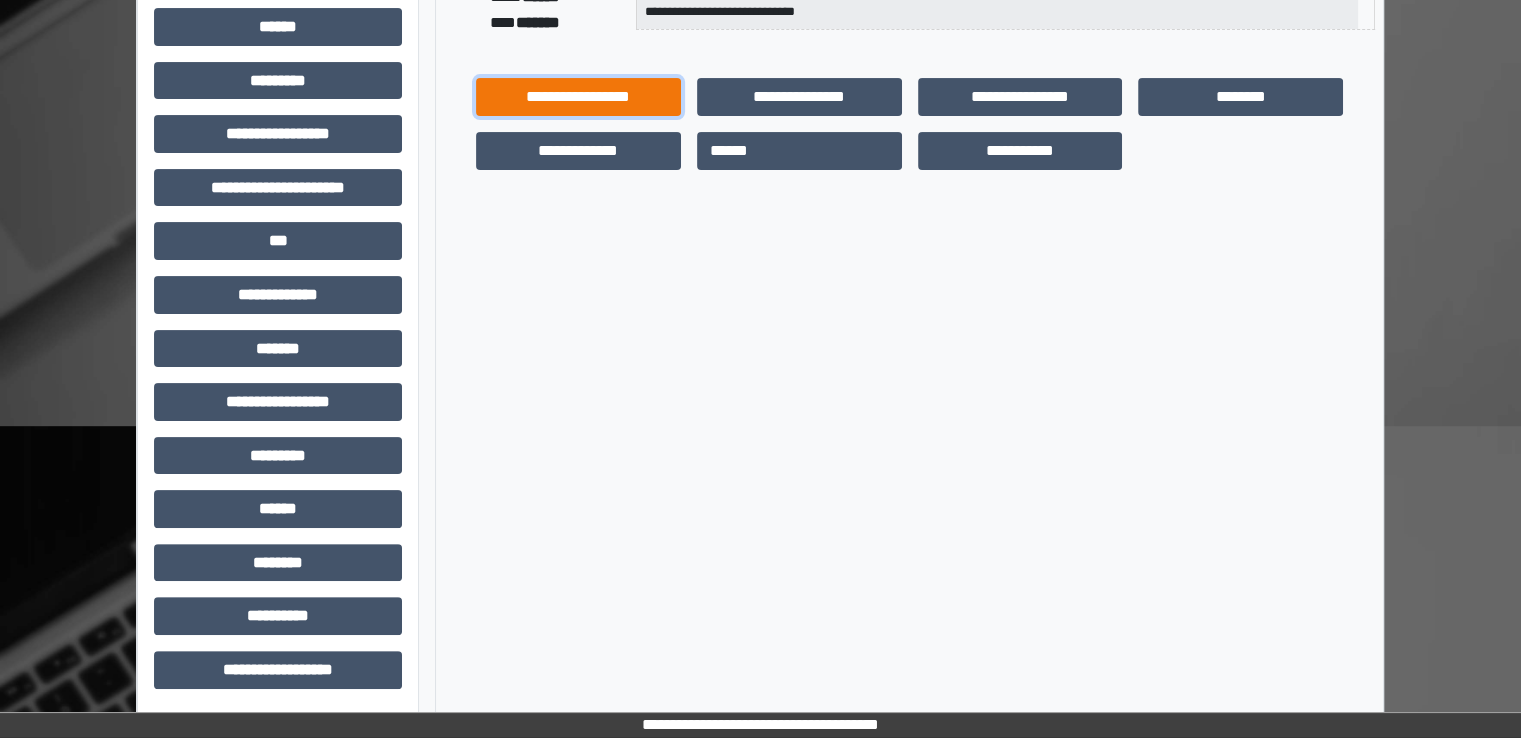 click on "**********" at bounding box center [578, 97] 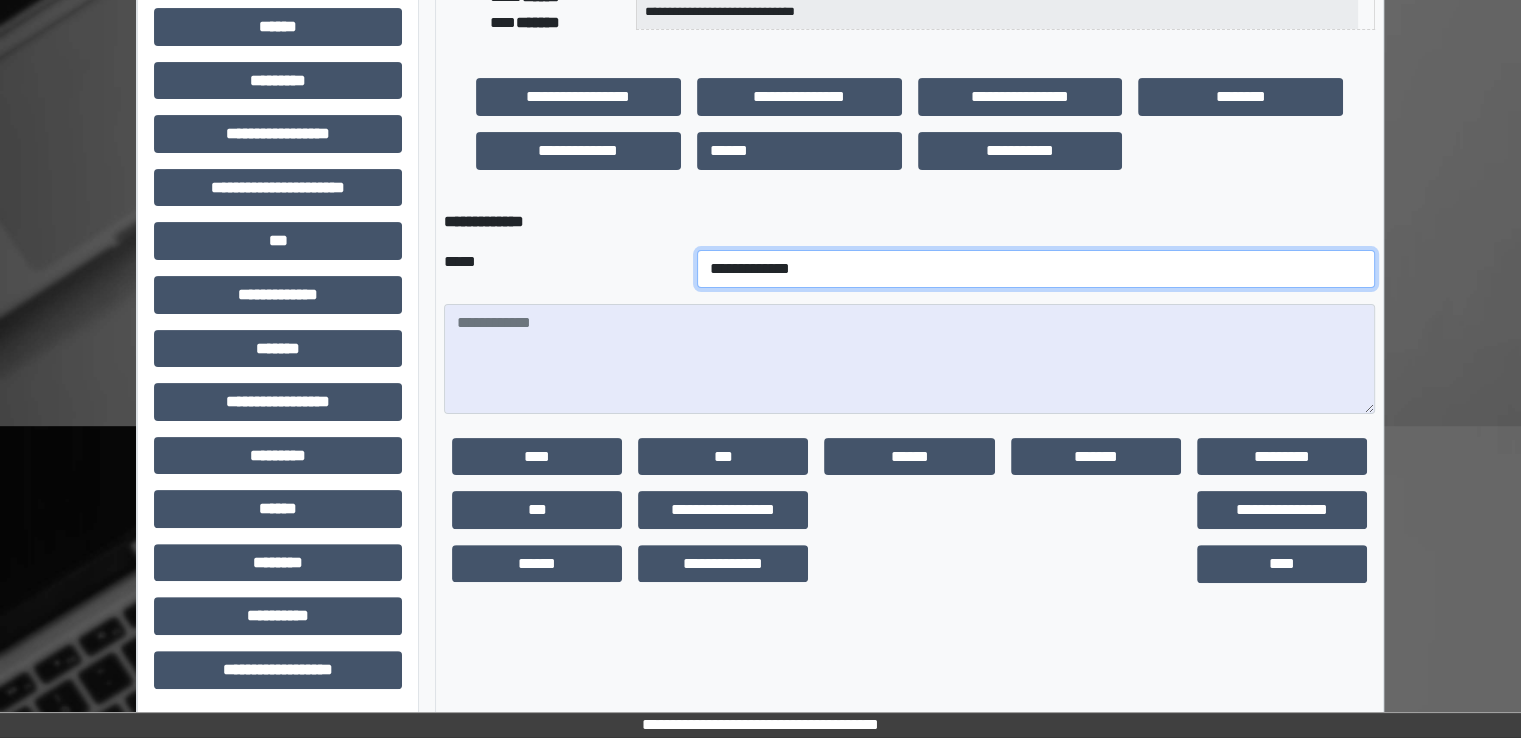 click on "**********" at bounding box center [1036, 269] 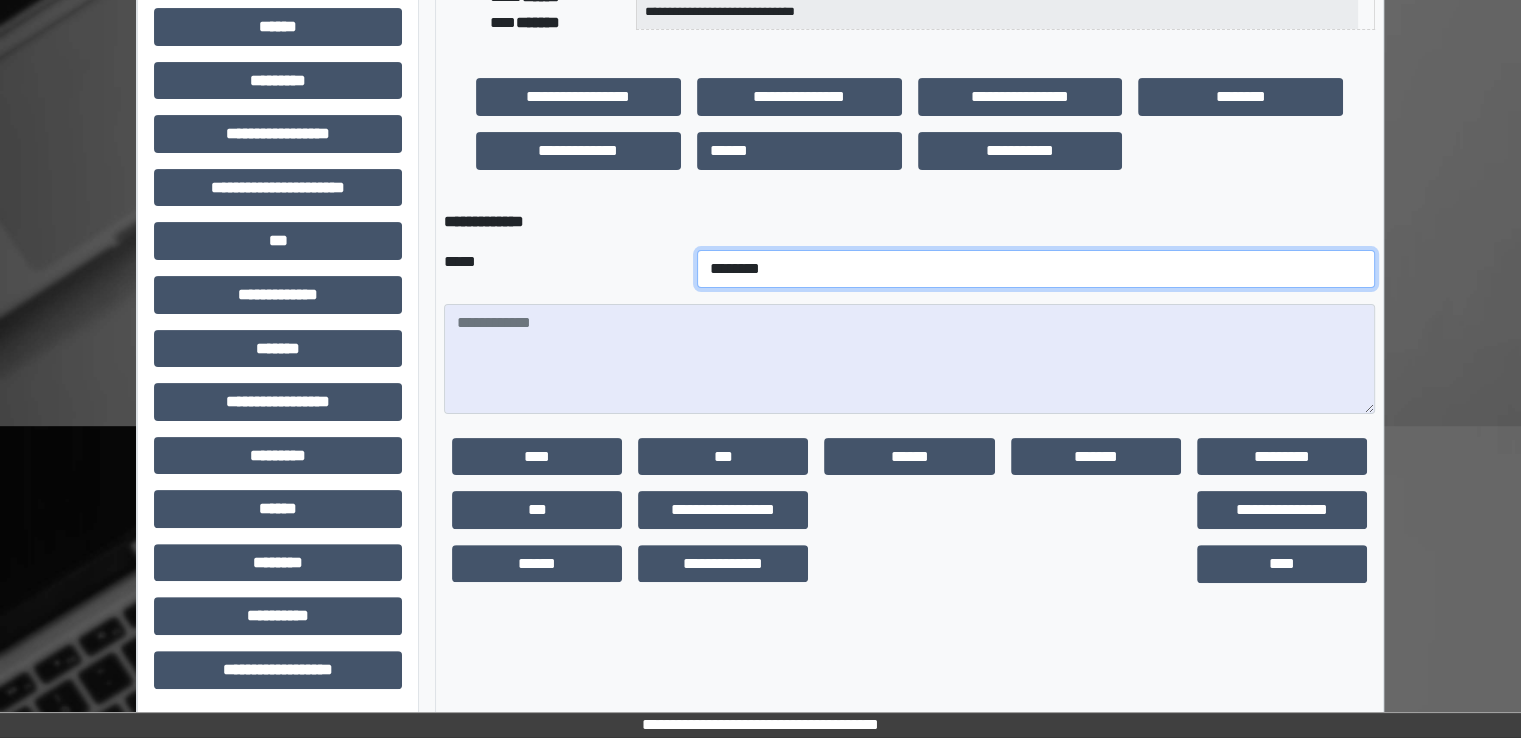 click on "**********" at bounding box center [1036, 269] 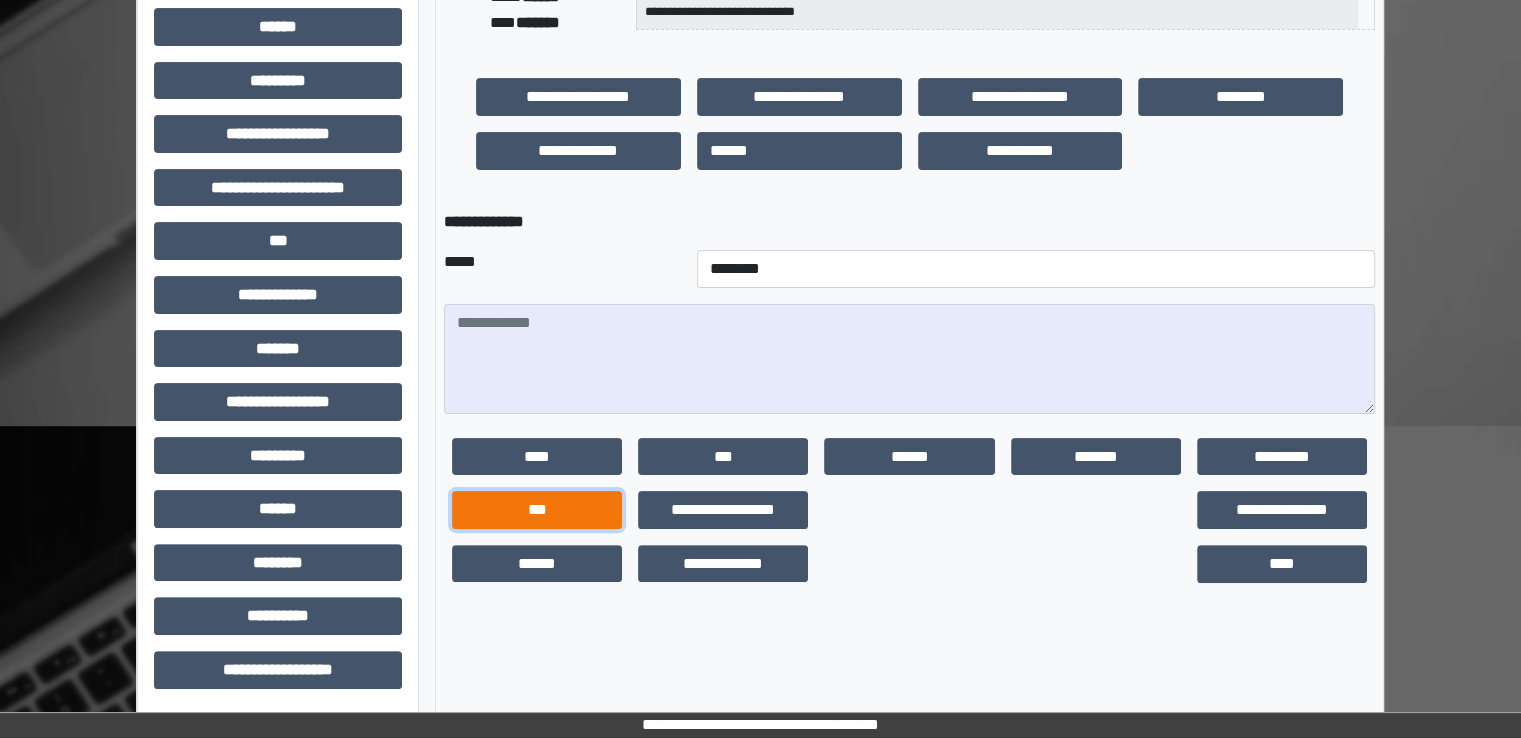 click on "***" at bounding box center [537, 510] 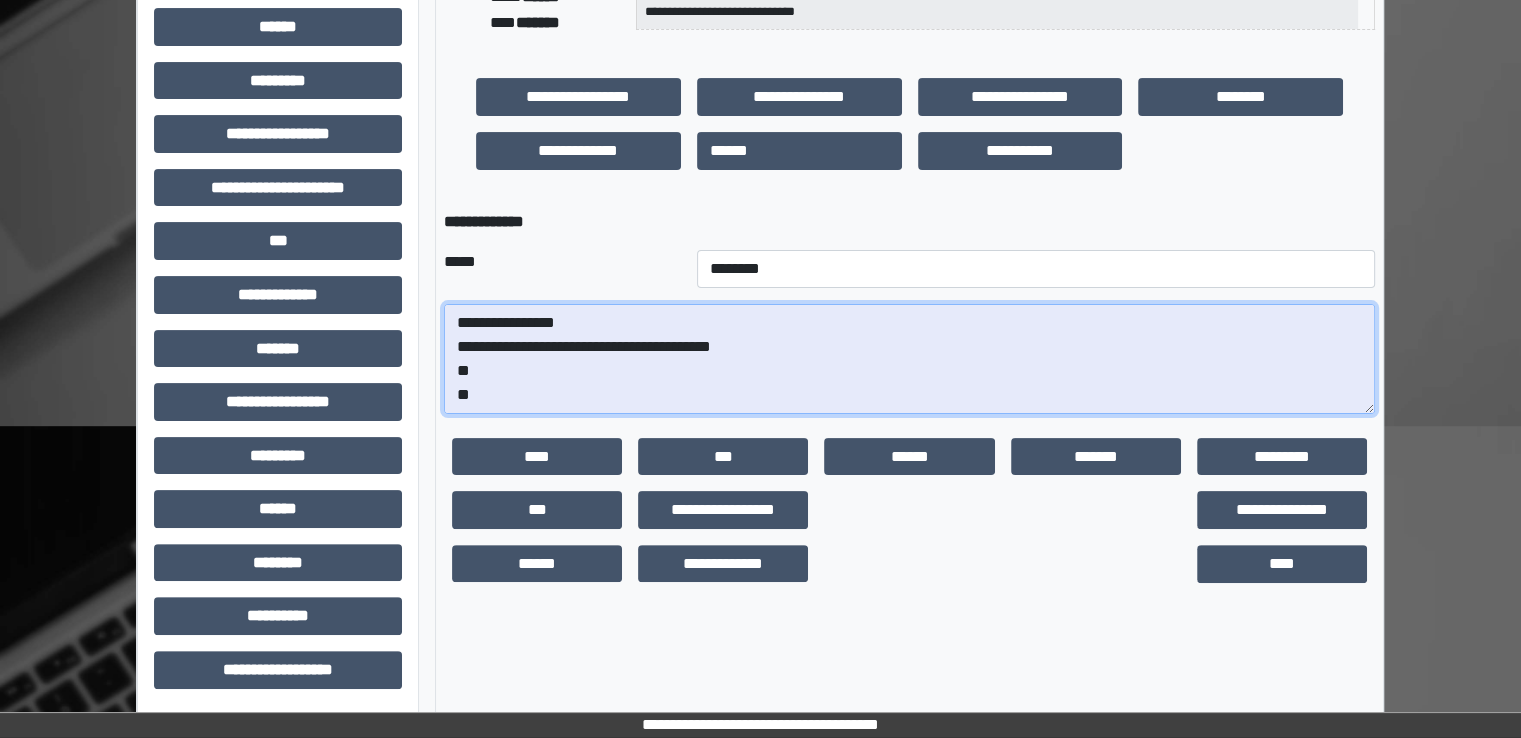 click on "**********" at bounding box center [909, 359] 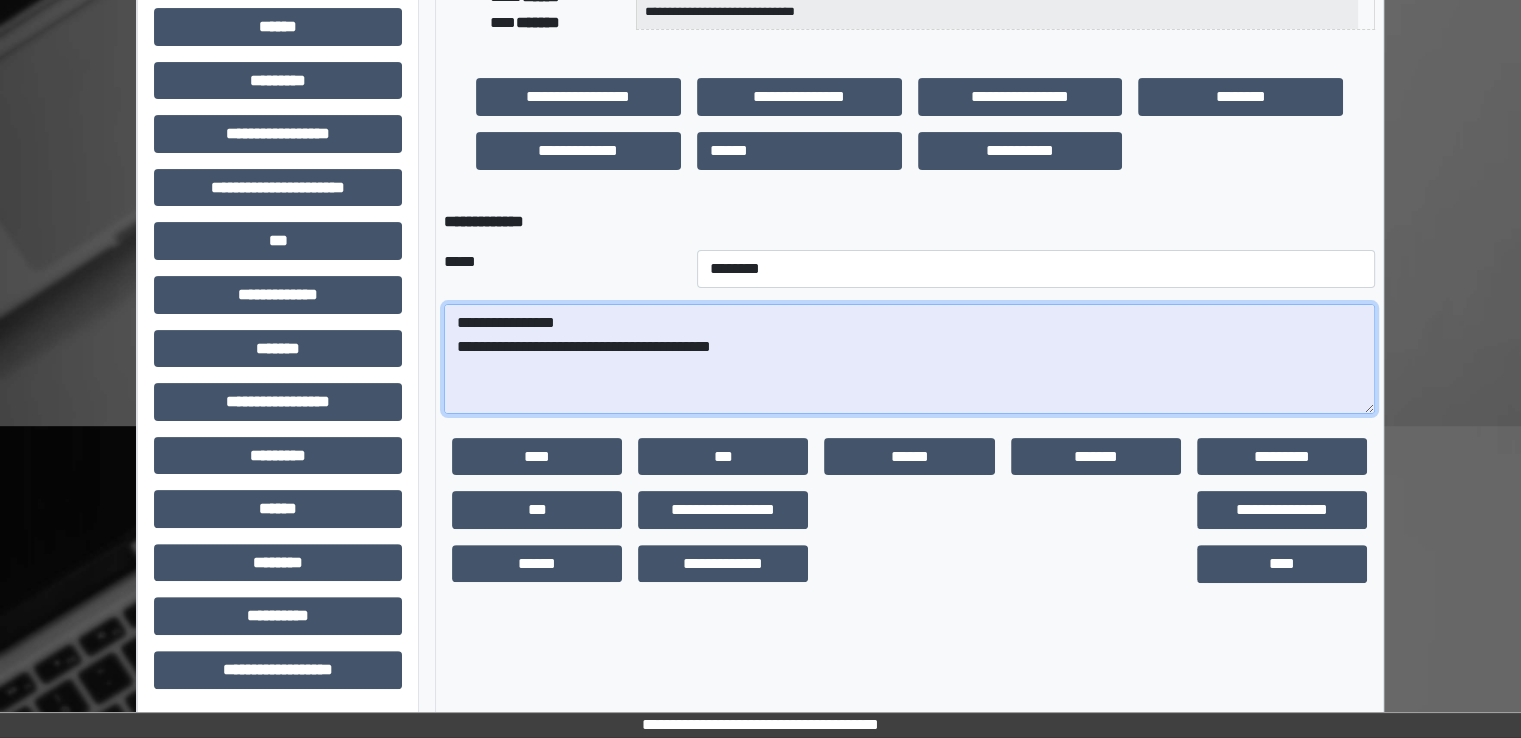 paste on "**********" 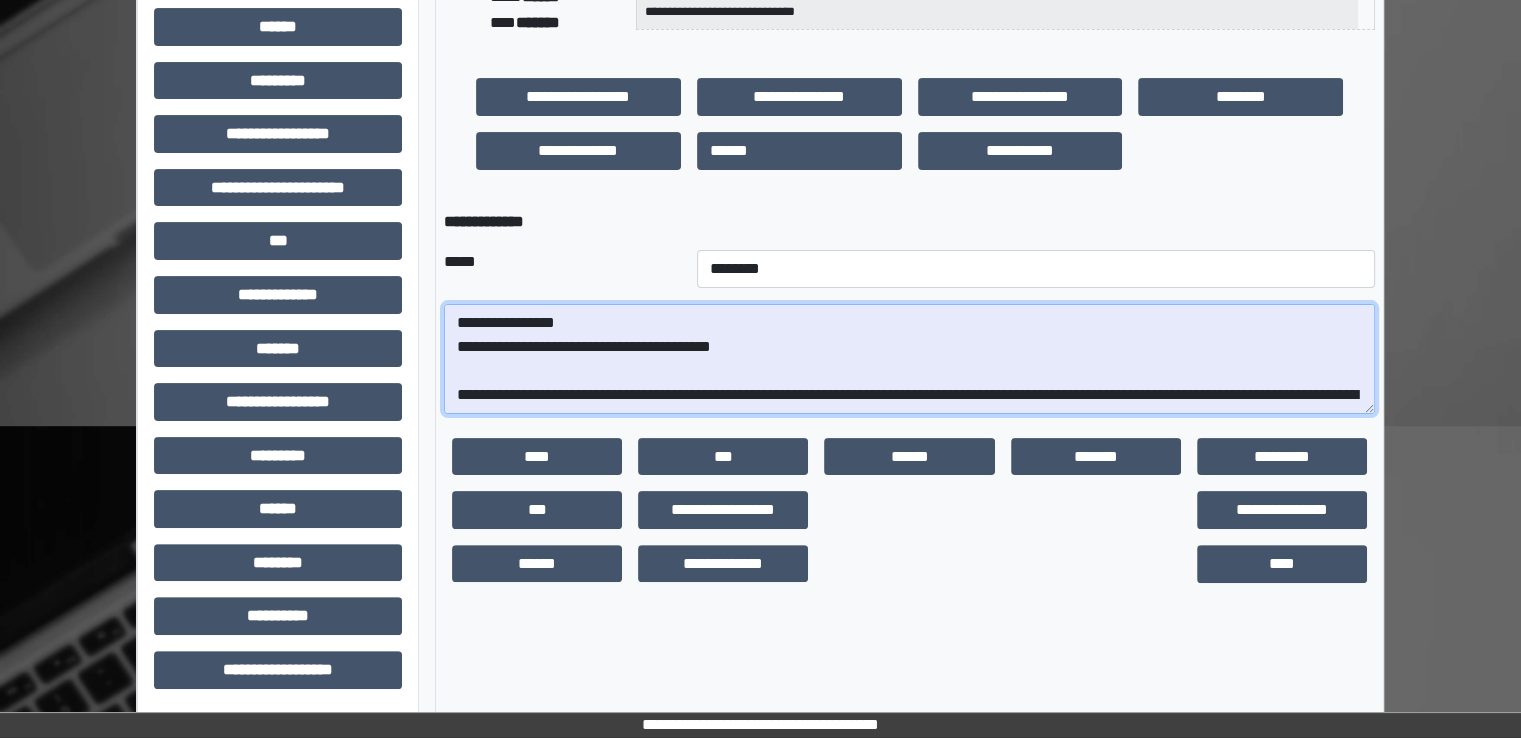 scroll, scrollTop: 376, scrollLeft: 0, axis: vertical 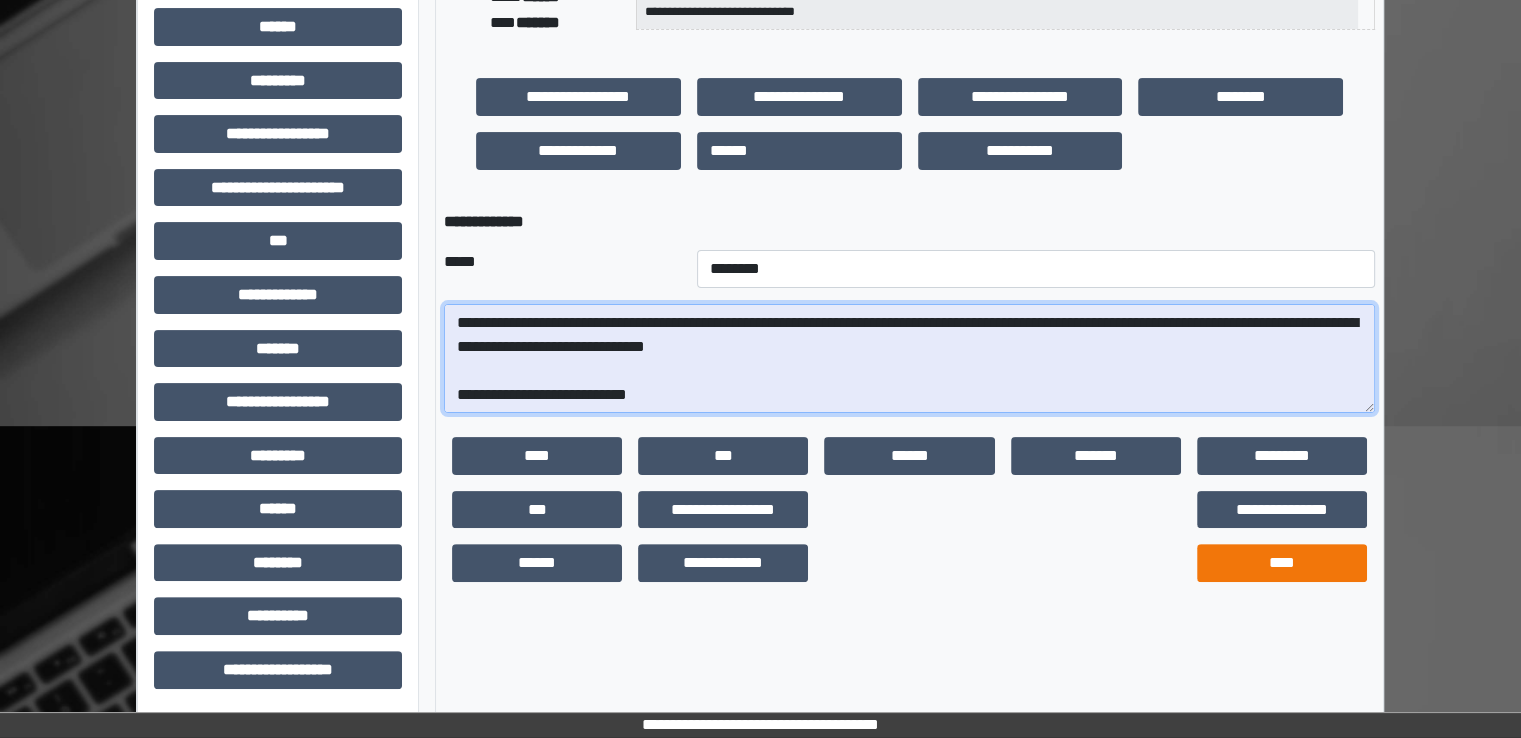 type on "**********" 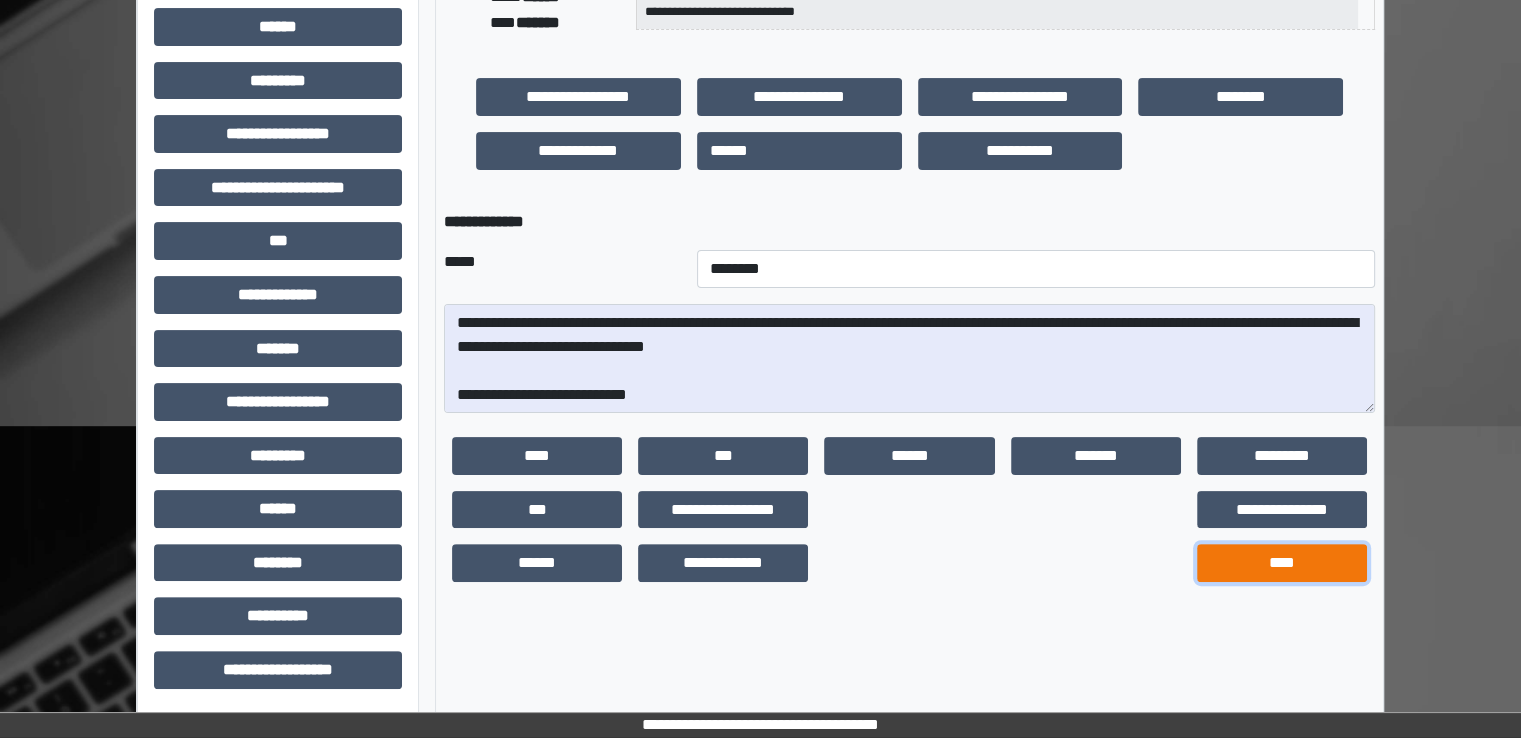 click on "****" at bounding box center [1282, 563] 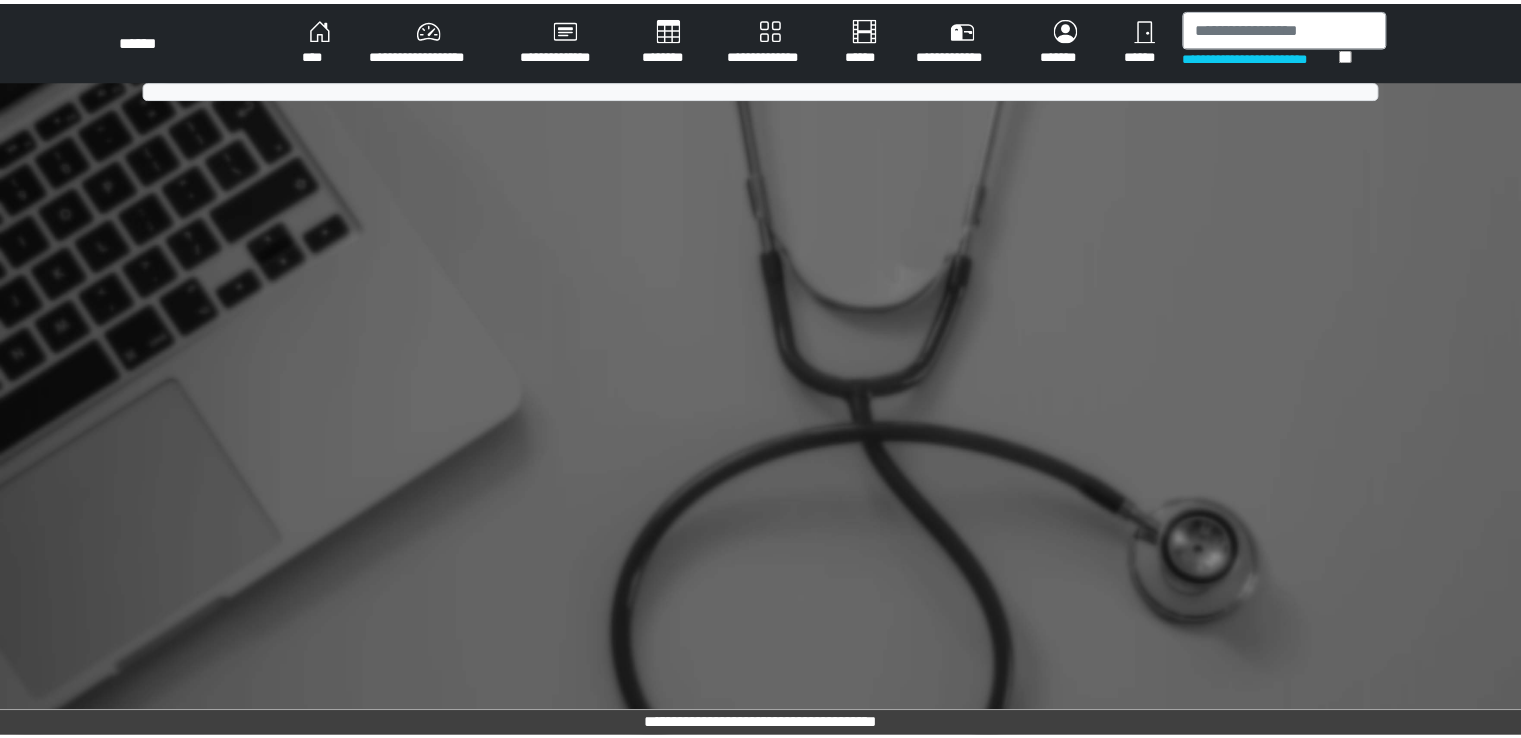 scroll, scrollTop: 0, scrollLeft: 0, axis: both 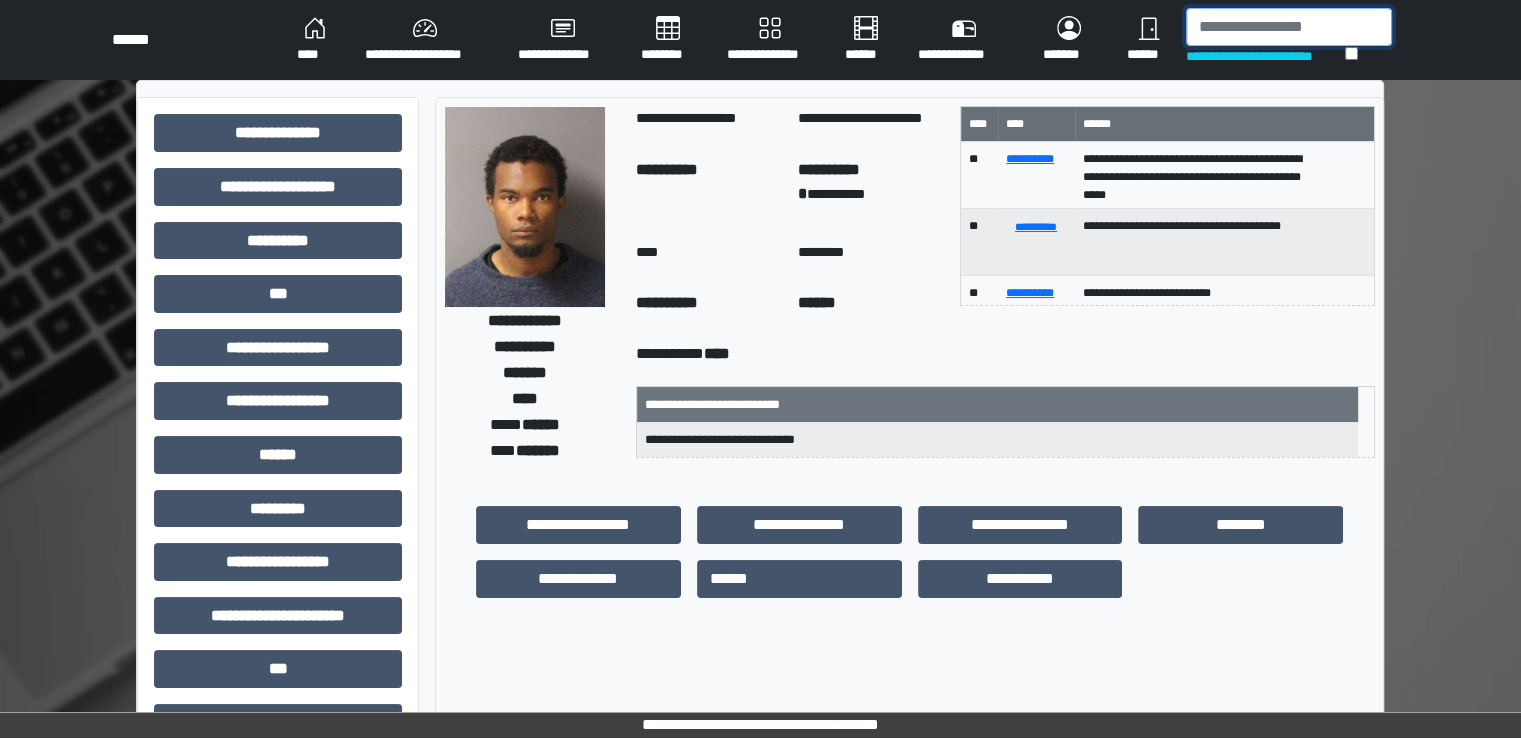 click at bounding box center [1289, 27] 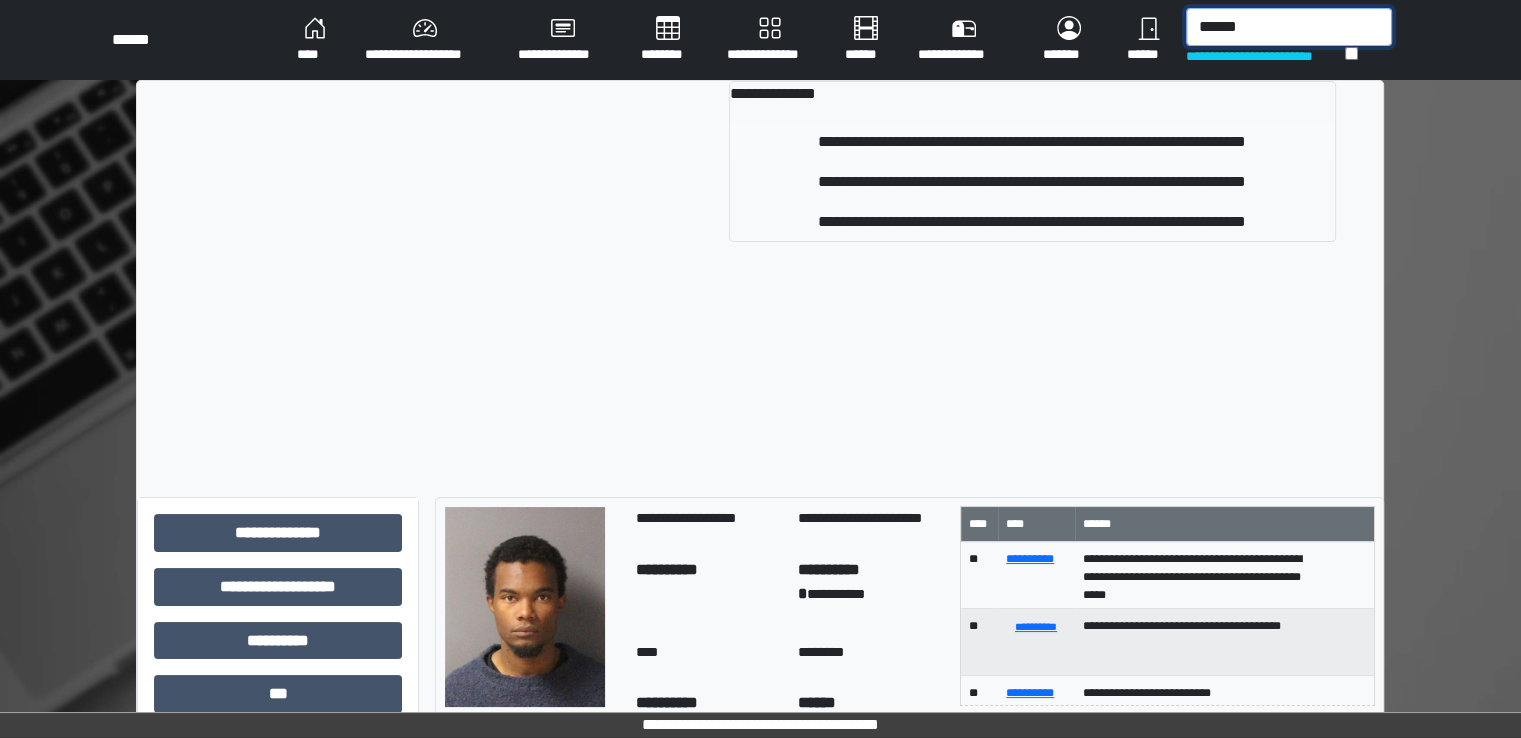 type on "******" 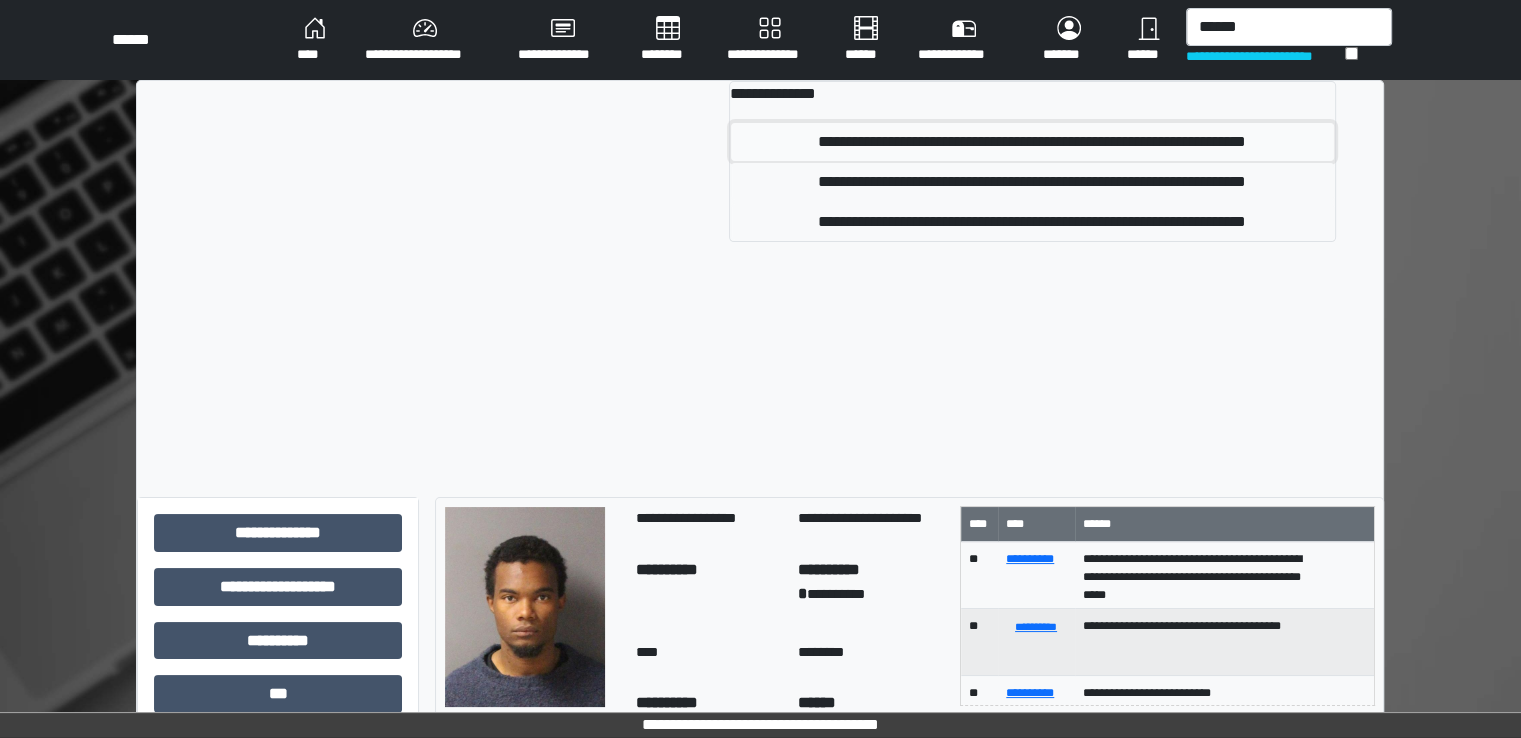 click on "**********" at bounding box center [1032, 142] 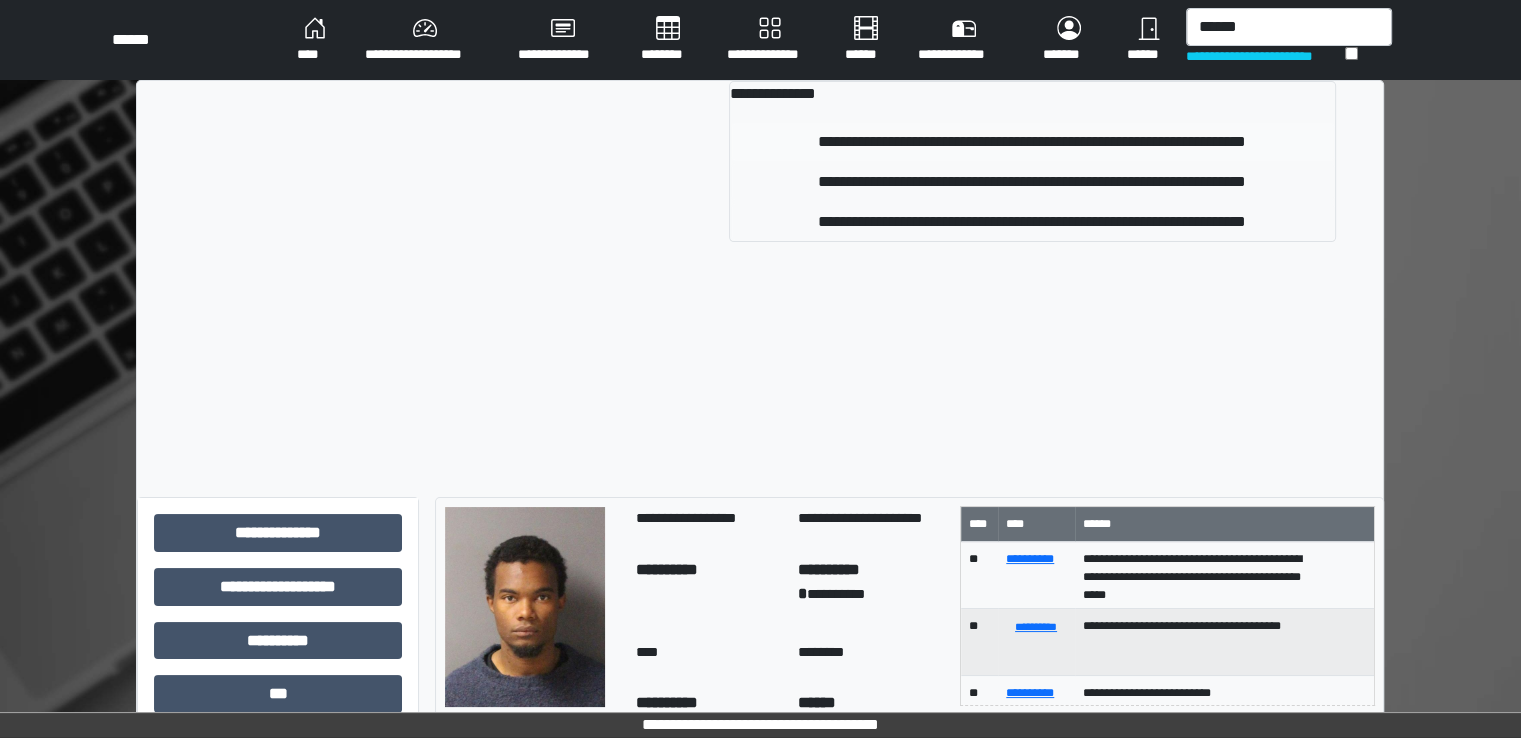 type 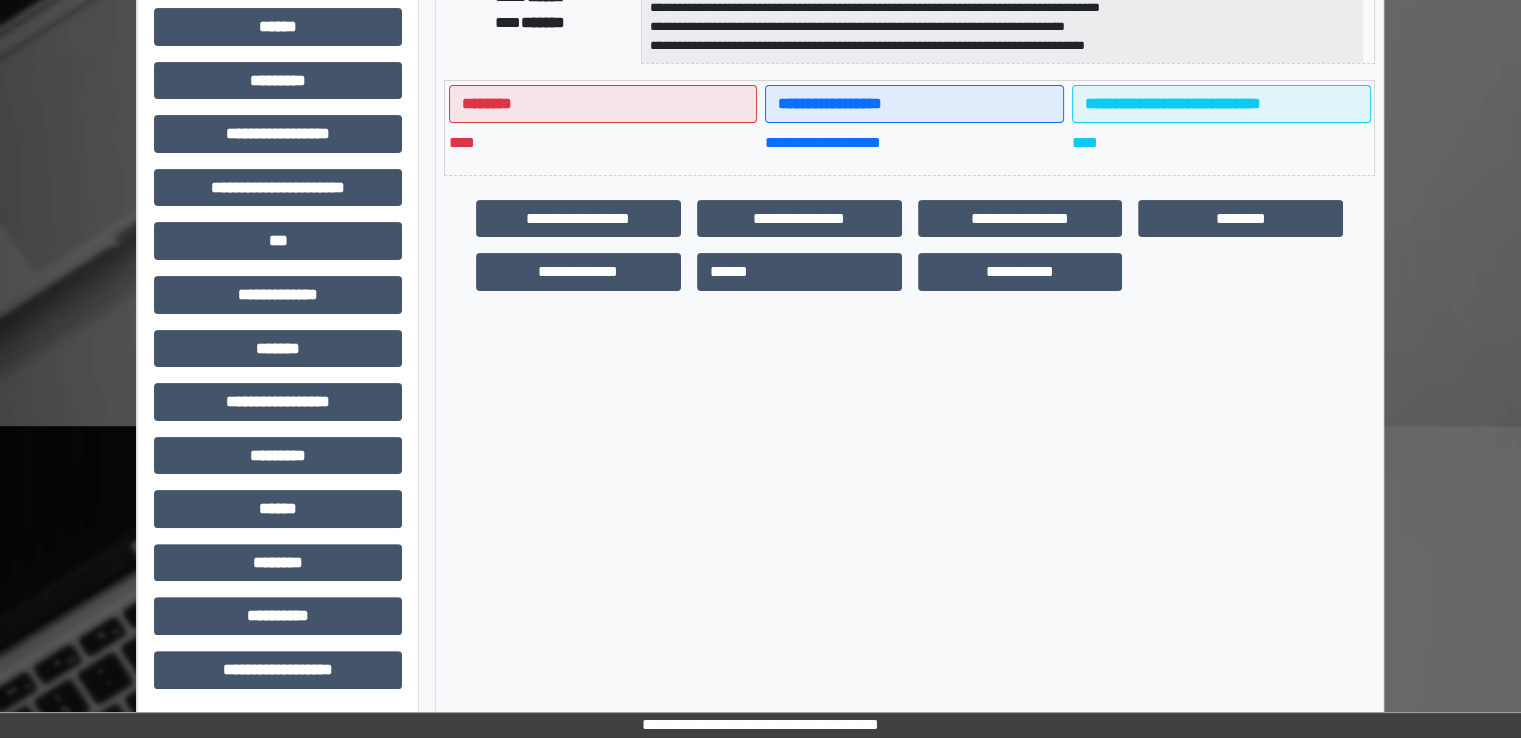 scroll, scrollTop: 428, scrollLeft: 0, axis: vertical 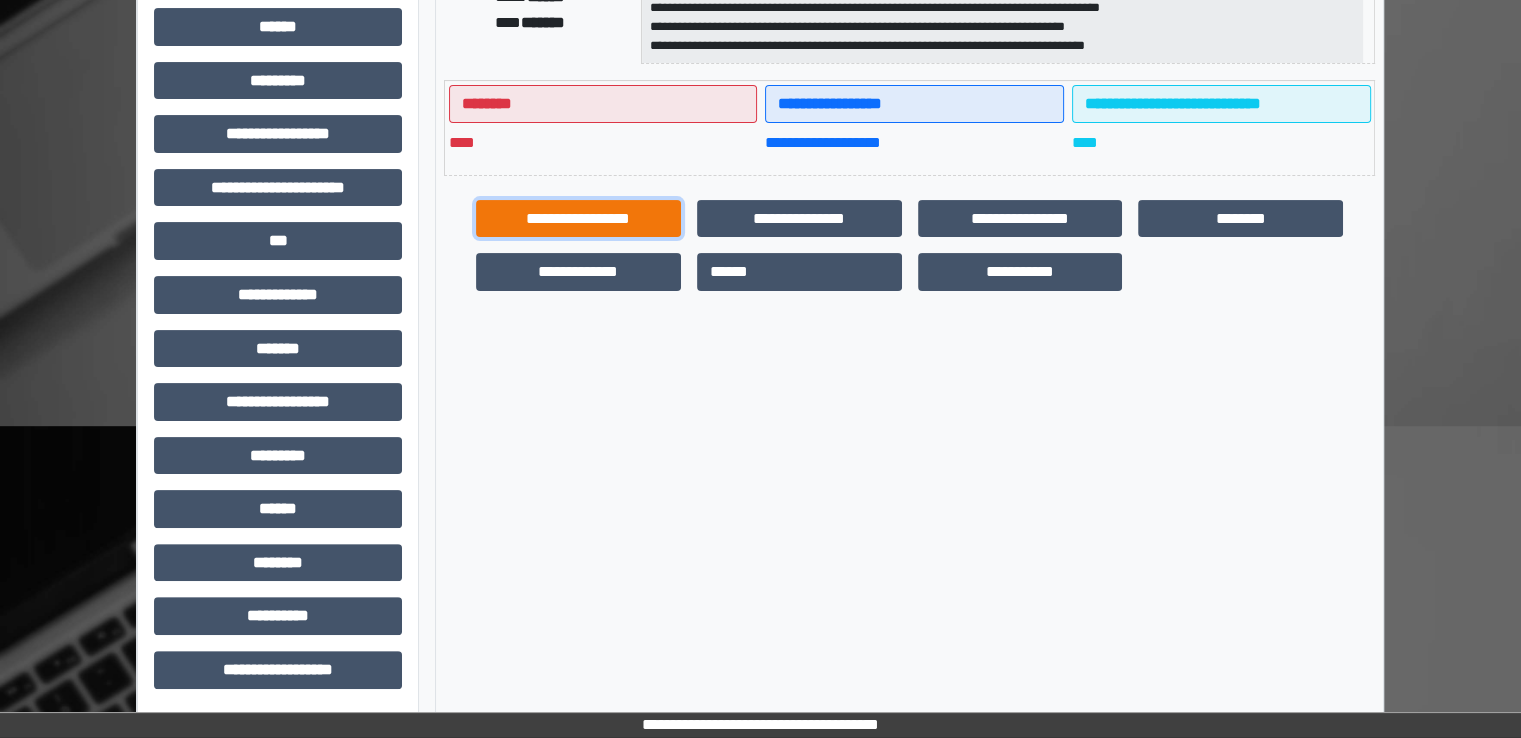click on "**********" at bounding box center (578, 219) 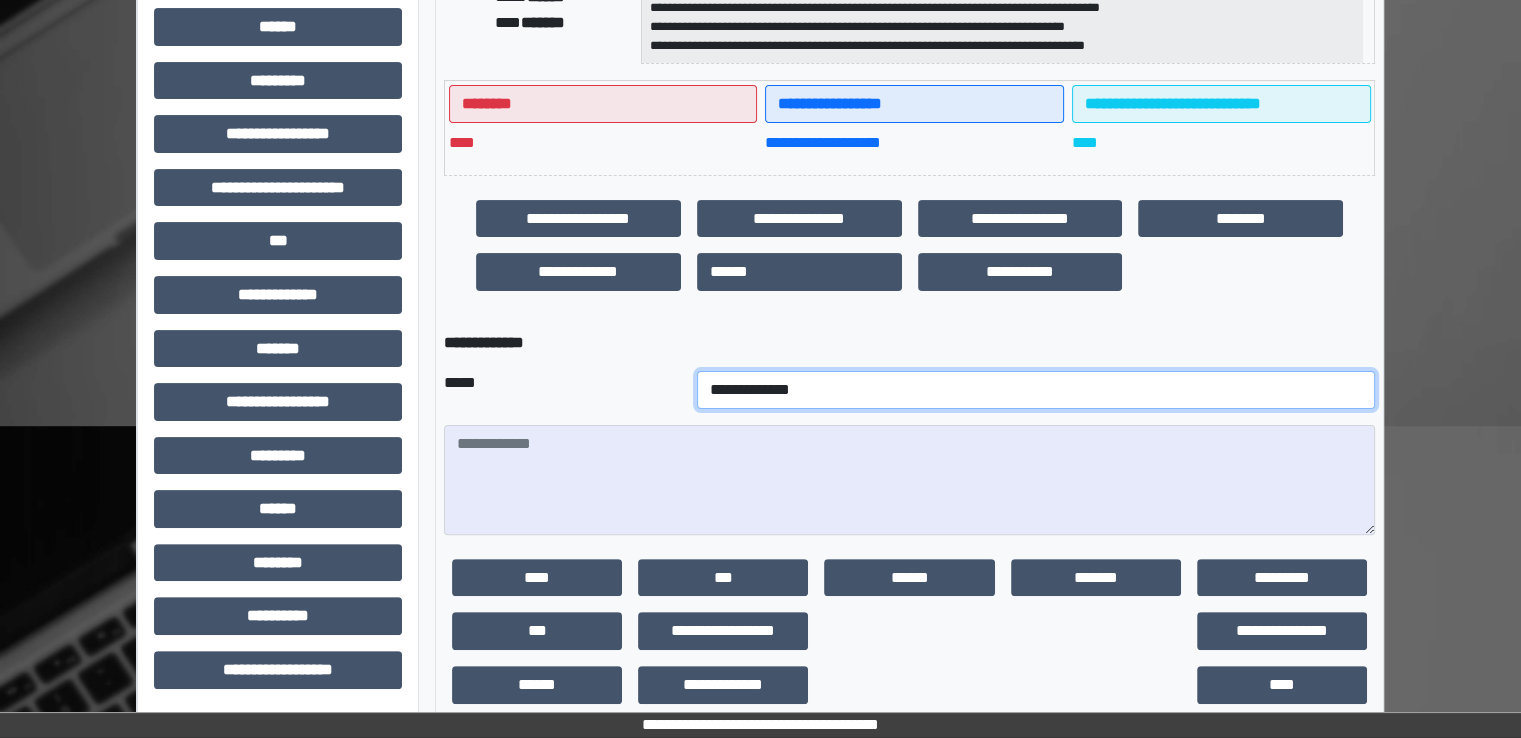 click on "**********" at bounding box center (1036, 390) 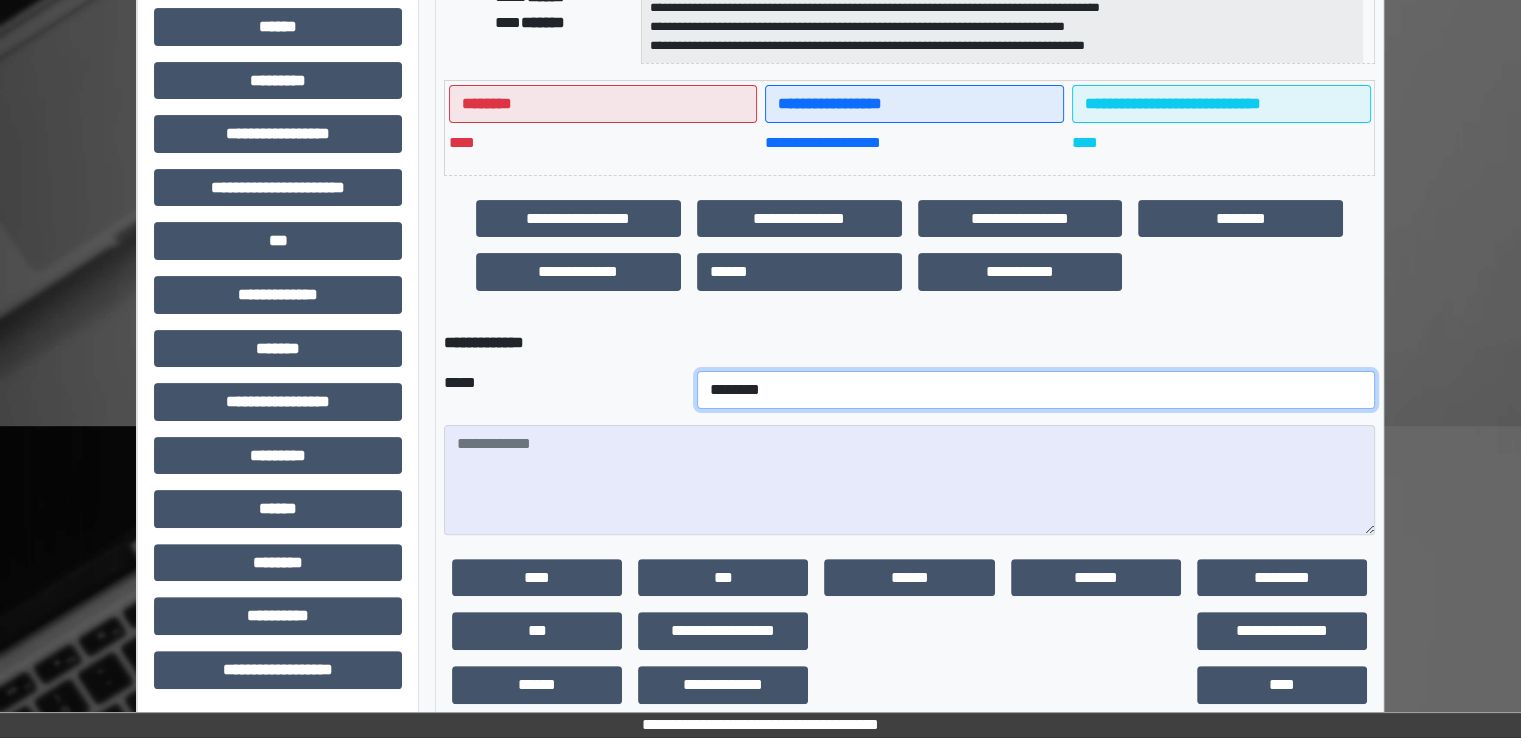 click on "**********" at bounding box center [1036, 390] 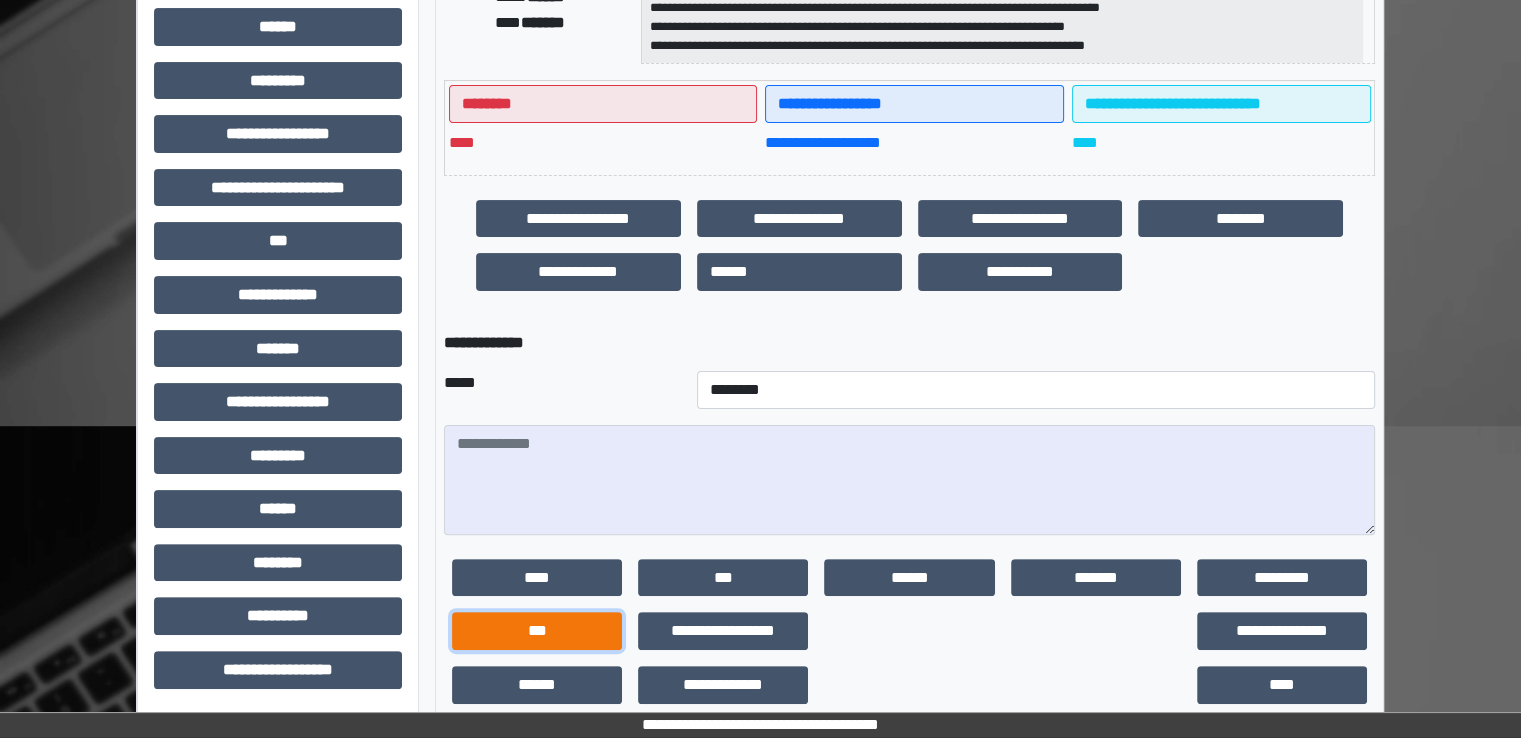 click on "***" at bounding box center (537, 631) 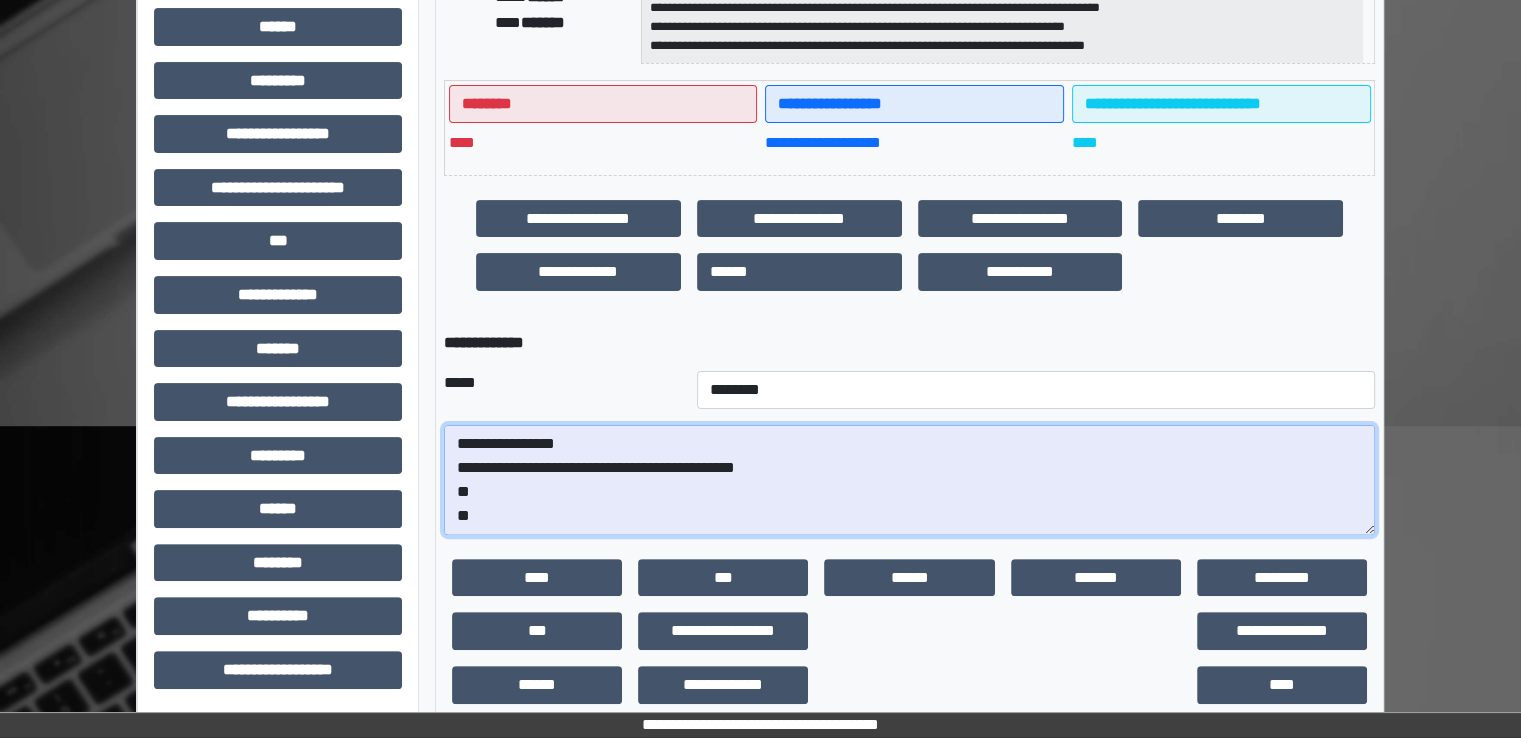 click on "**********" at bounding box center [909, 480] 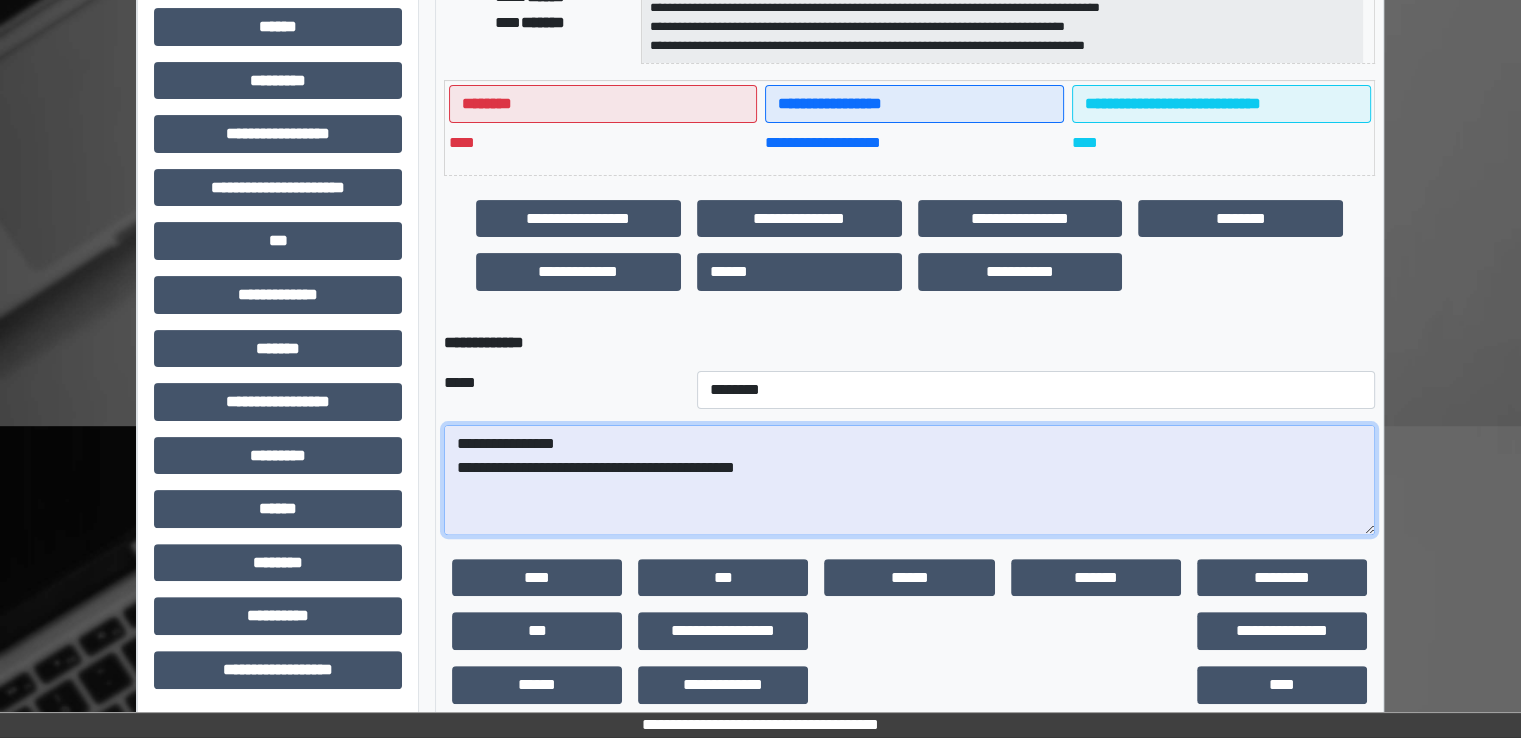 paste on "**********" 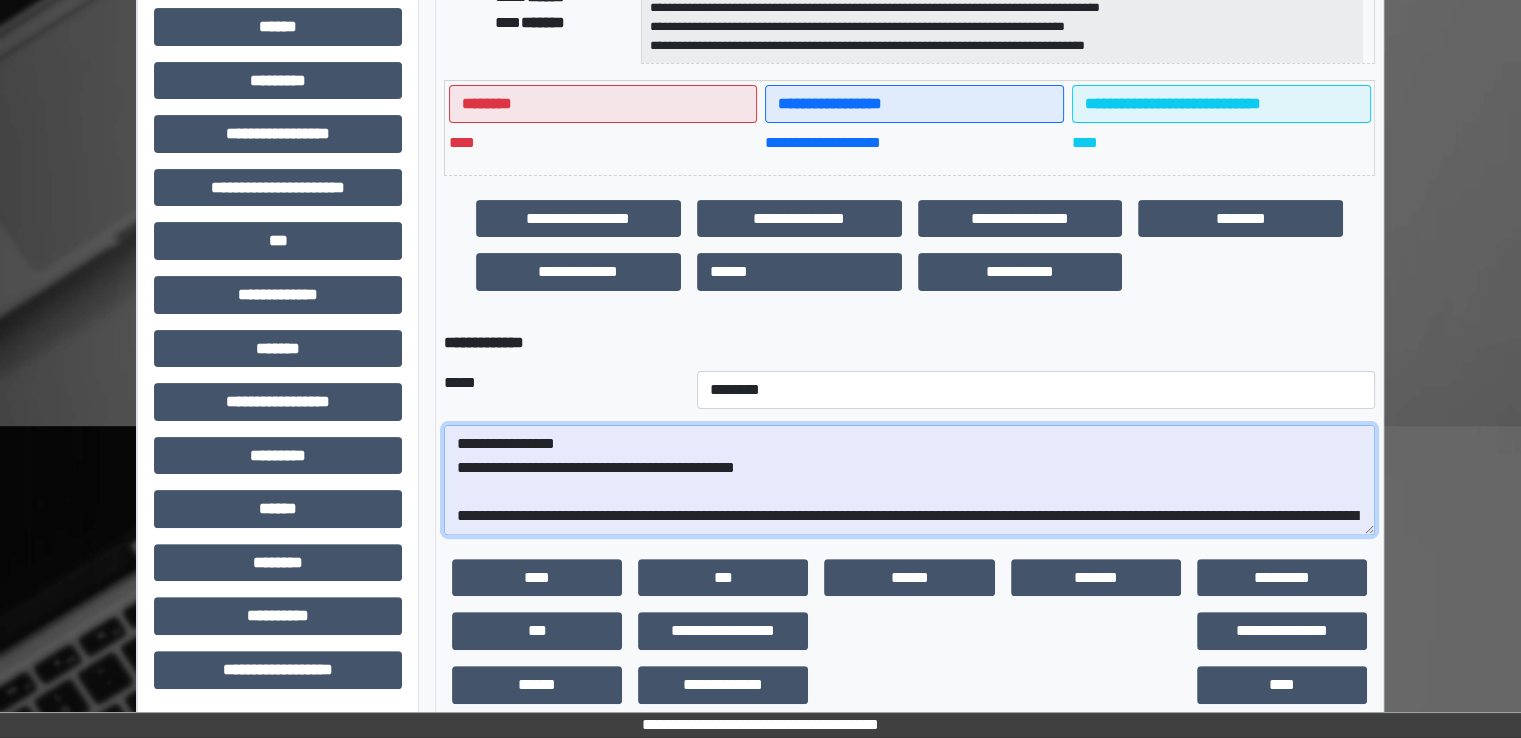 scroll, scrollTop: 376, scrollLeft: 0, axis: vertical 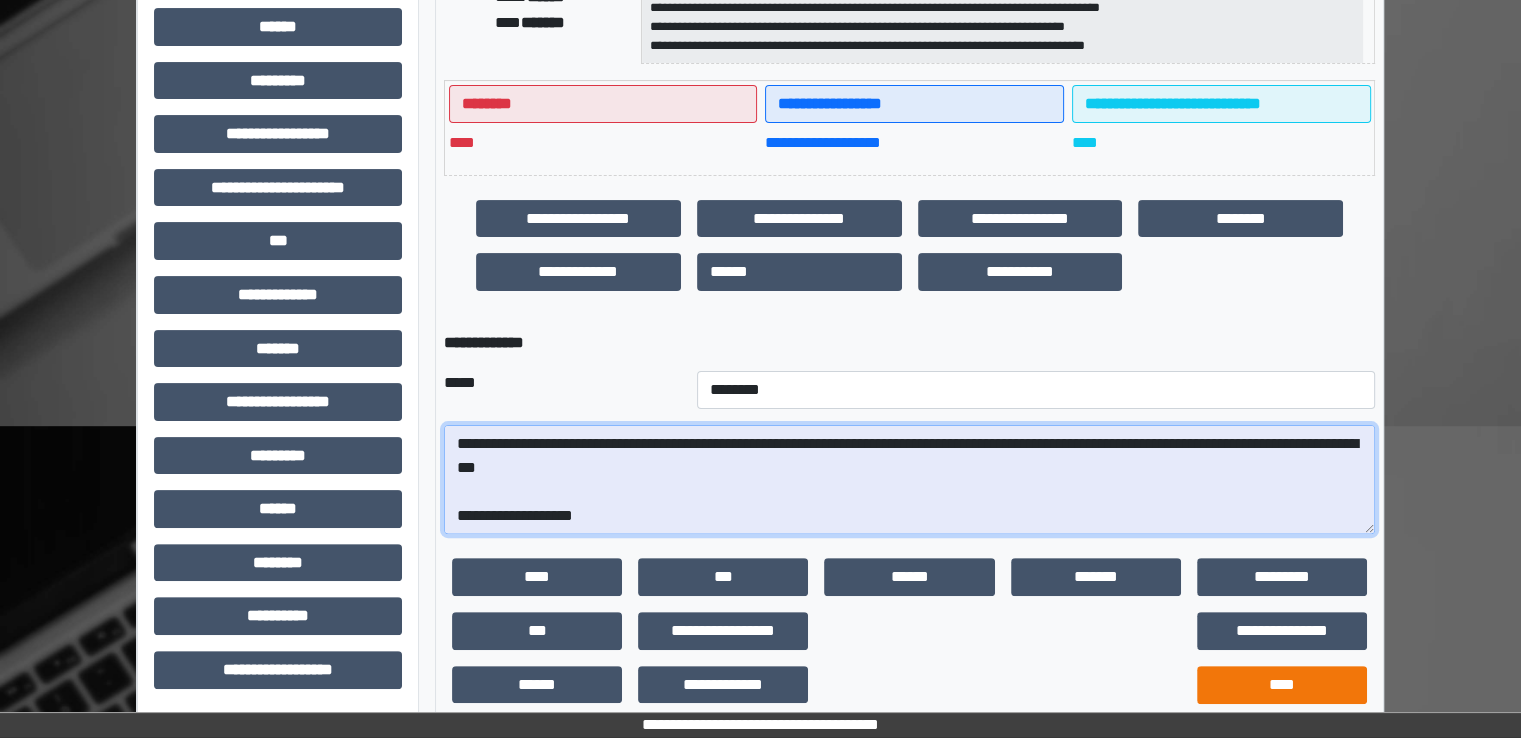 type on "**********" 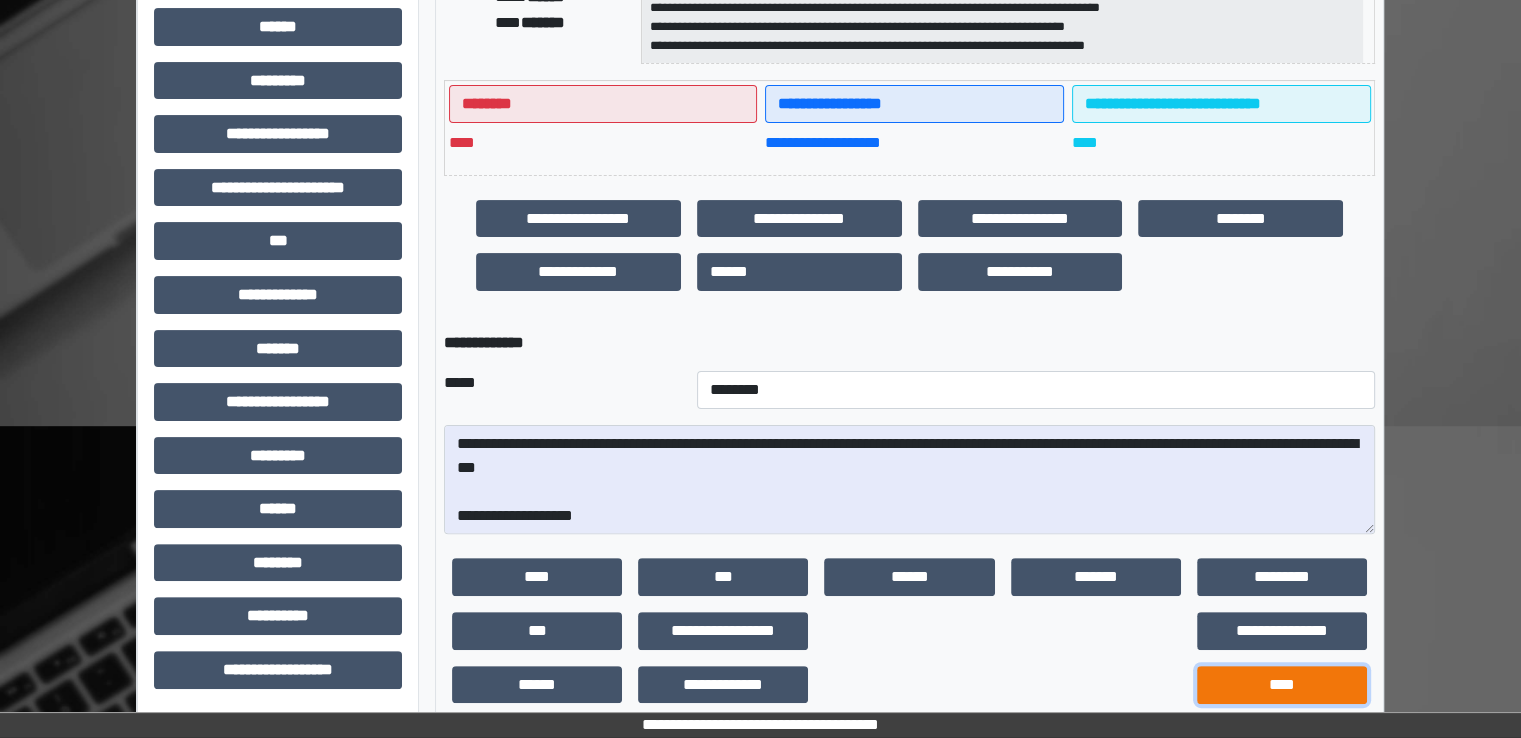 click on "****" at bounding box center (1282, 685) 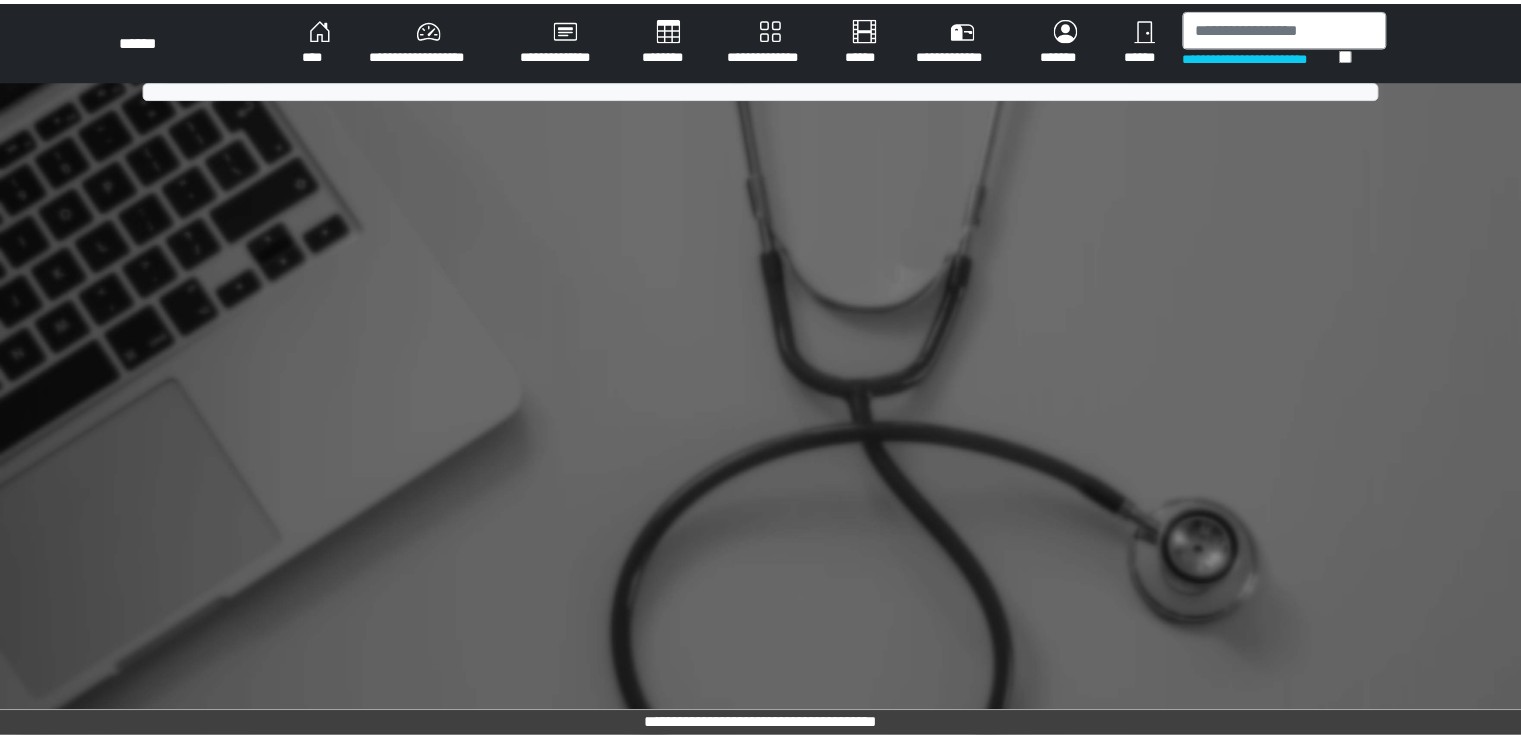 scroll, scrollTop: 0, scrollLeft: 0, axis: both 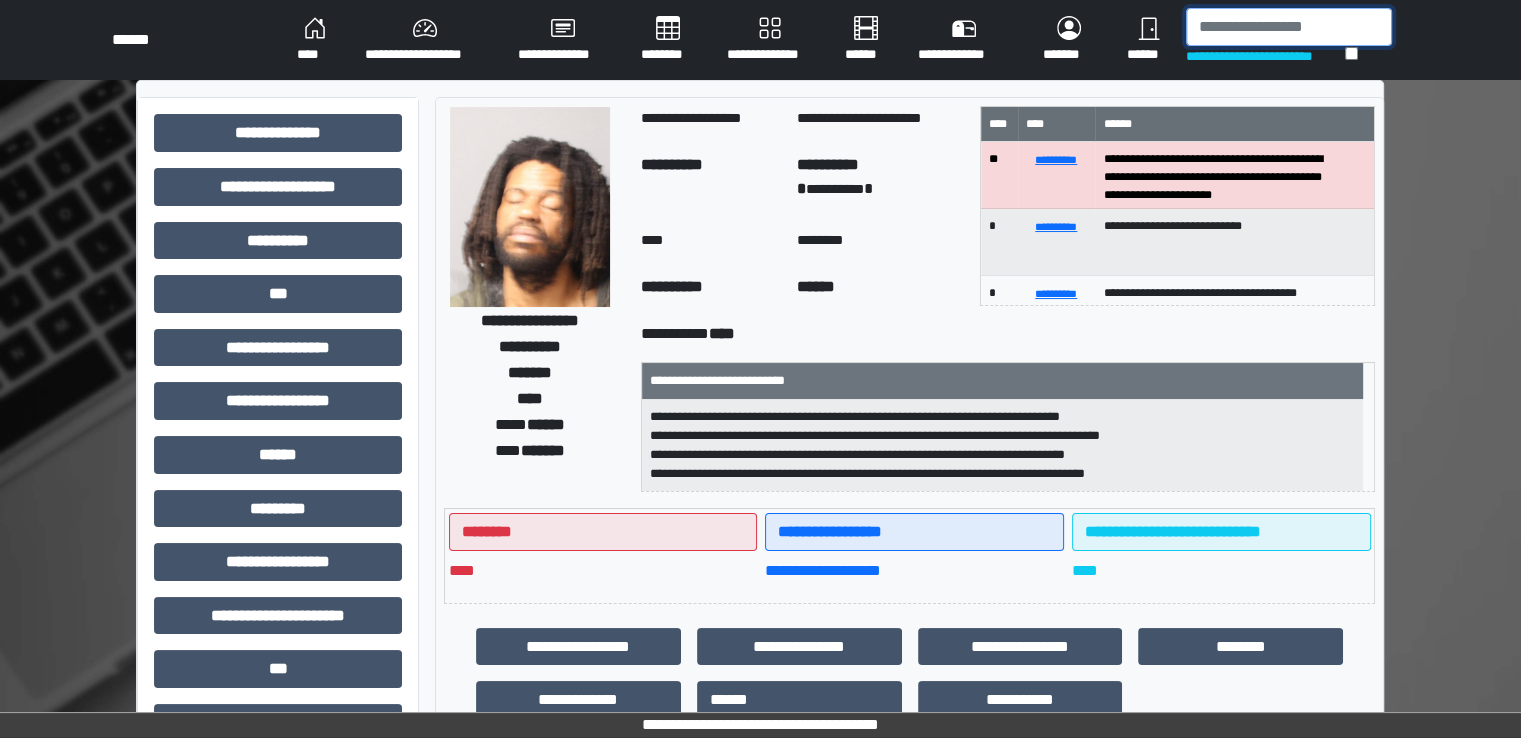 click at bounding box center (1289, 27) 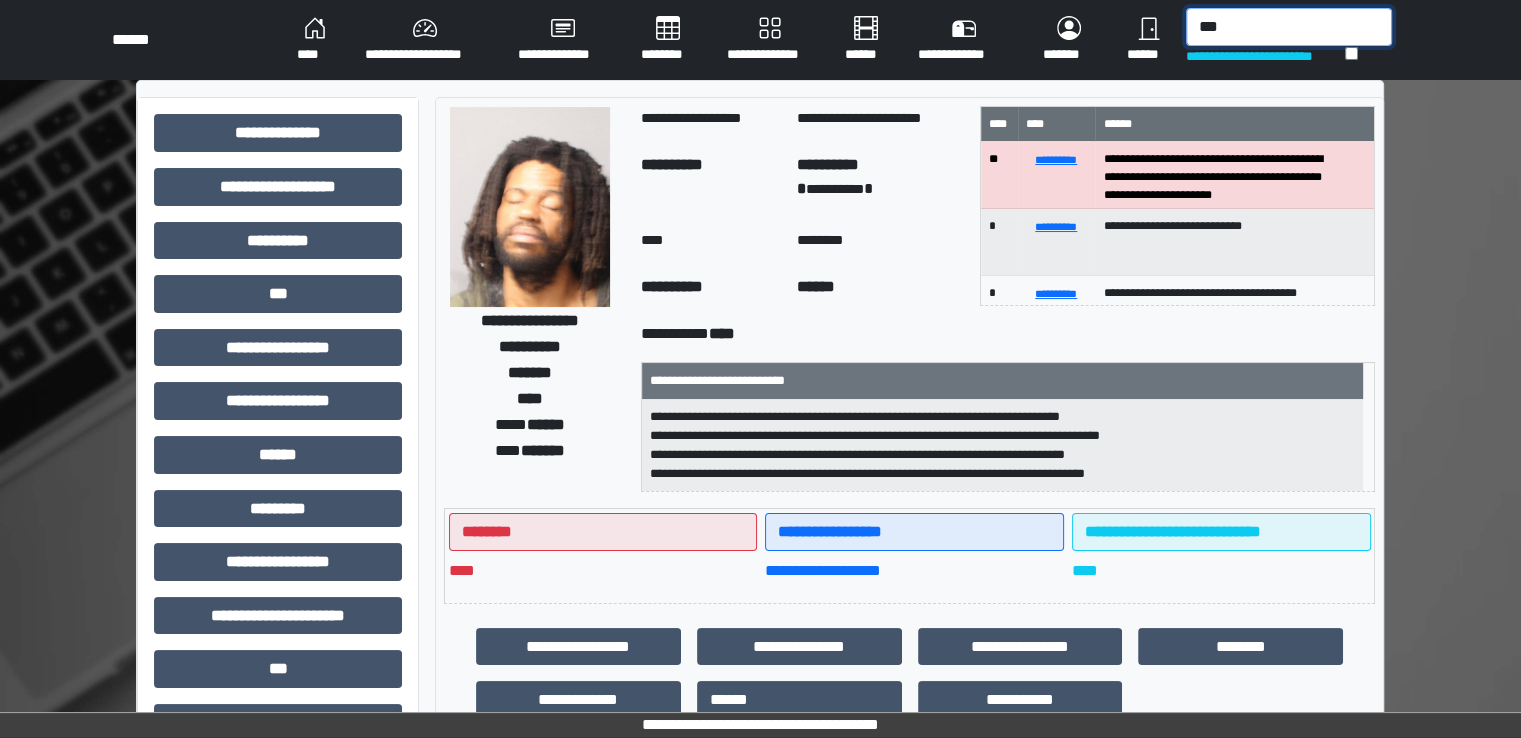 type on "****" 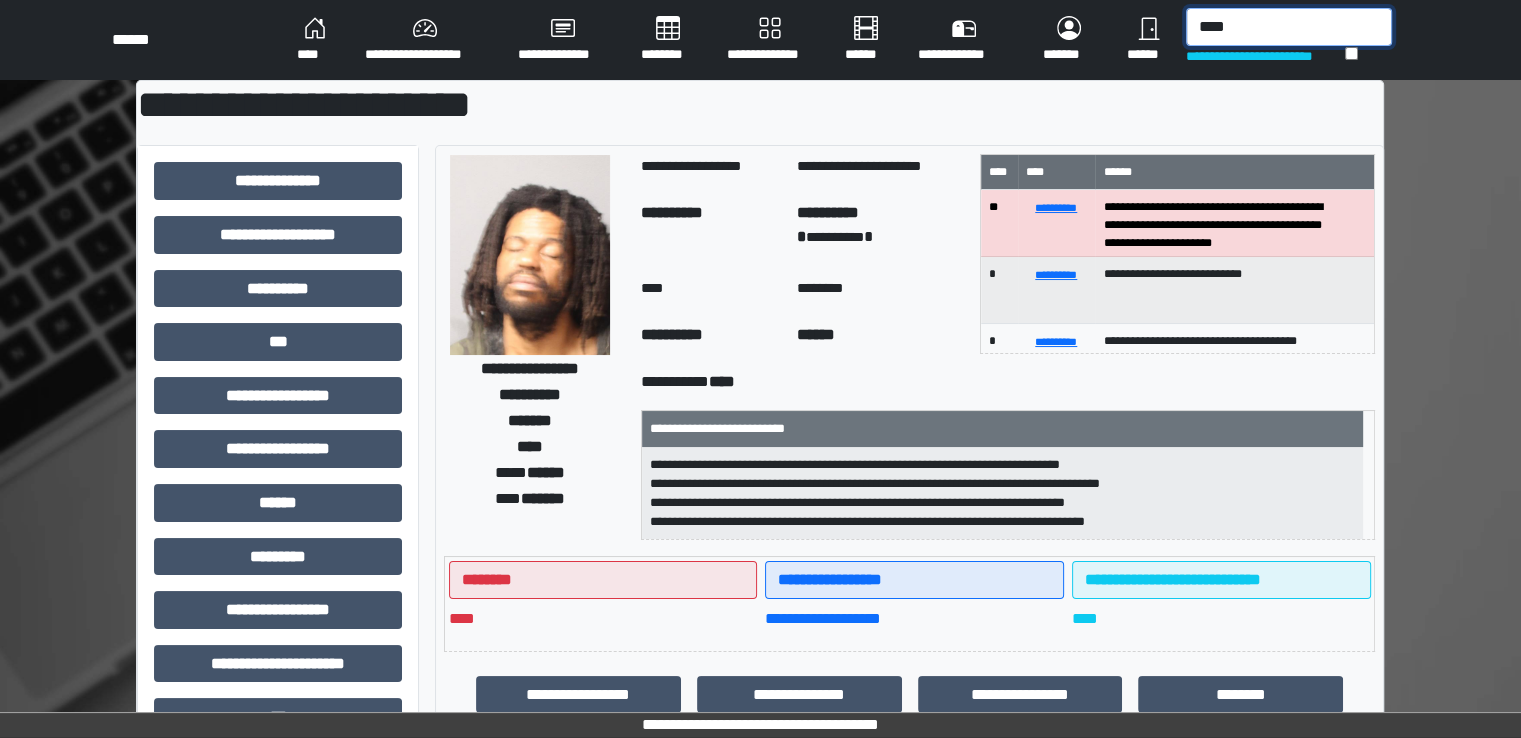 drag, startPoint x: 1244, startPoint y: 31, endPoint x: 1108, endPoint y: 17, distance: 136.71869 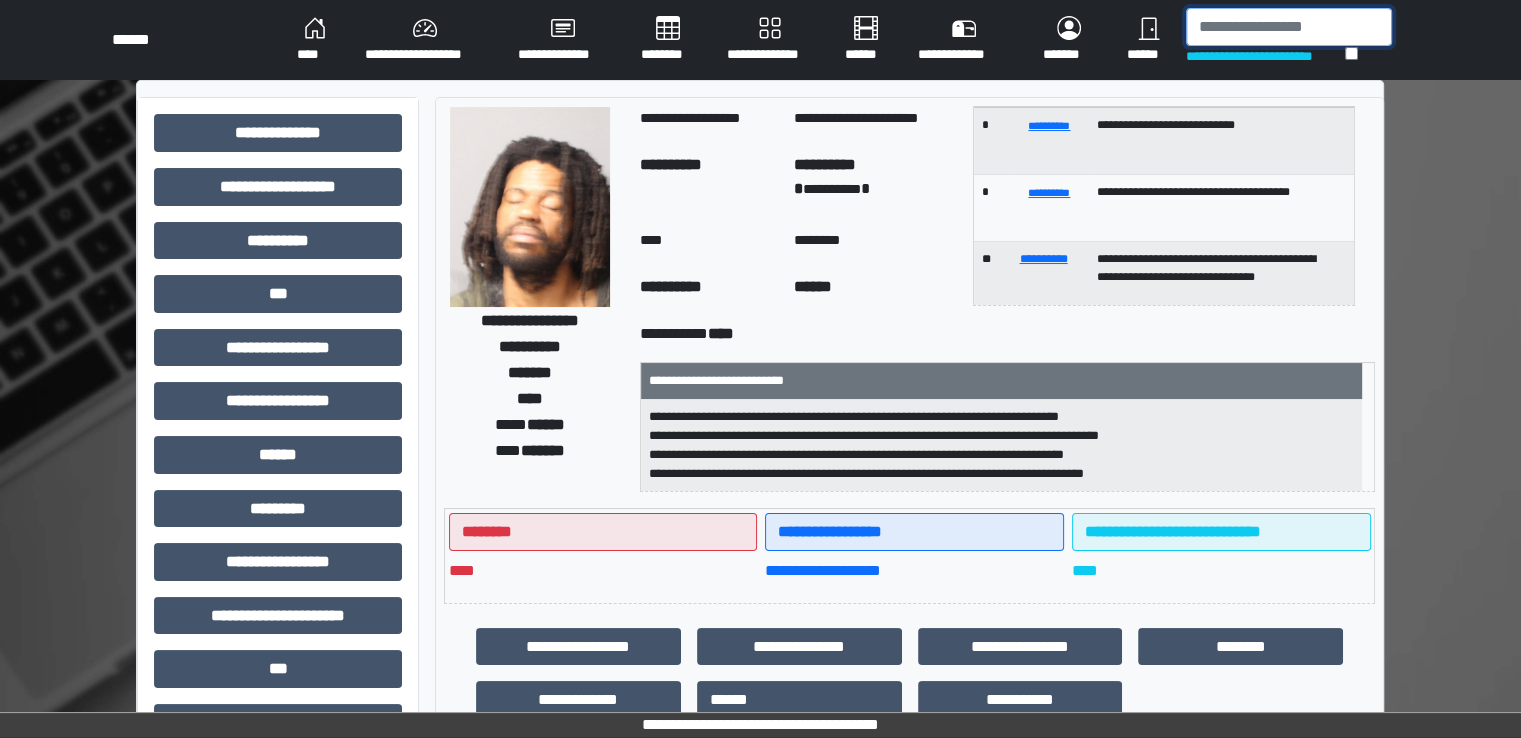 scroll, scrollTop: 186, scrollLeft: 0, axis: vertical 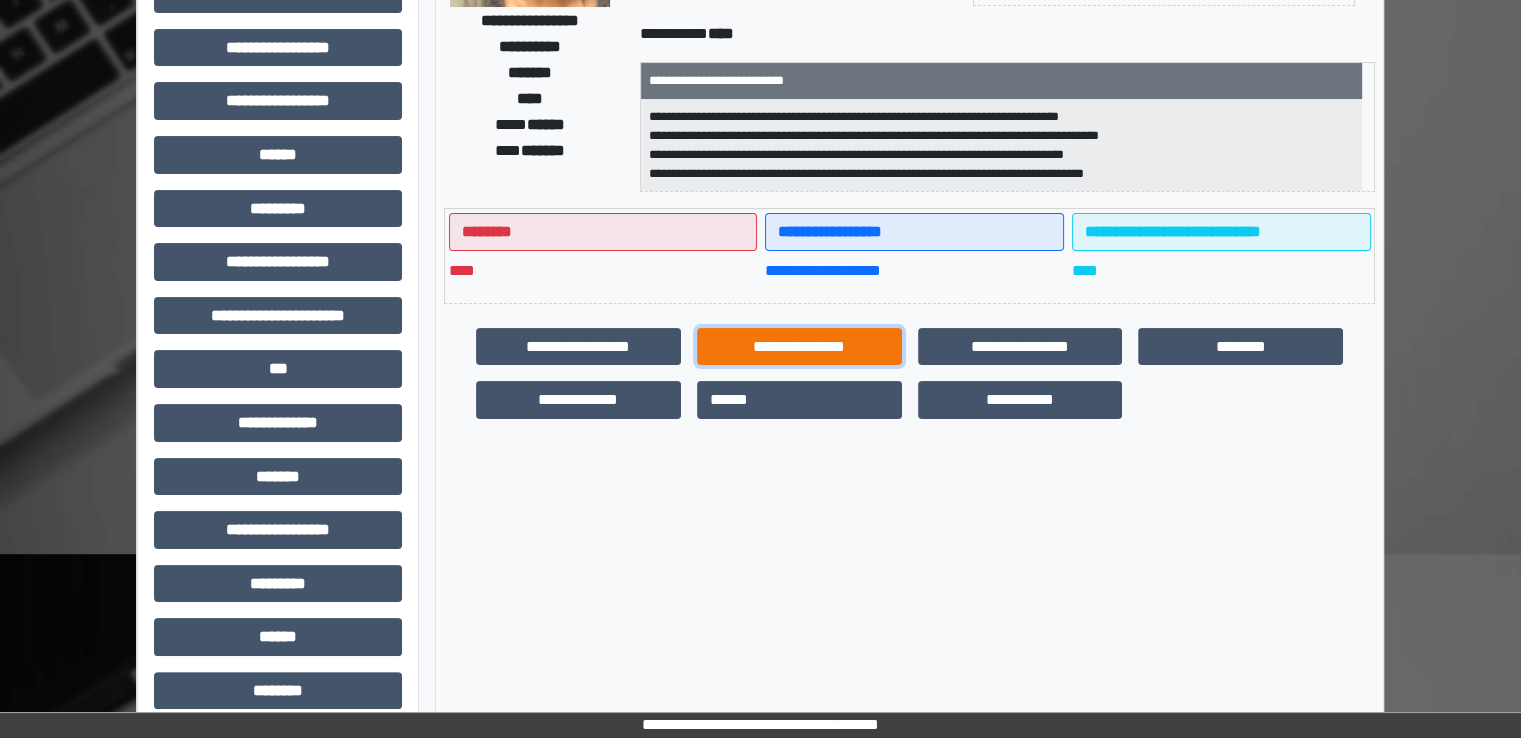 click on "**********" at bounding box center [799, 347] 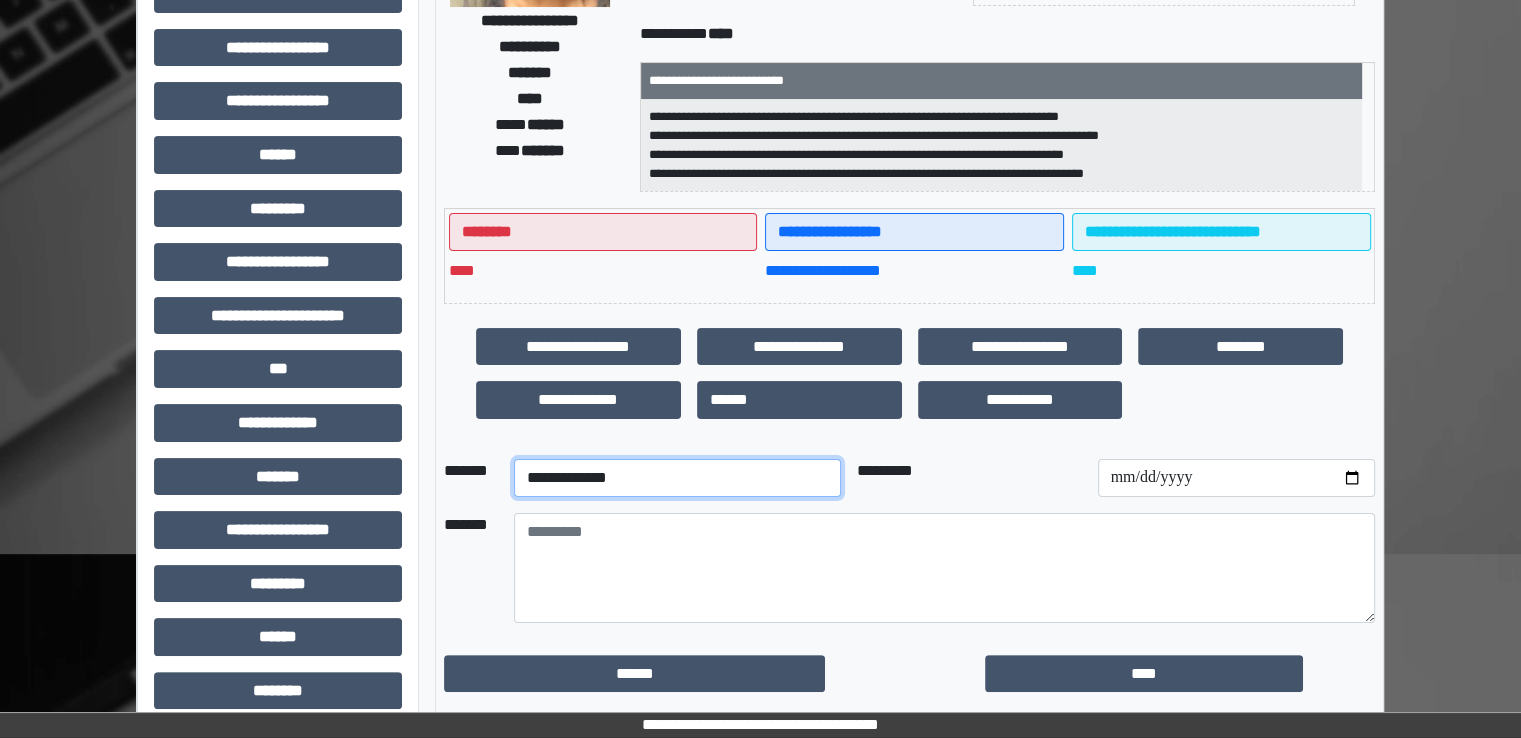 click on "**********" at bounding box center (677, 478) 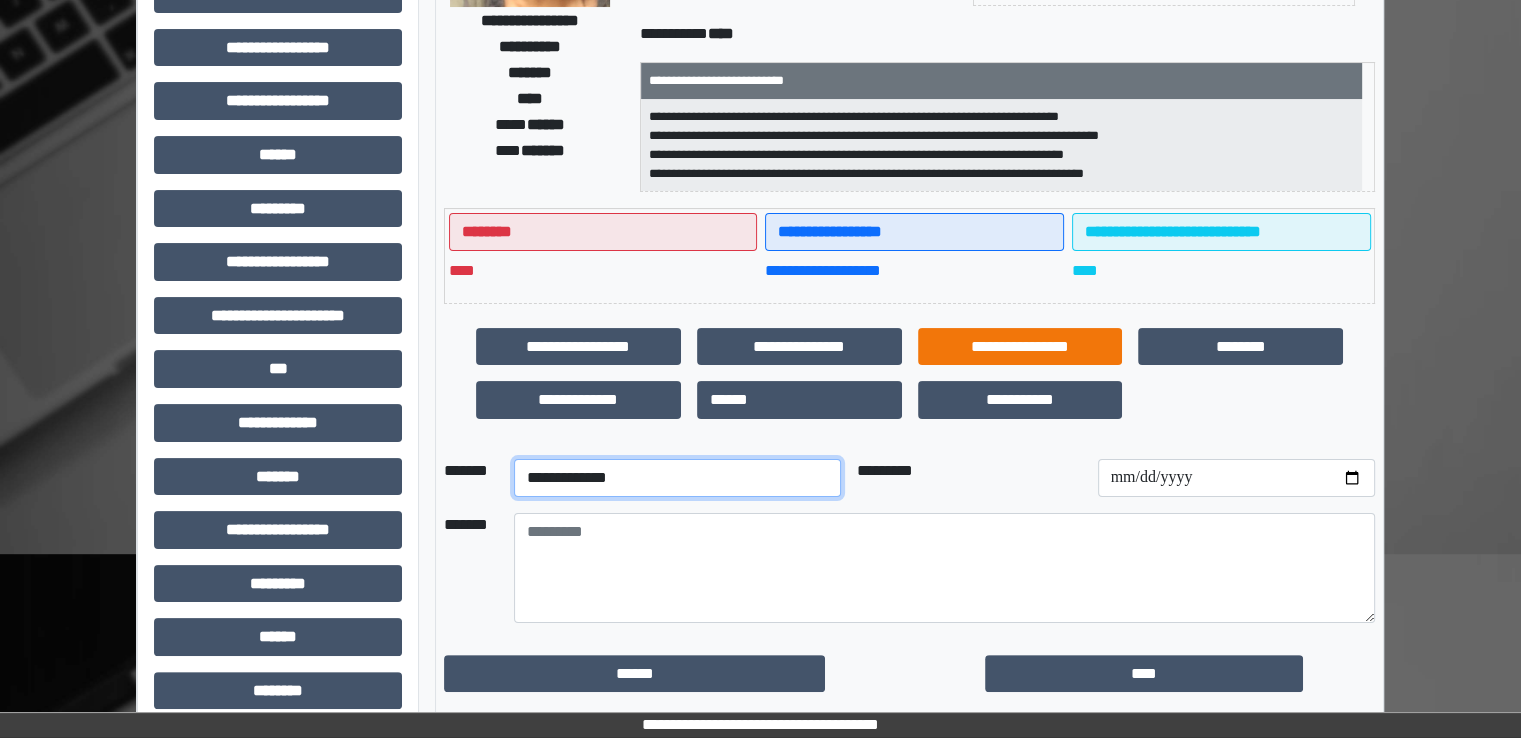 select on "**" 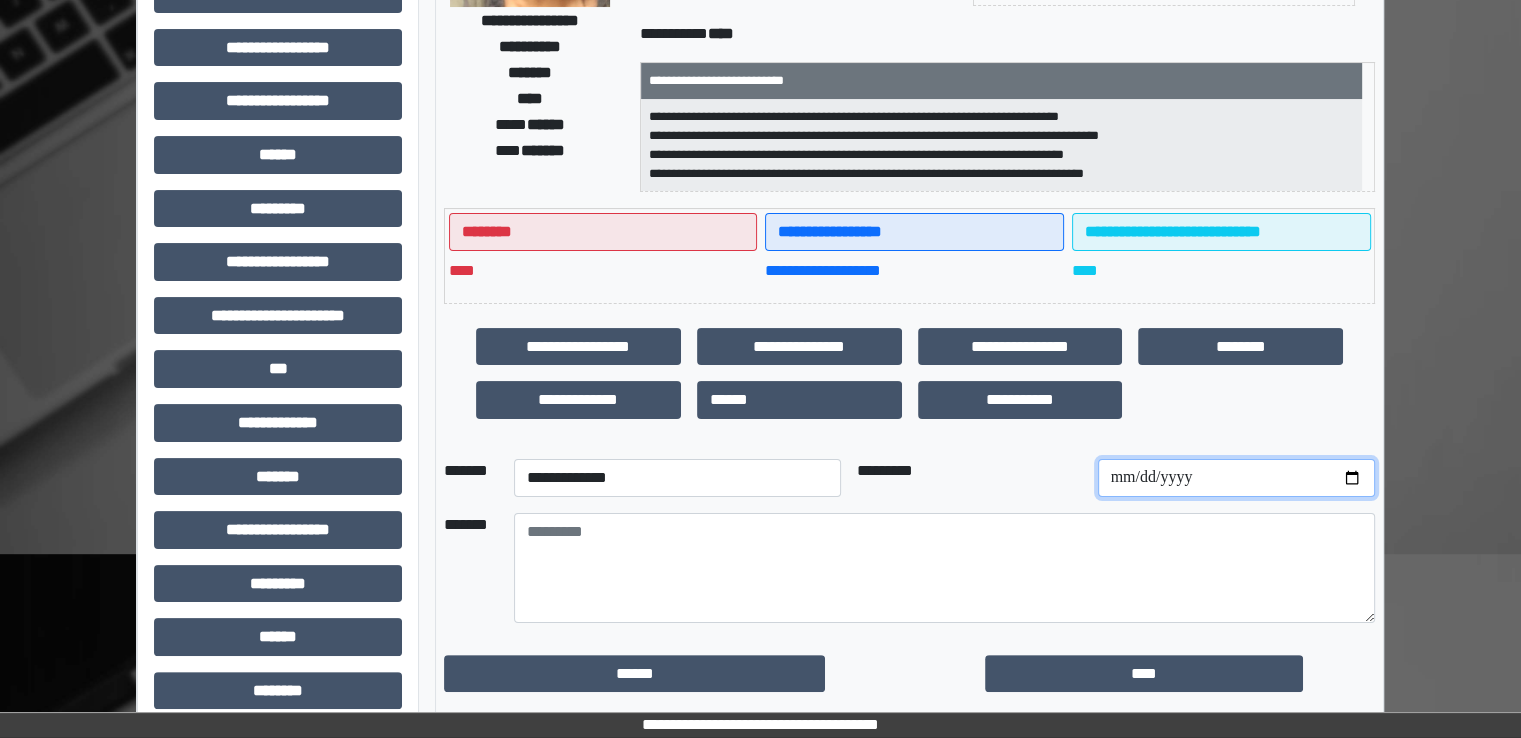 click at bounding box center [1236, 478] 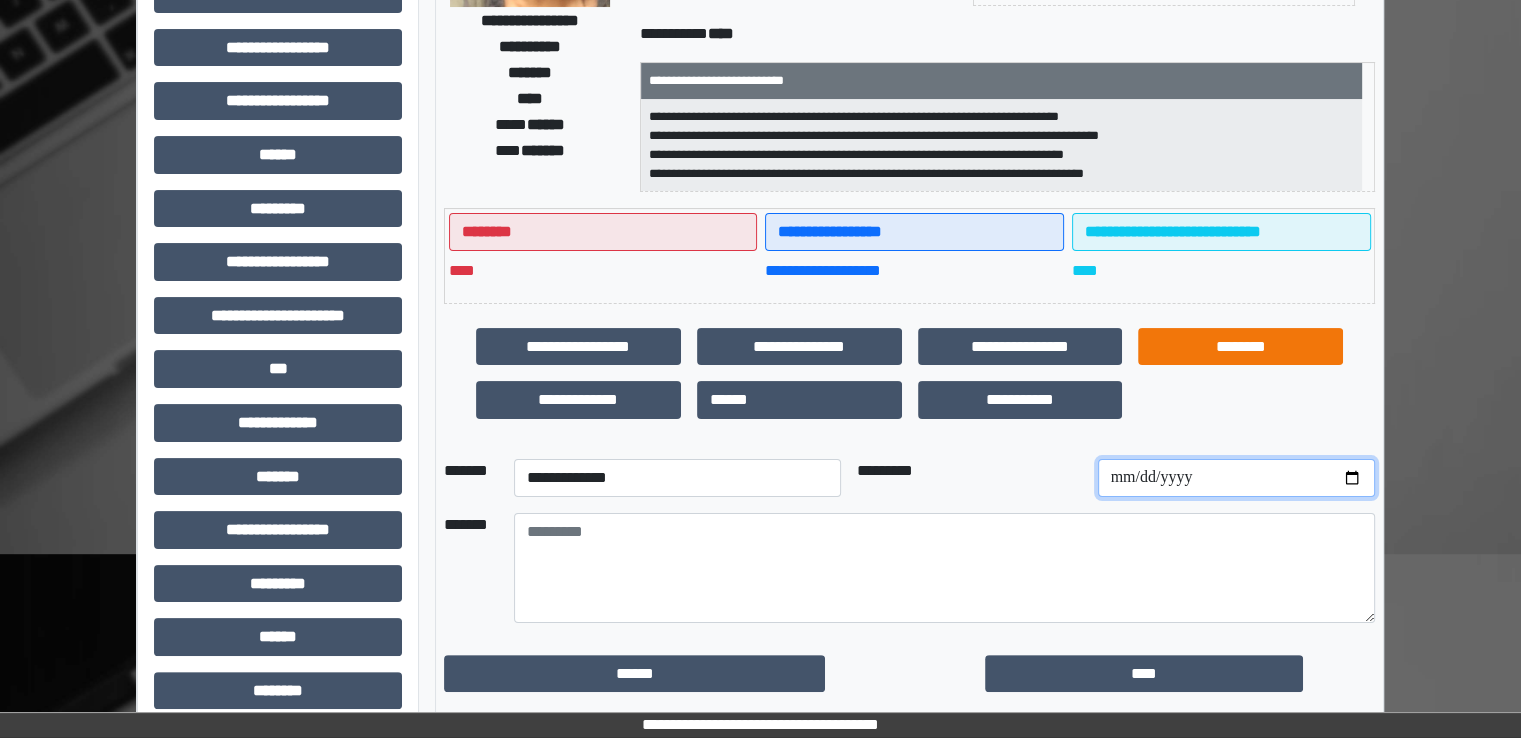 type on "**********" 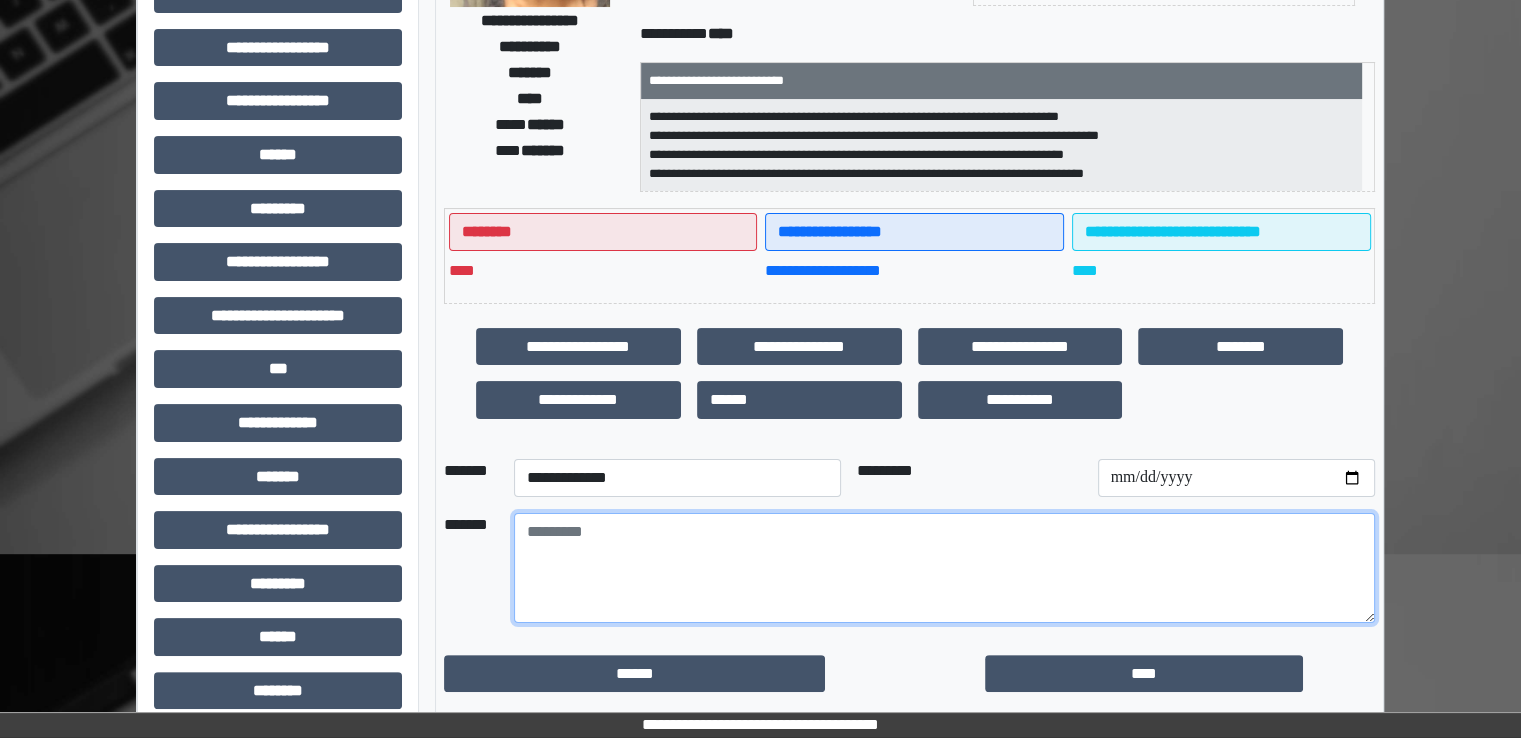 click at bounding box center (944, 568) 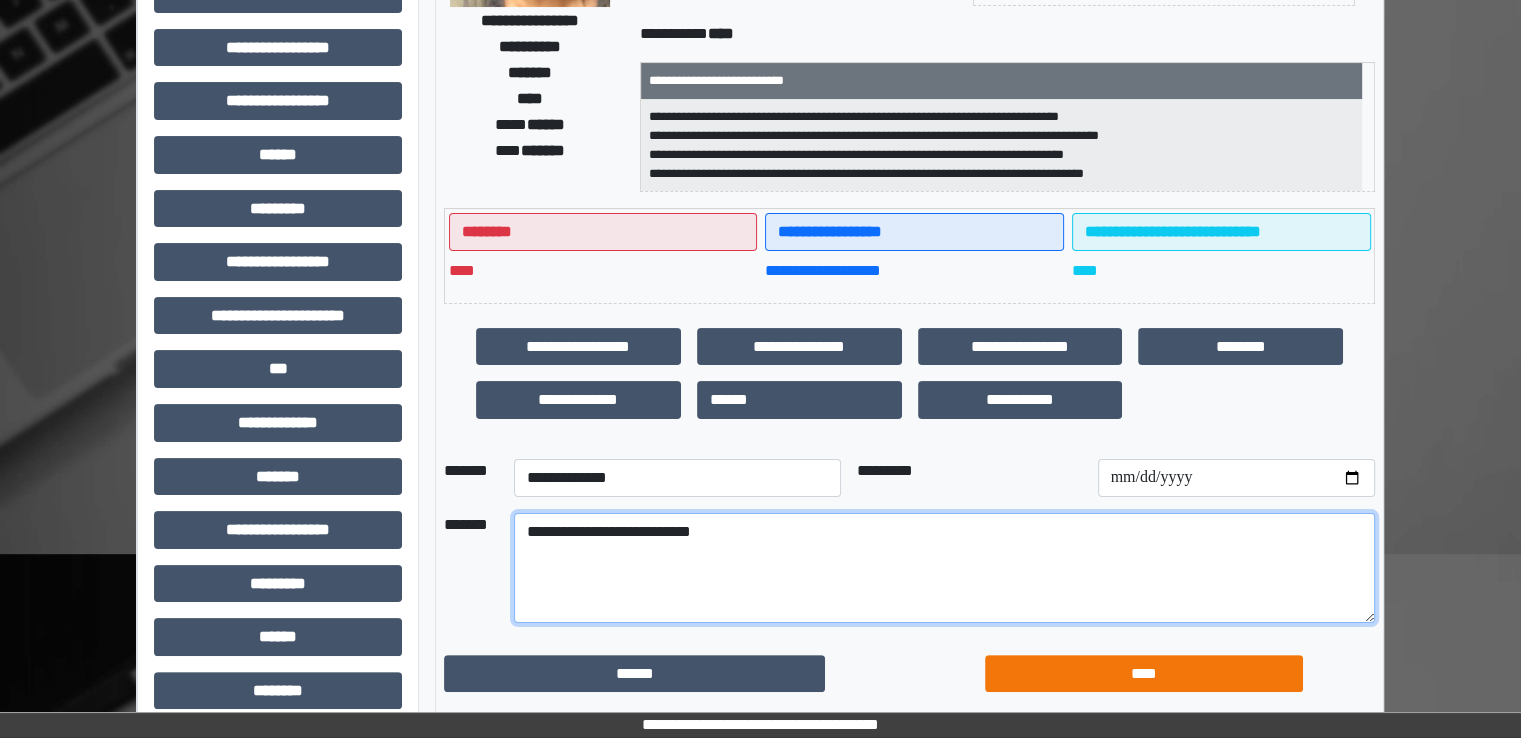 type on "**********" 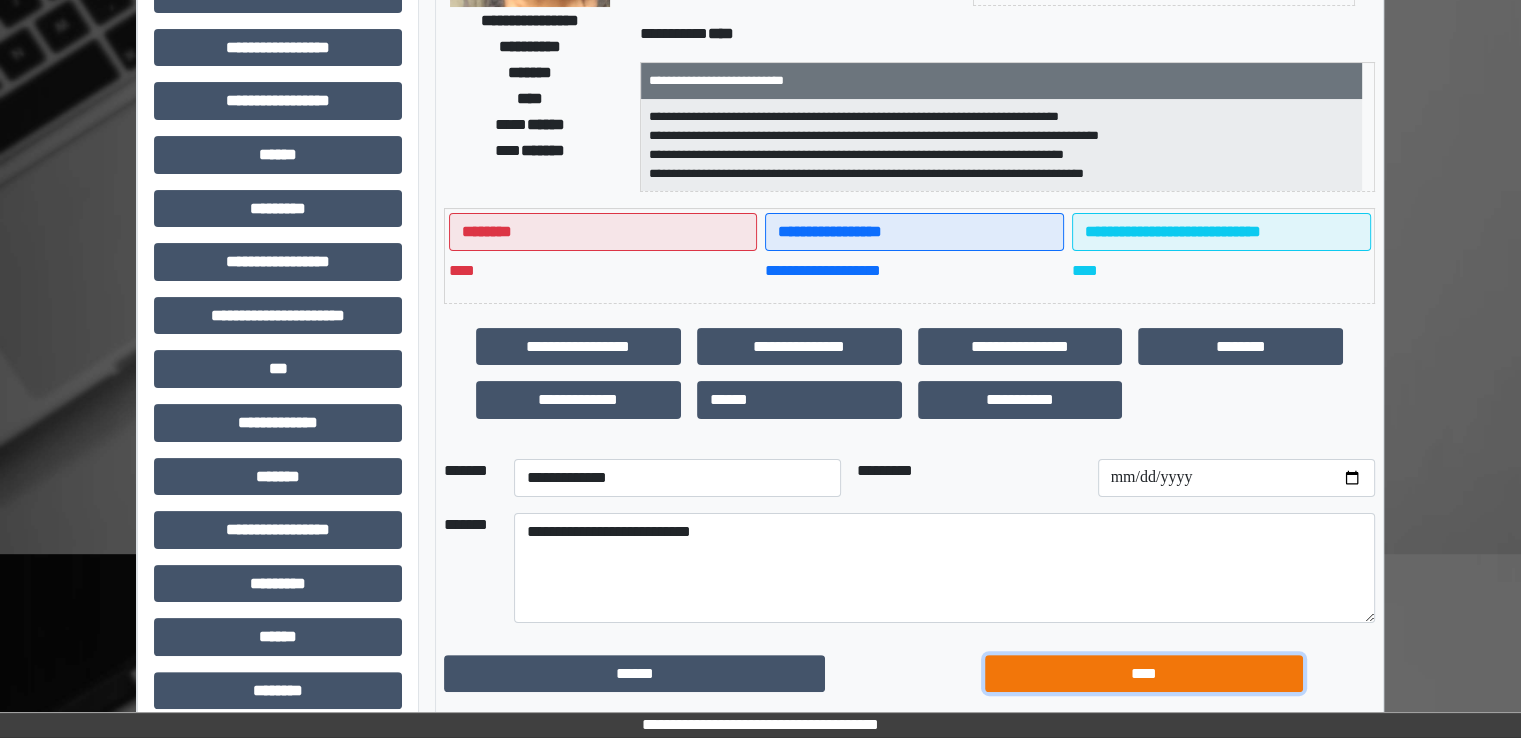 click on "****" at bounding box center (1144, 674) 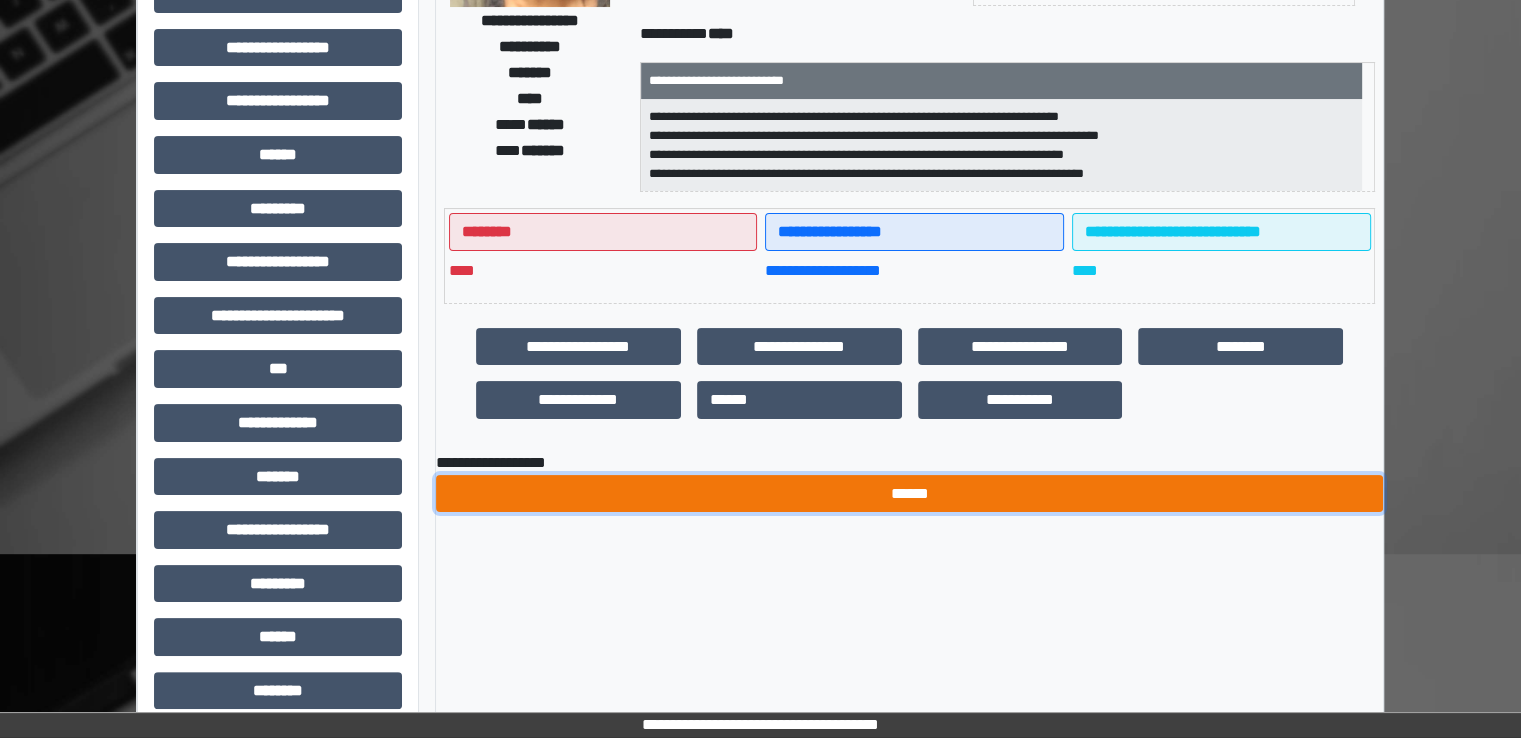 click on "******" at bounding box center [909, 494] 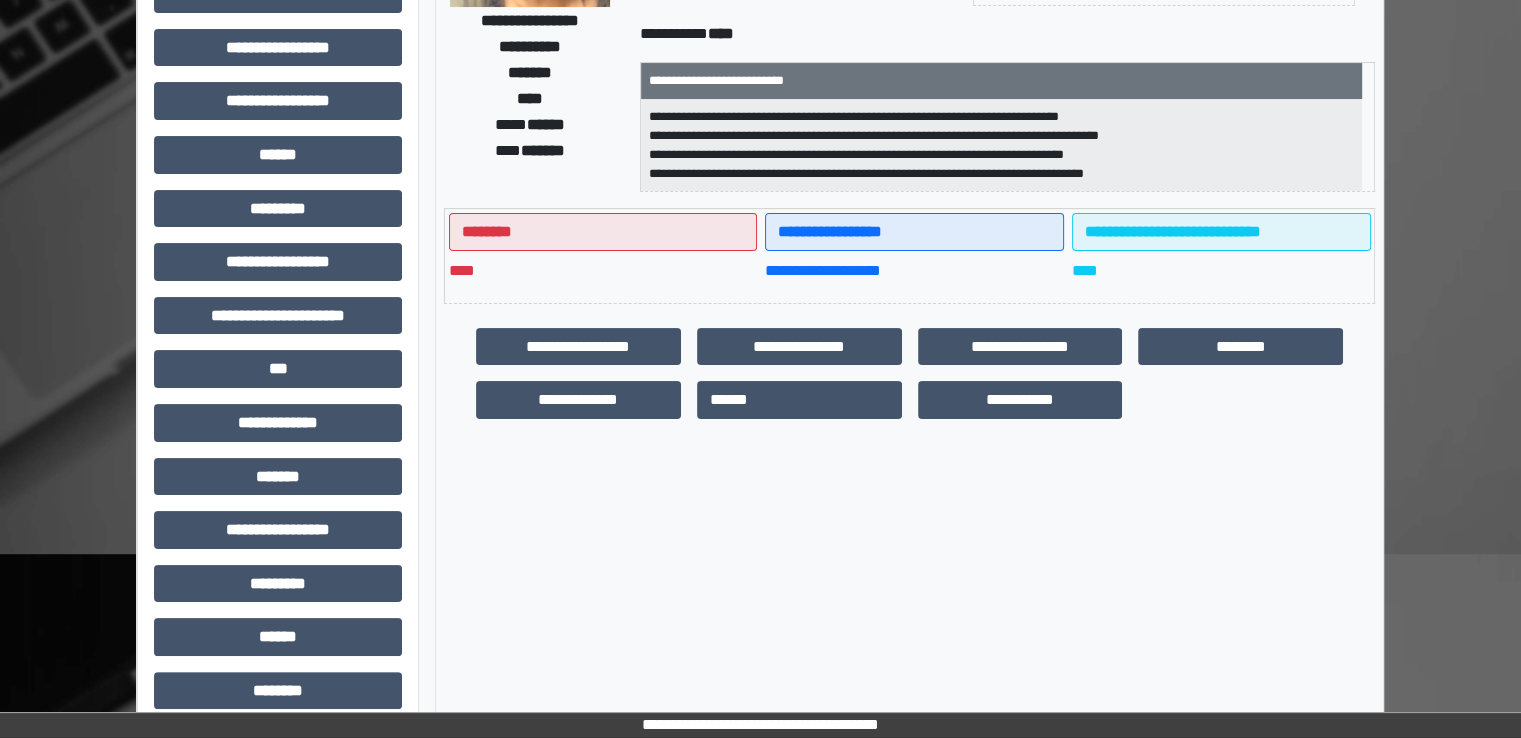 scroll, scrollTop: 0, scrollLeft: 0, axis: both 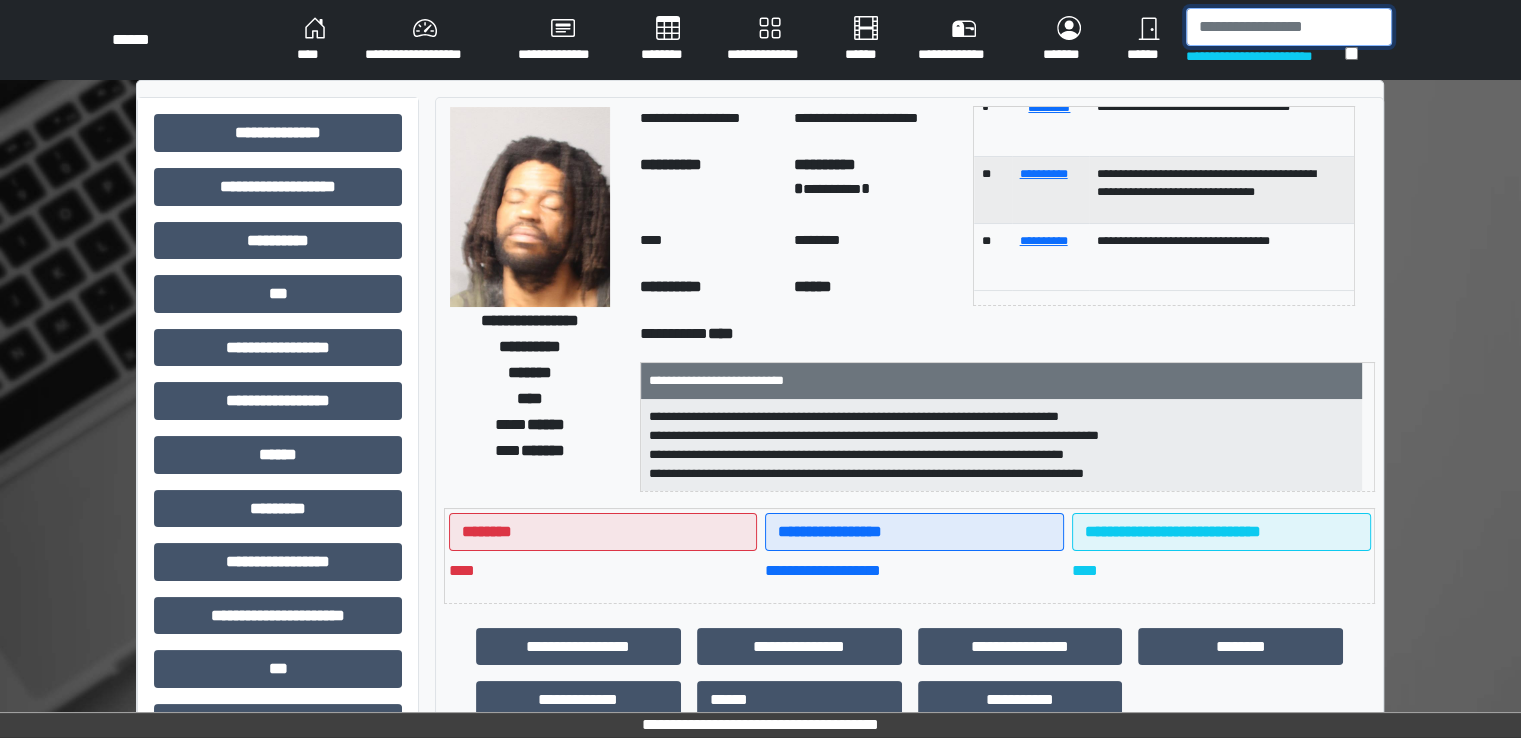 click at bounding box center [1289, 27] 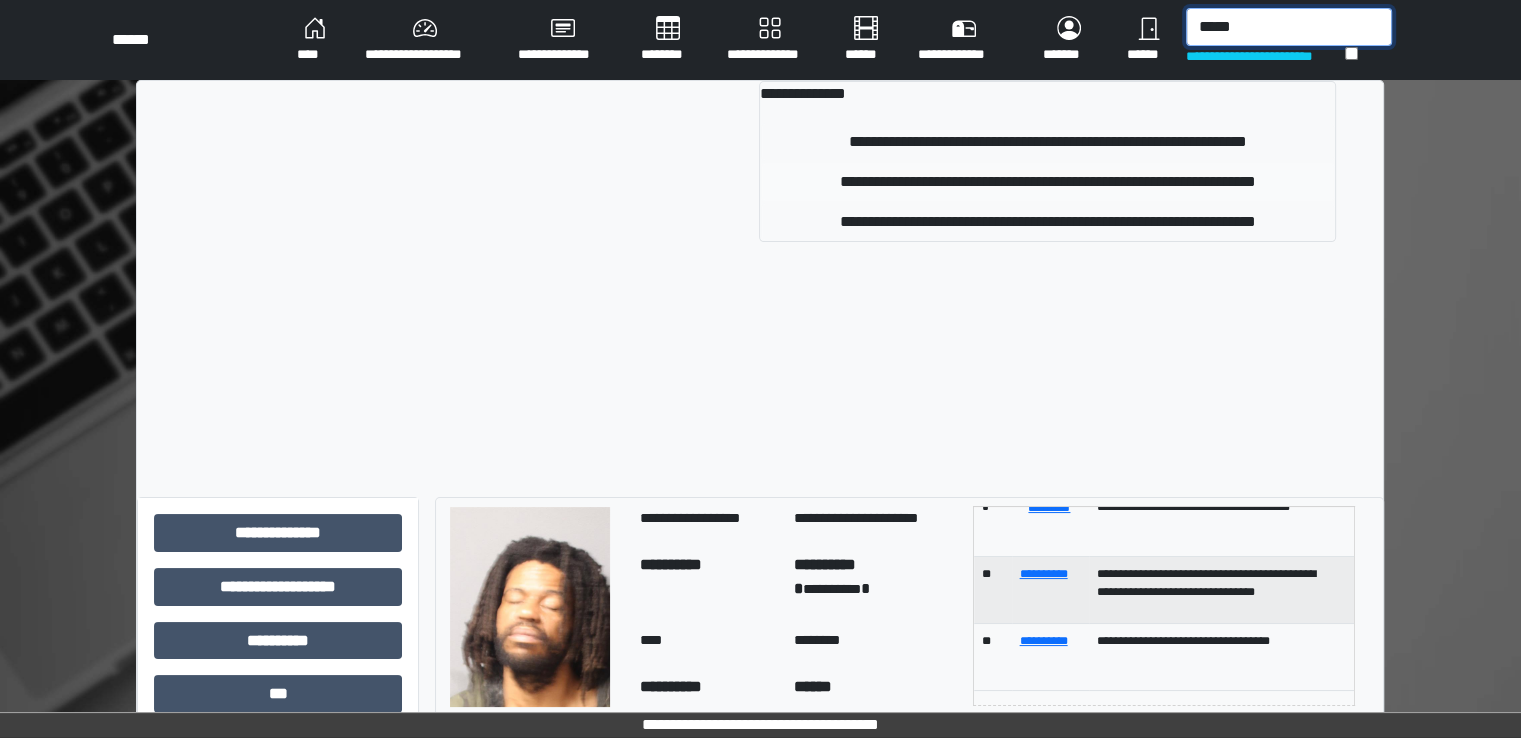 type on "*****" 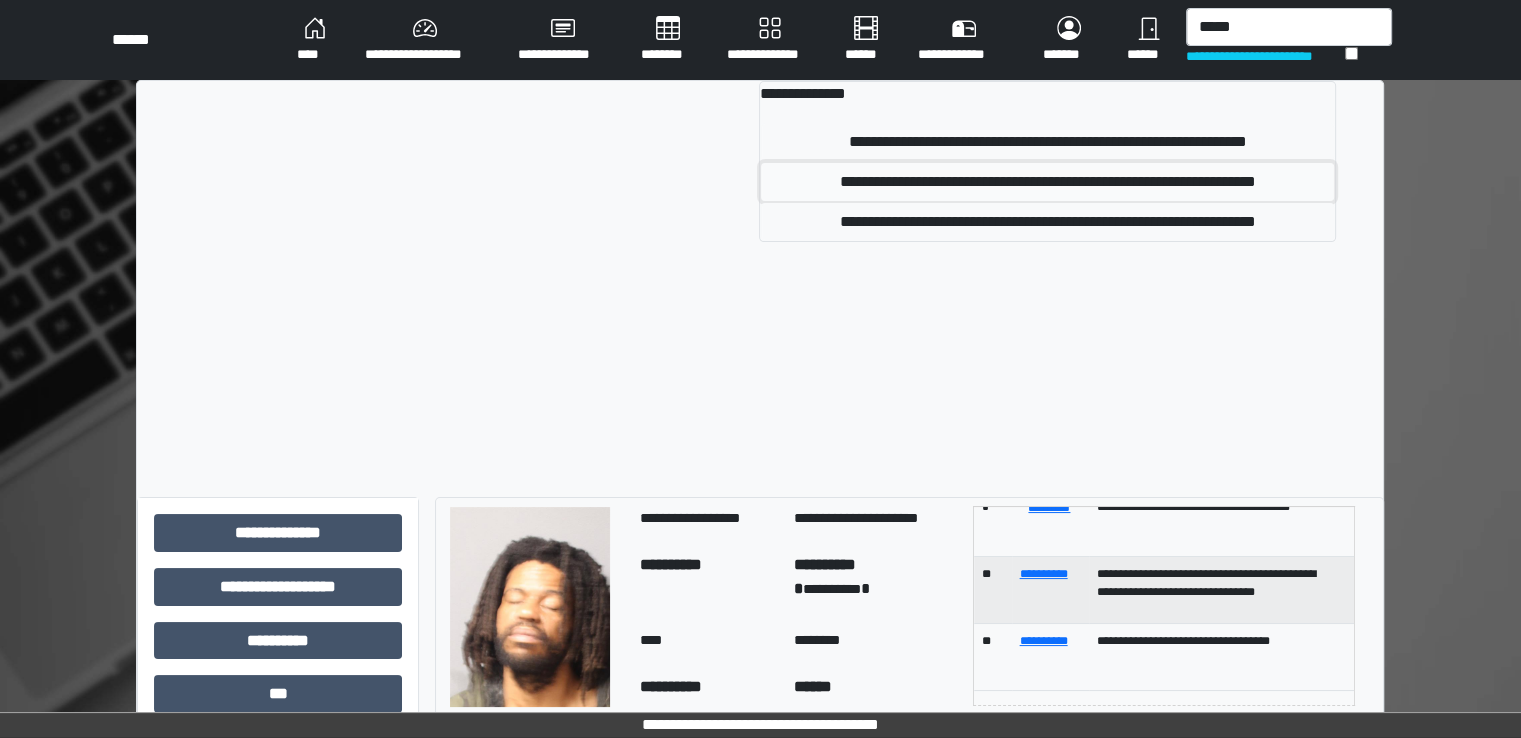 click on "**********" at bounding box center [1047, 182] 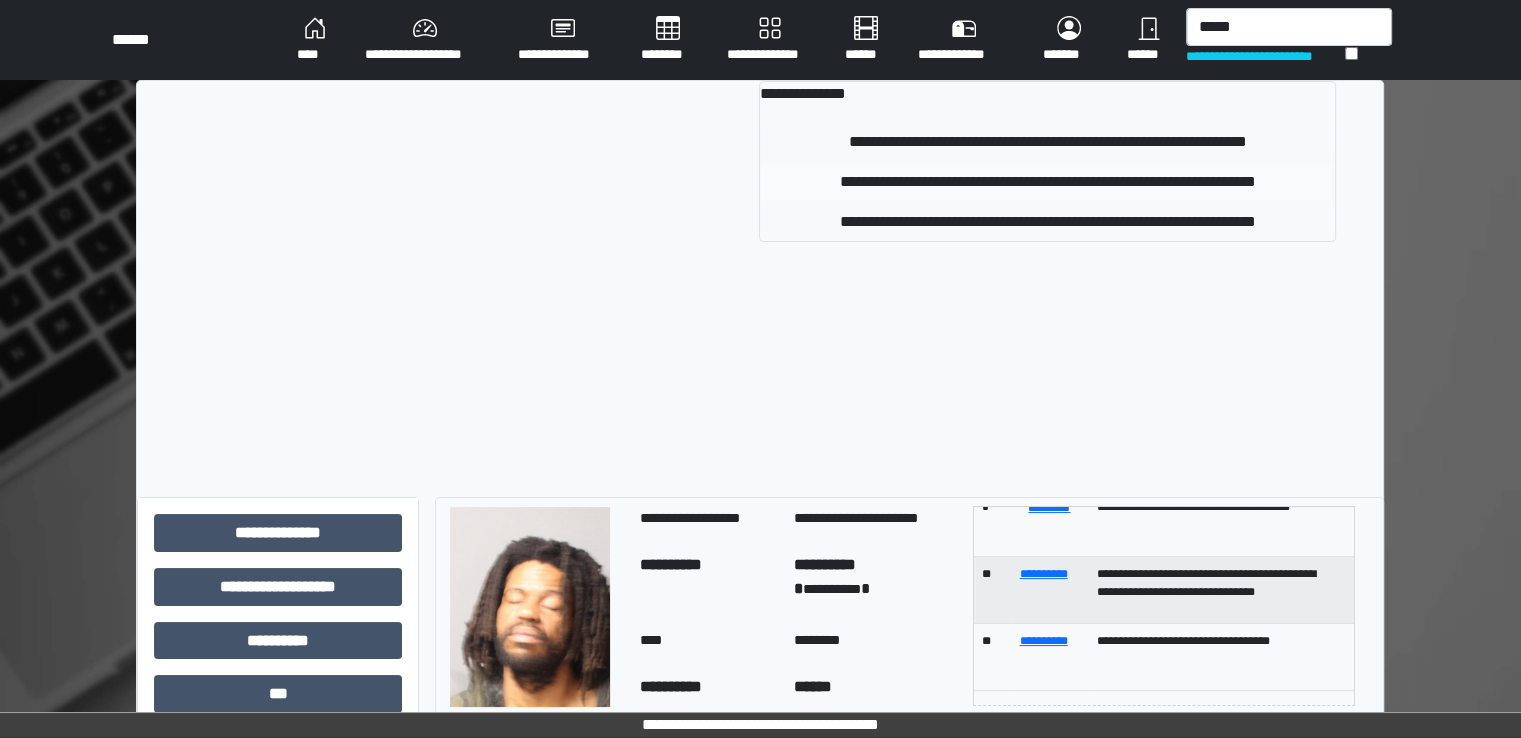 type 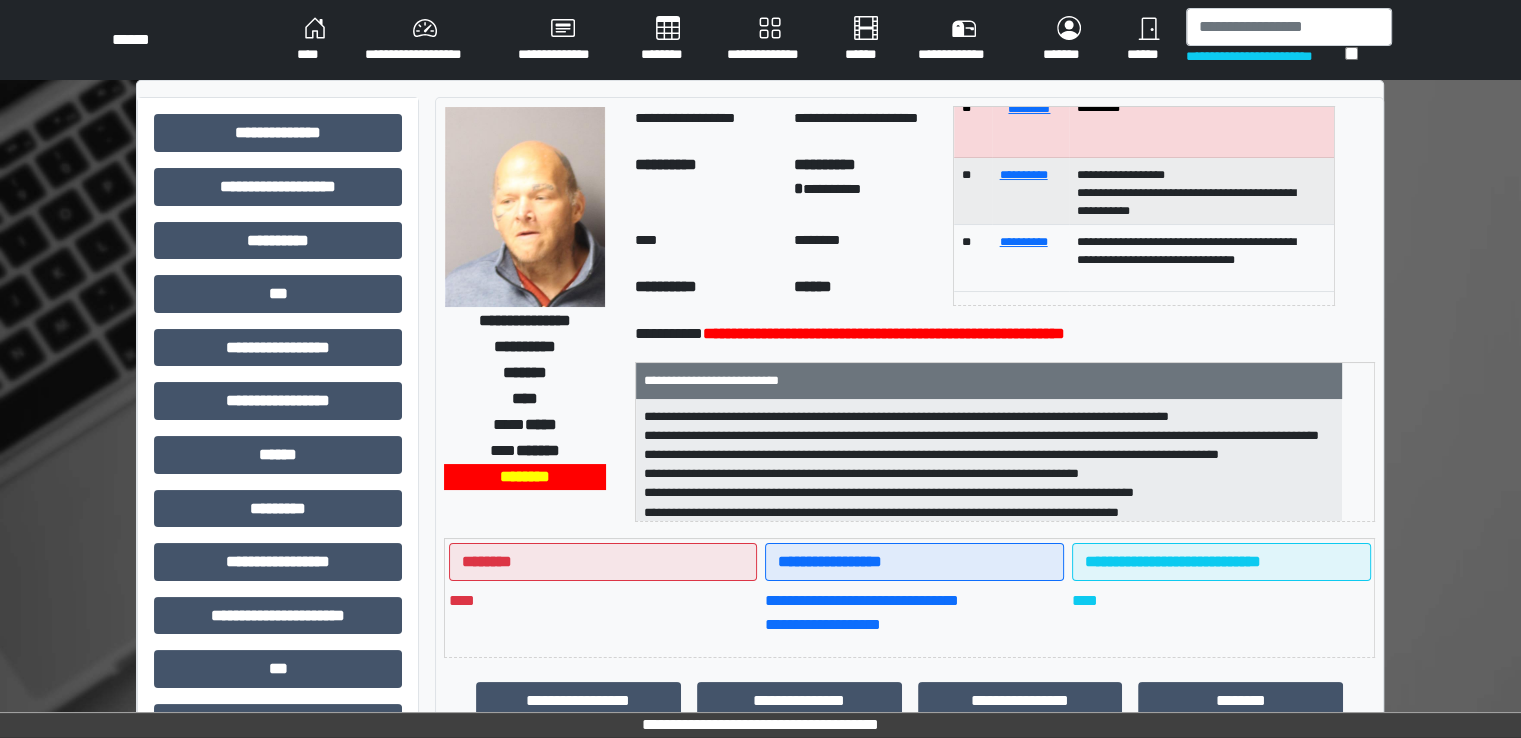 scroll, scrollTop: 186, scrollLeft: 0, axis: vertical 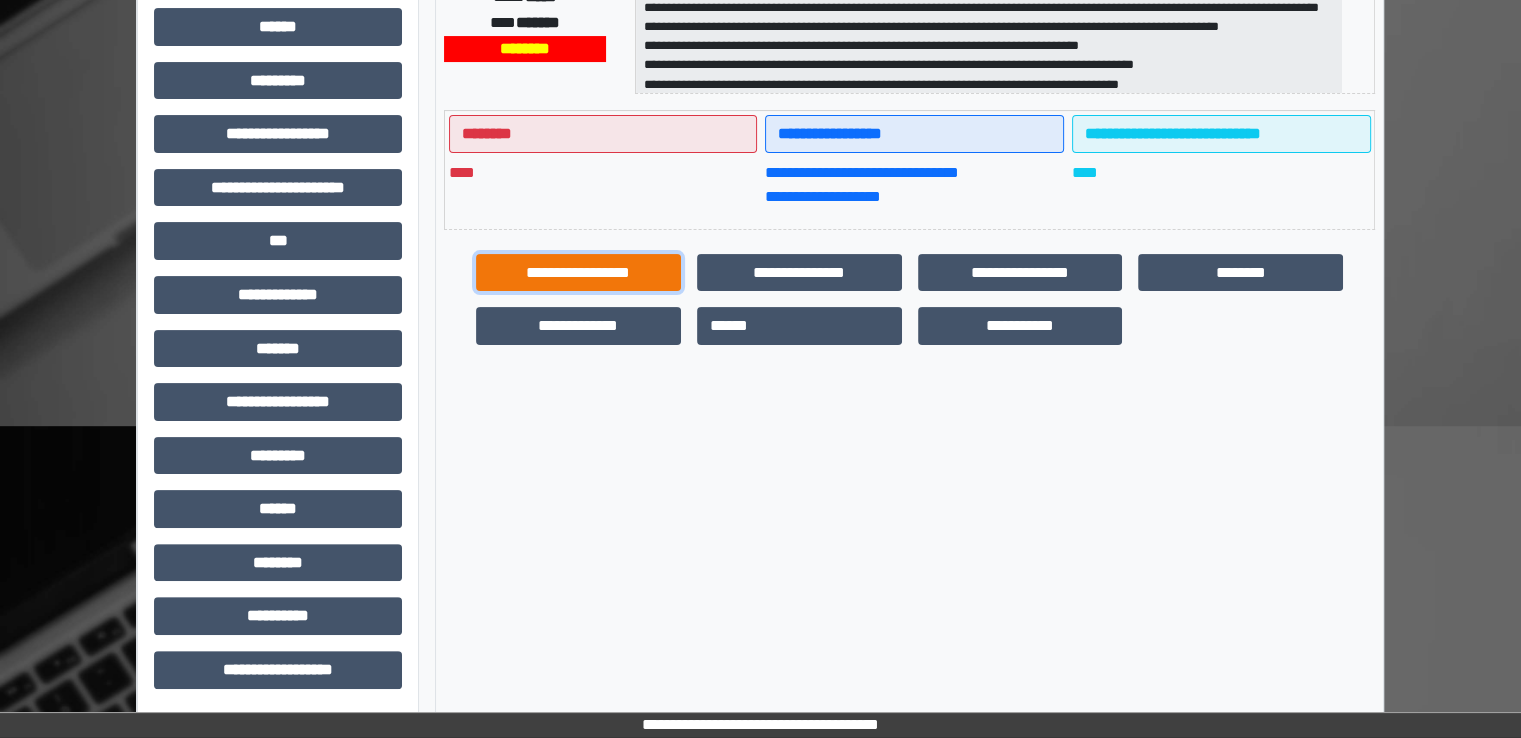 click on "**********" at bounding box center (578, 273) 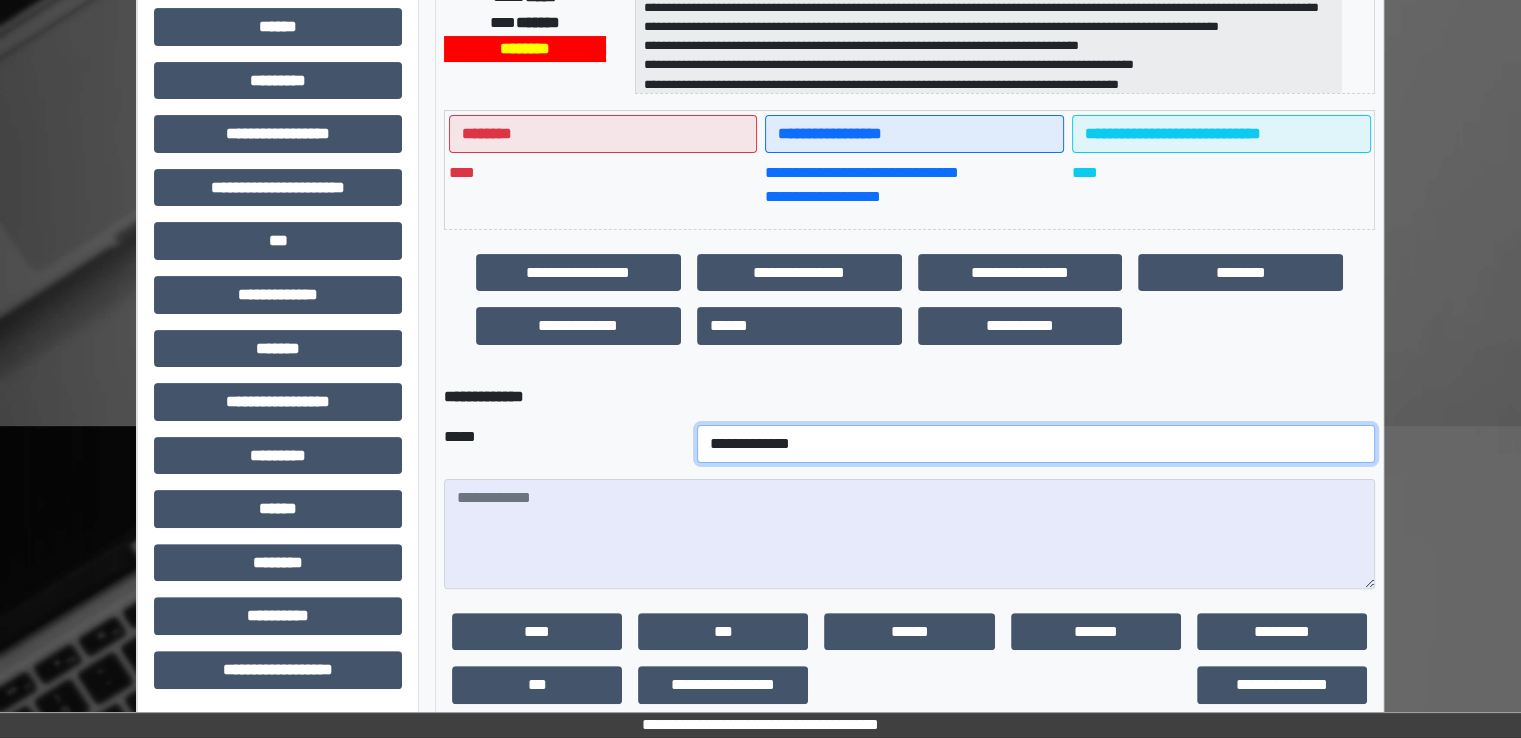 click on "**********" at bounding box center [1036, 444] 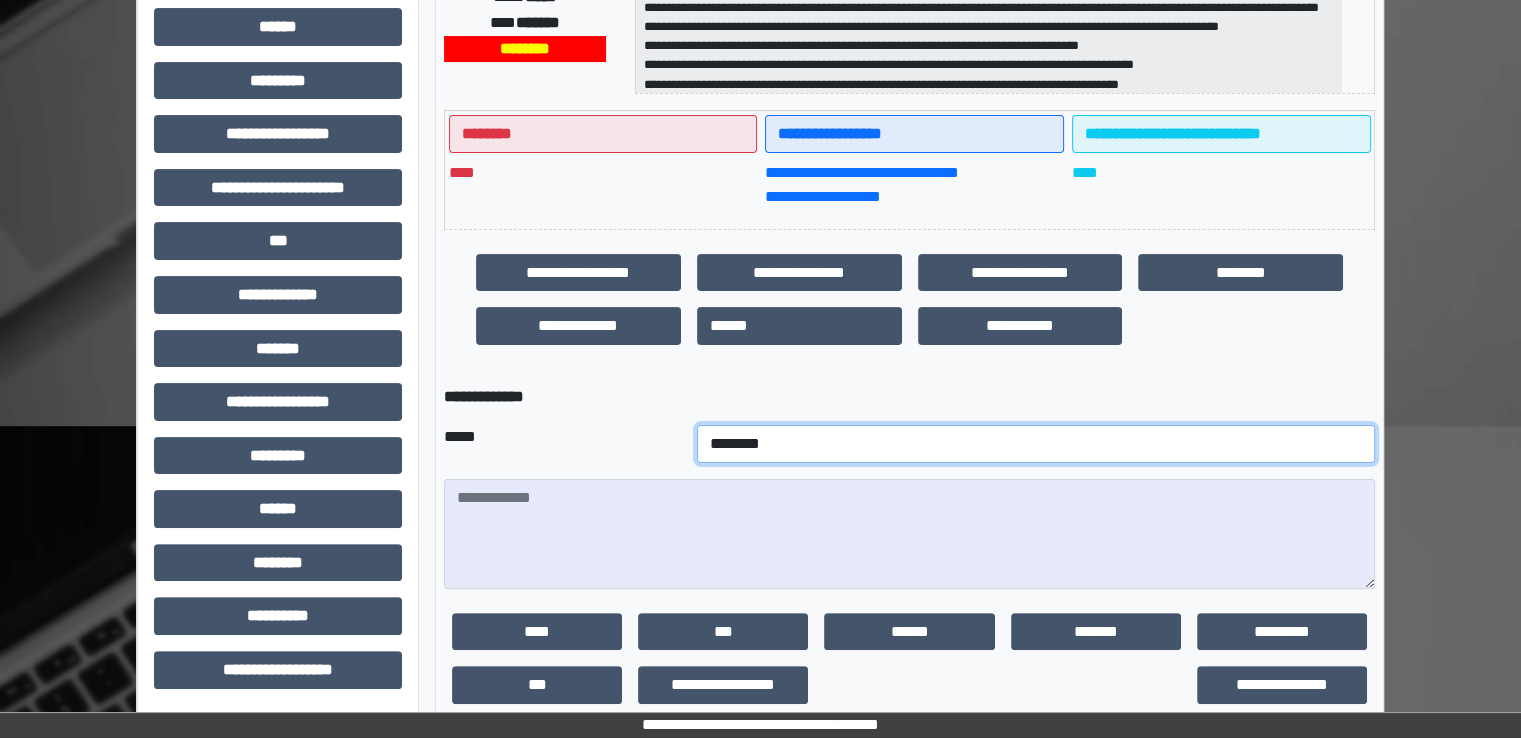 click on "**********" at bounding box center (1036, 444) 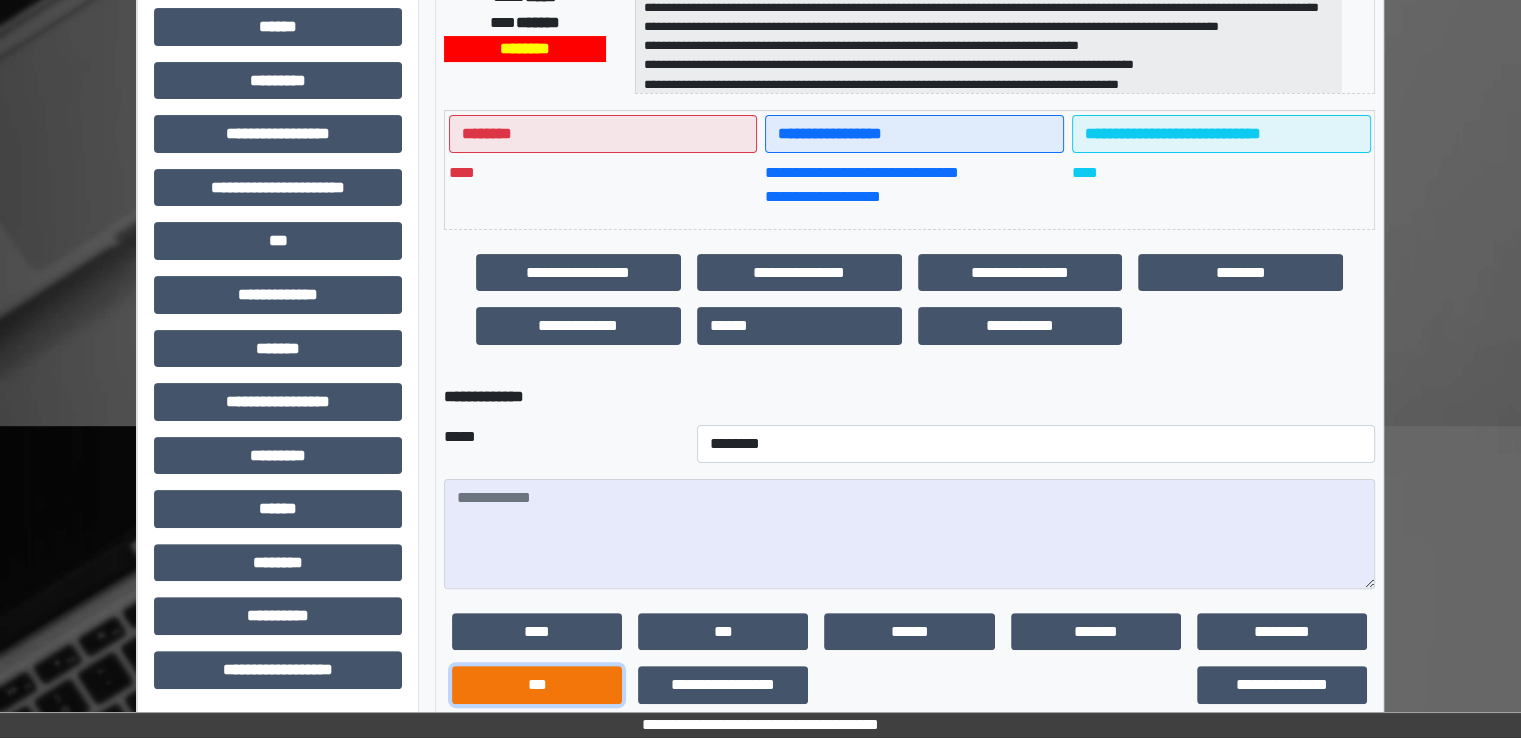 click on "***" at bounding box center [537, 685] 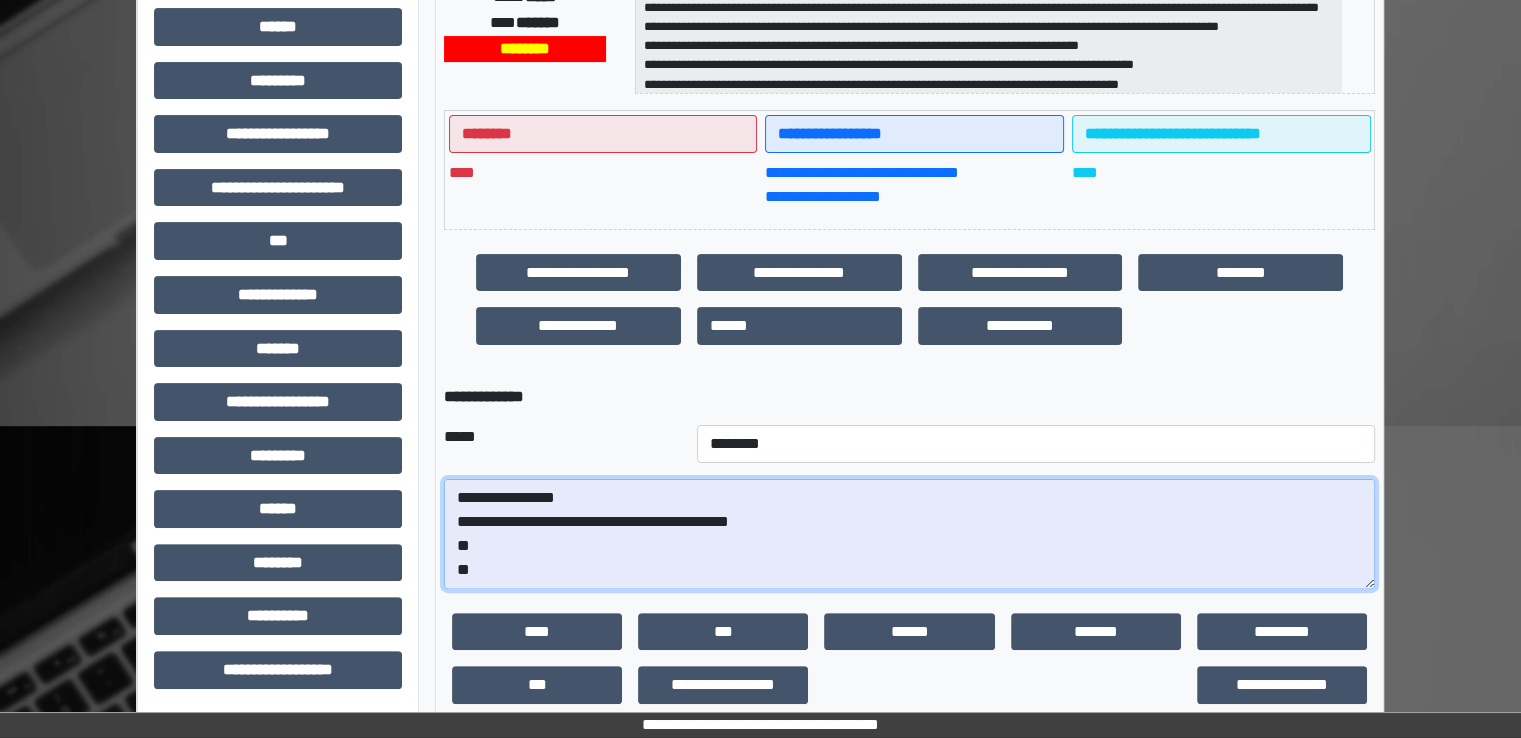 click on "**********" at bounding box center [909, 534] 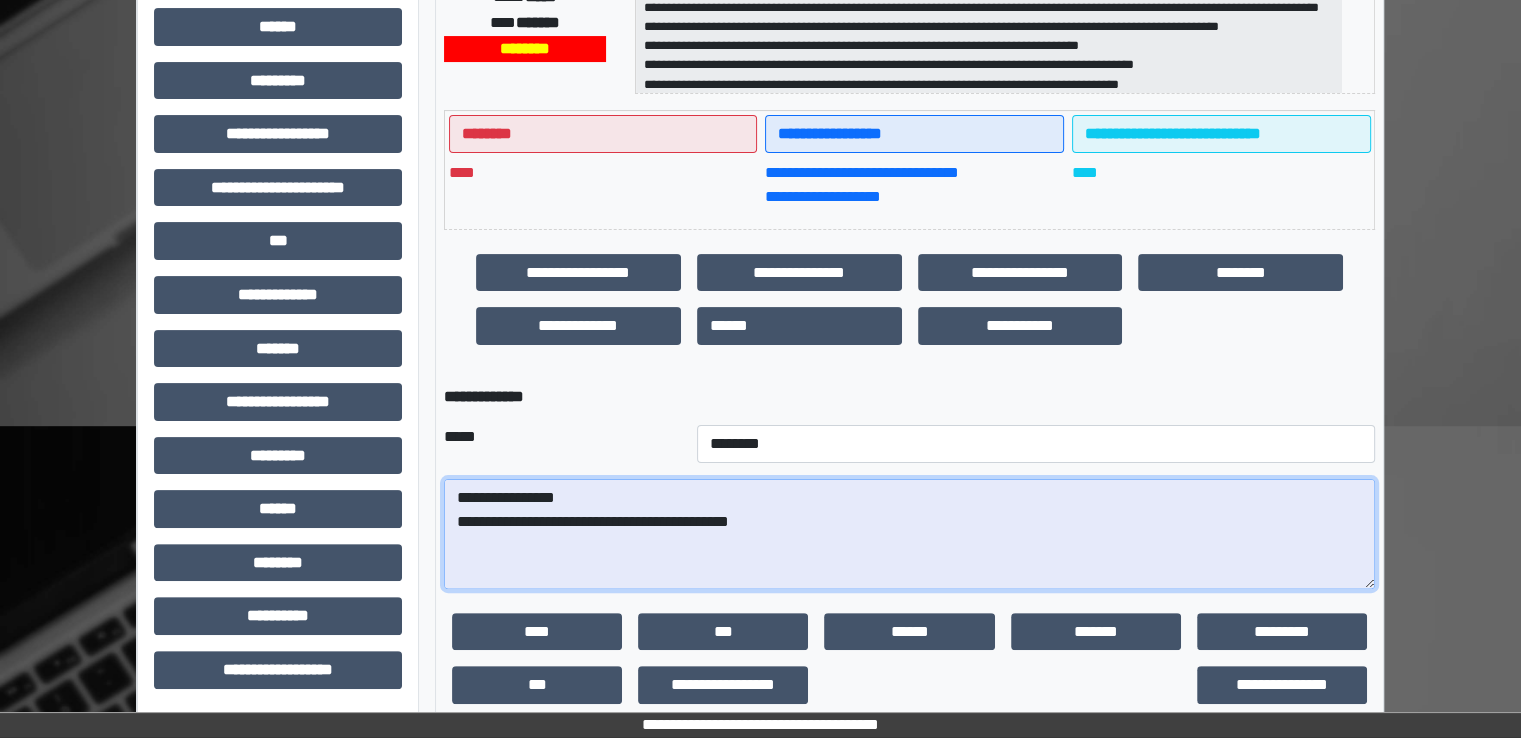 paste on "**********" 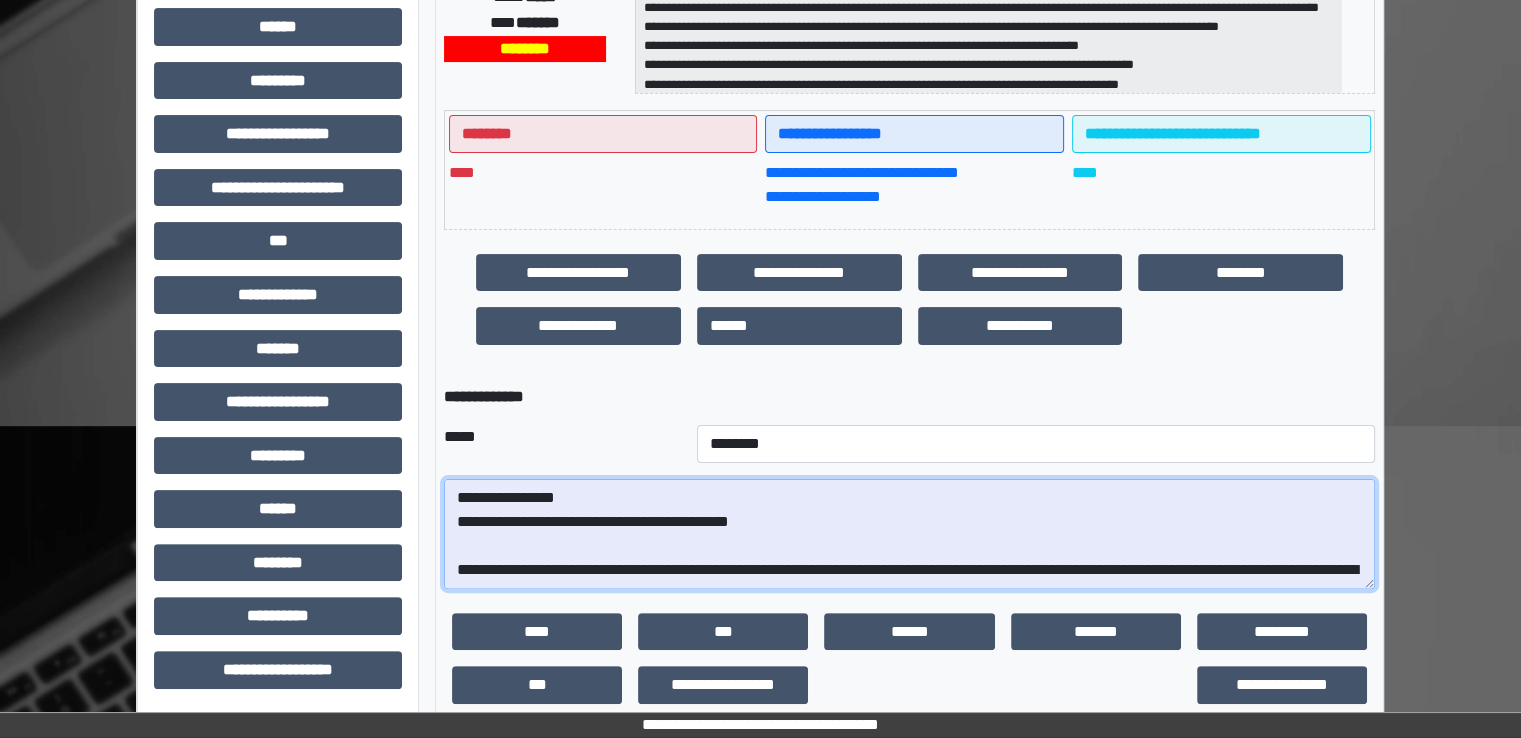 scroll, scrollTop: 376, scrollLeft: 0, axis: vertical 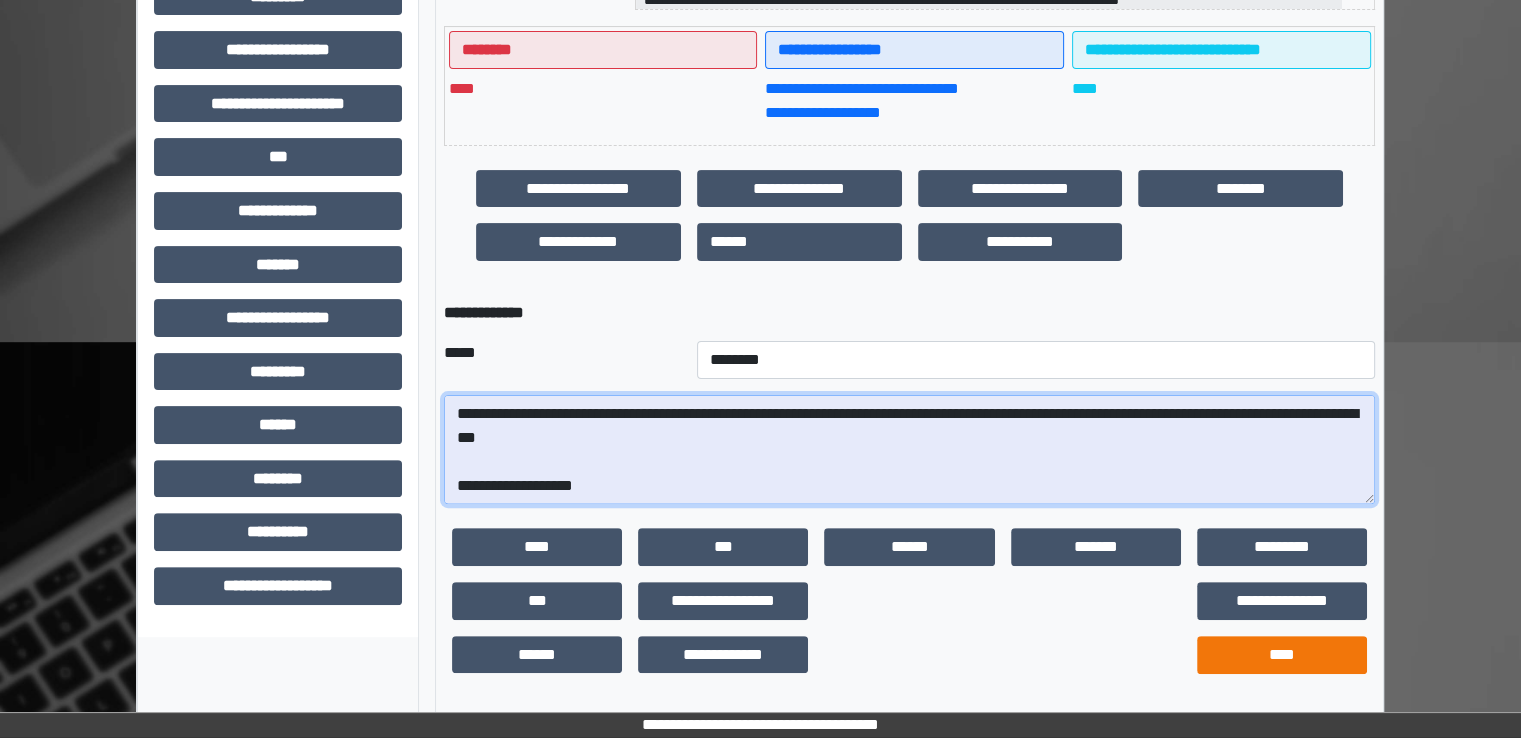 type on "**********" 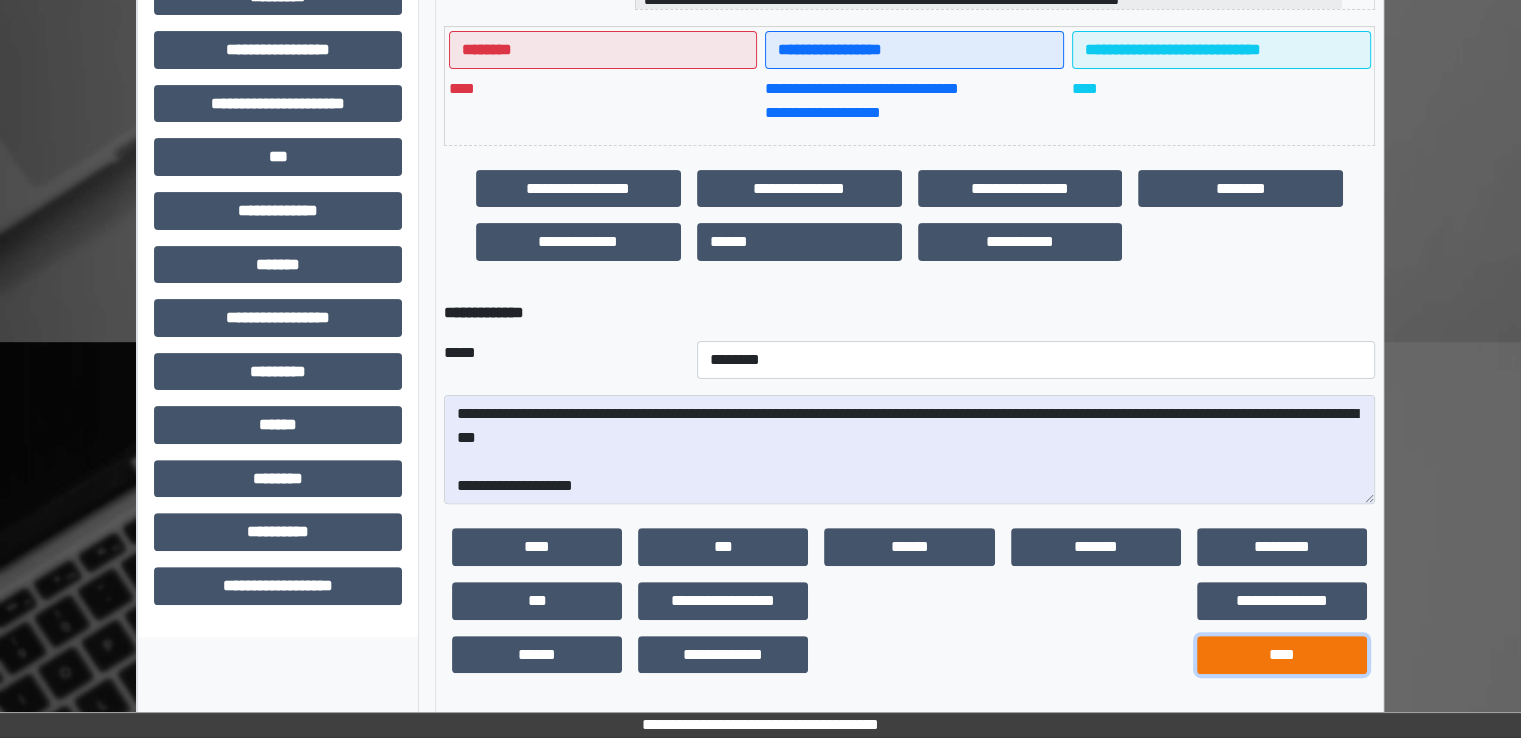 click on "****" at bounding box center (1282, 655) 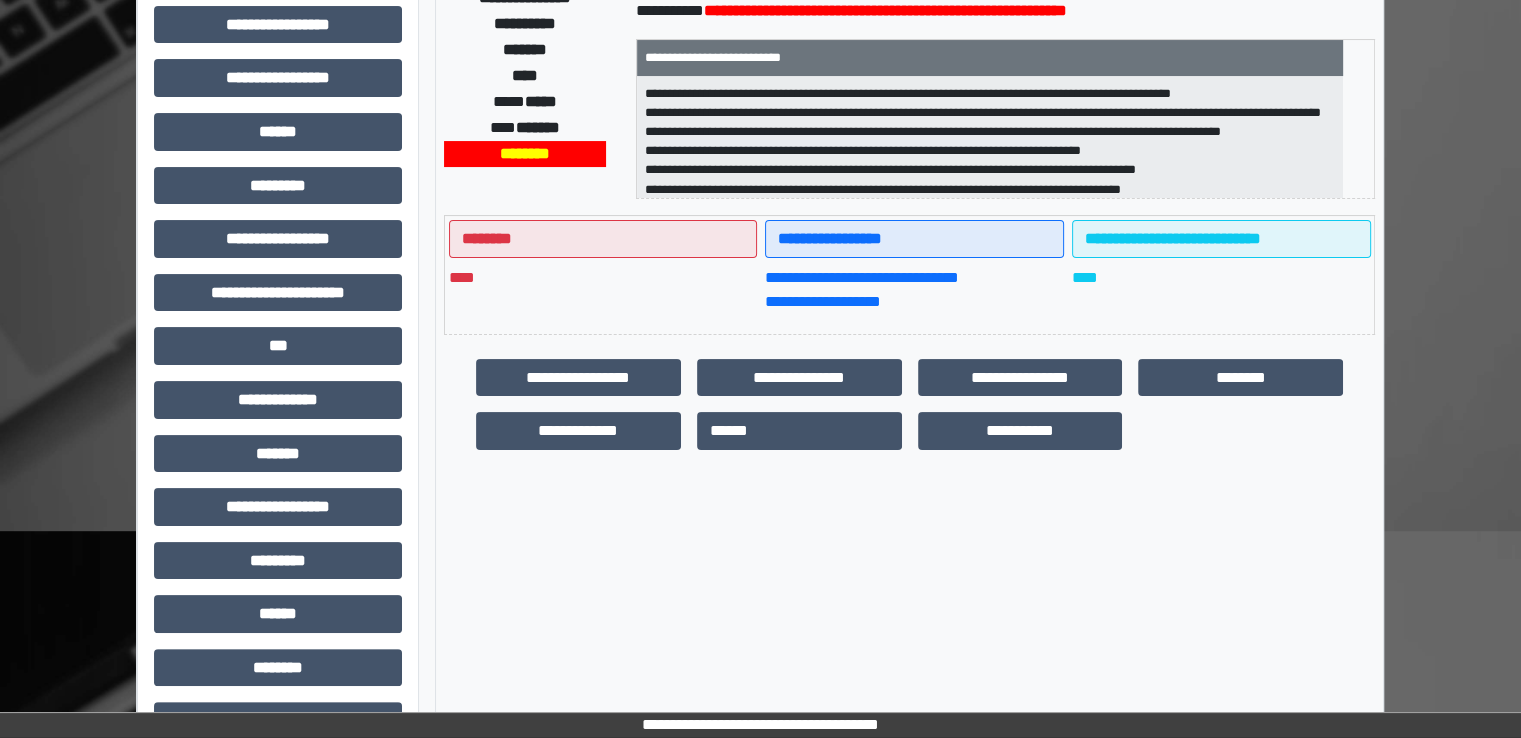 scroll, scrollTop: 428, scrollLeft: 0, axis: vertical 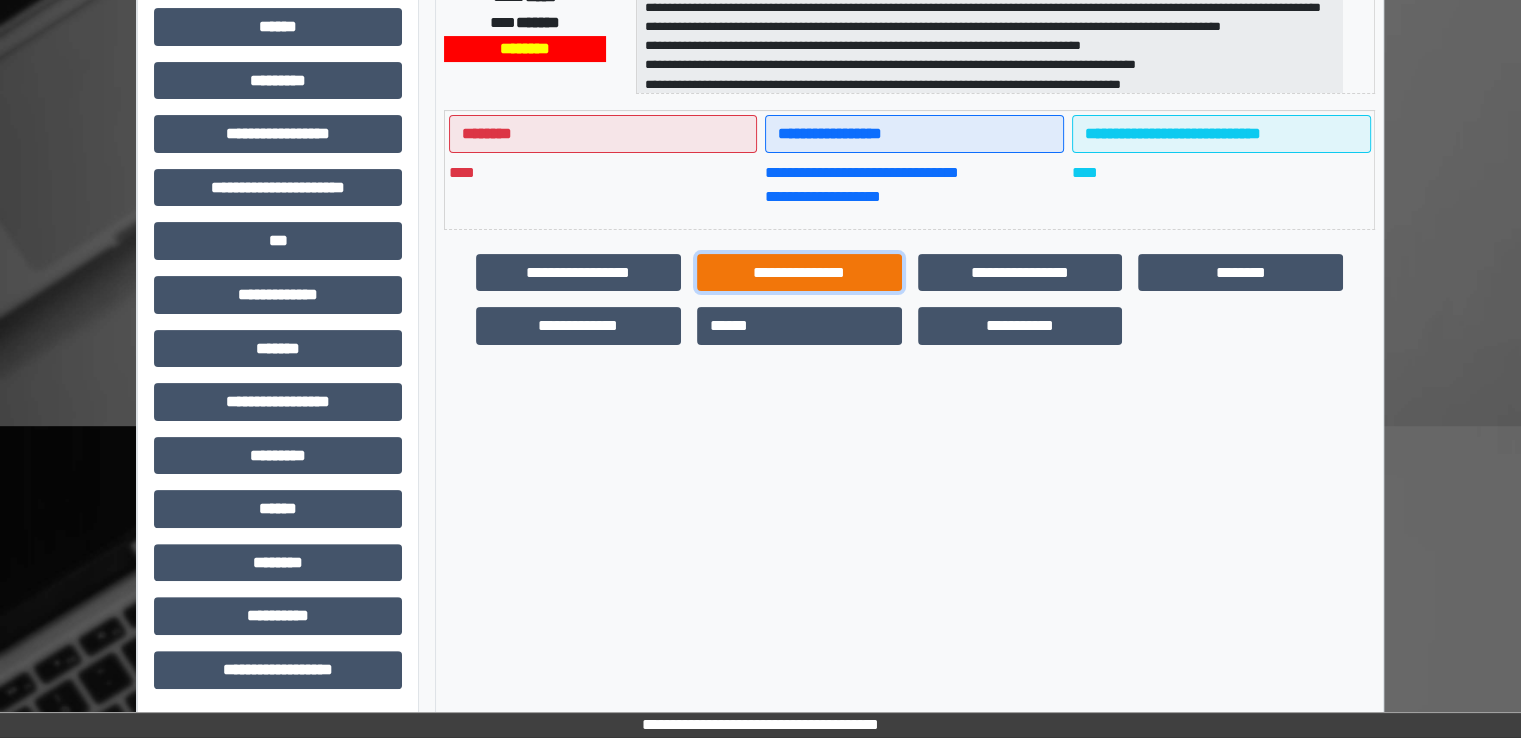 click on "**********" at bounding box center [799, 273] 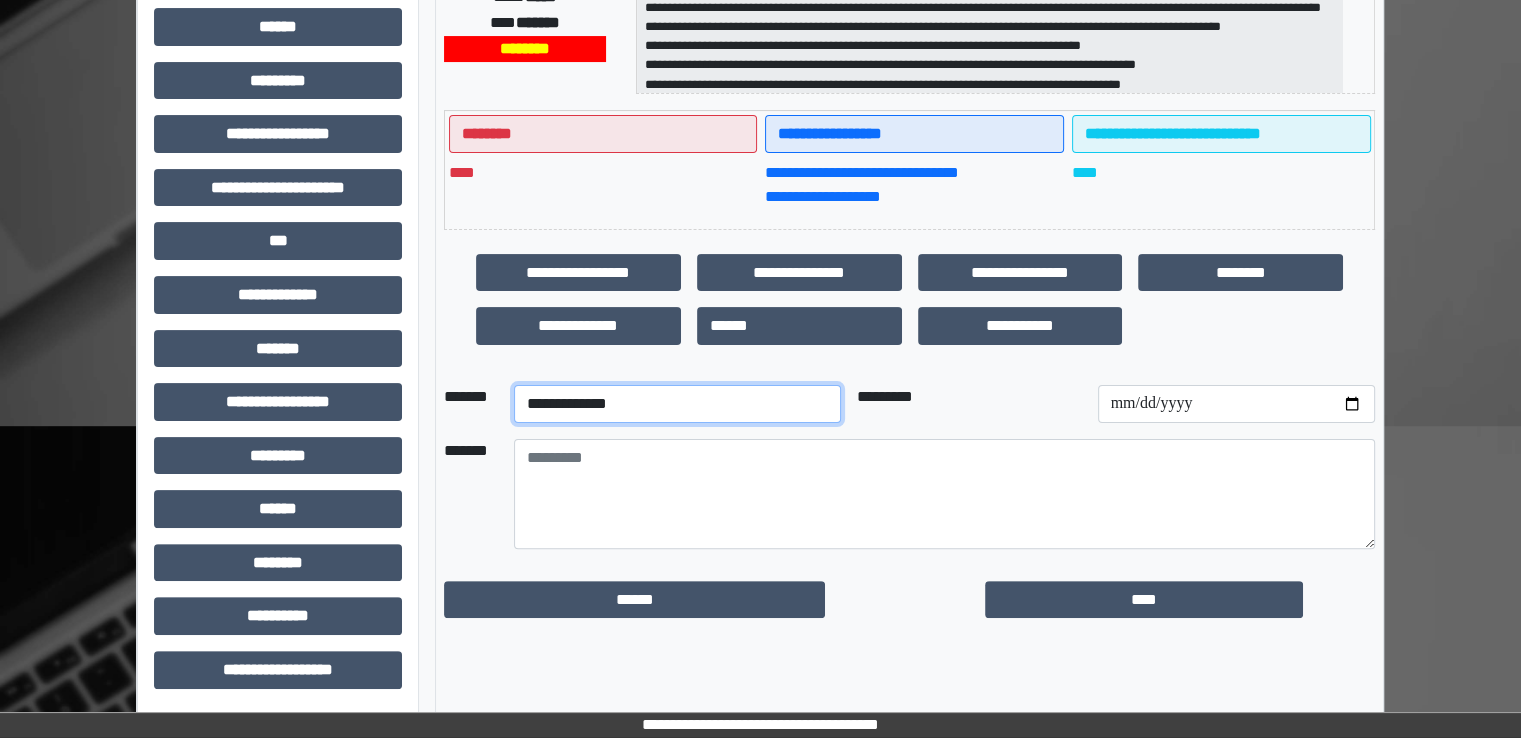 click on "**********" at bounding box center [677, 404] 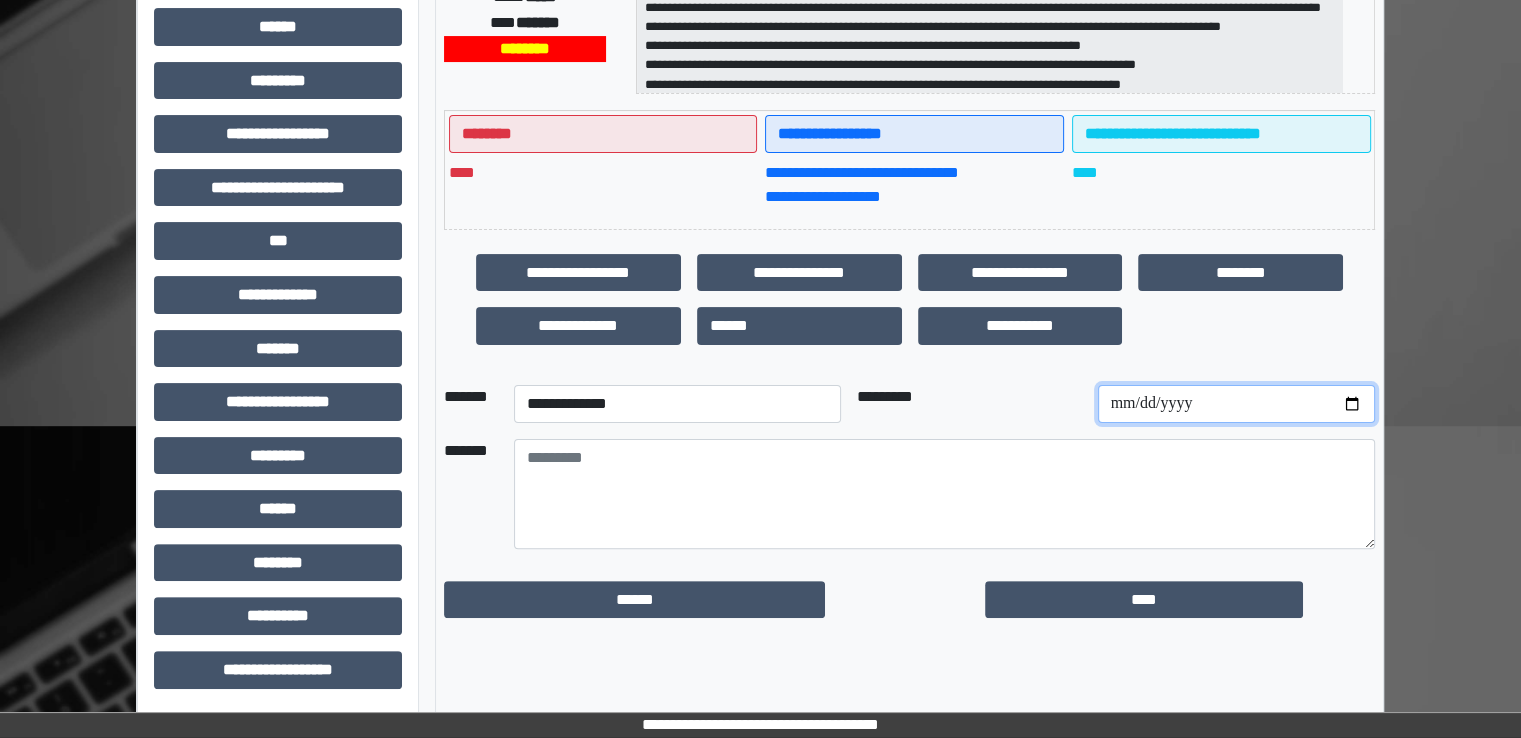 click at bounding box center [1236, 404] 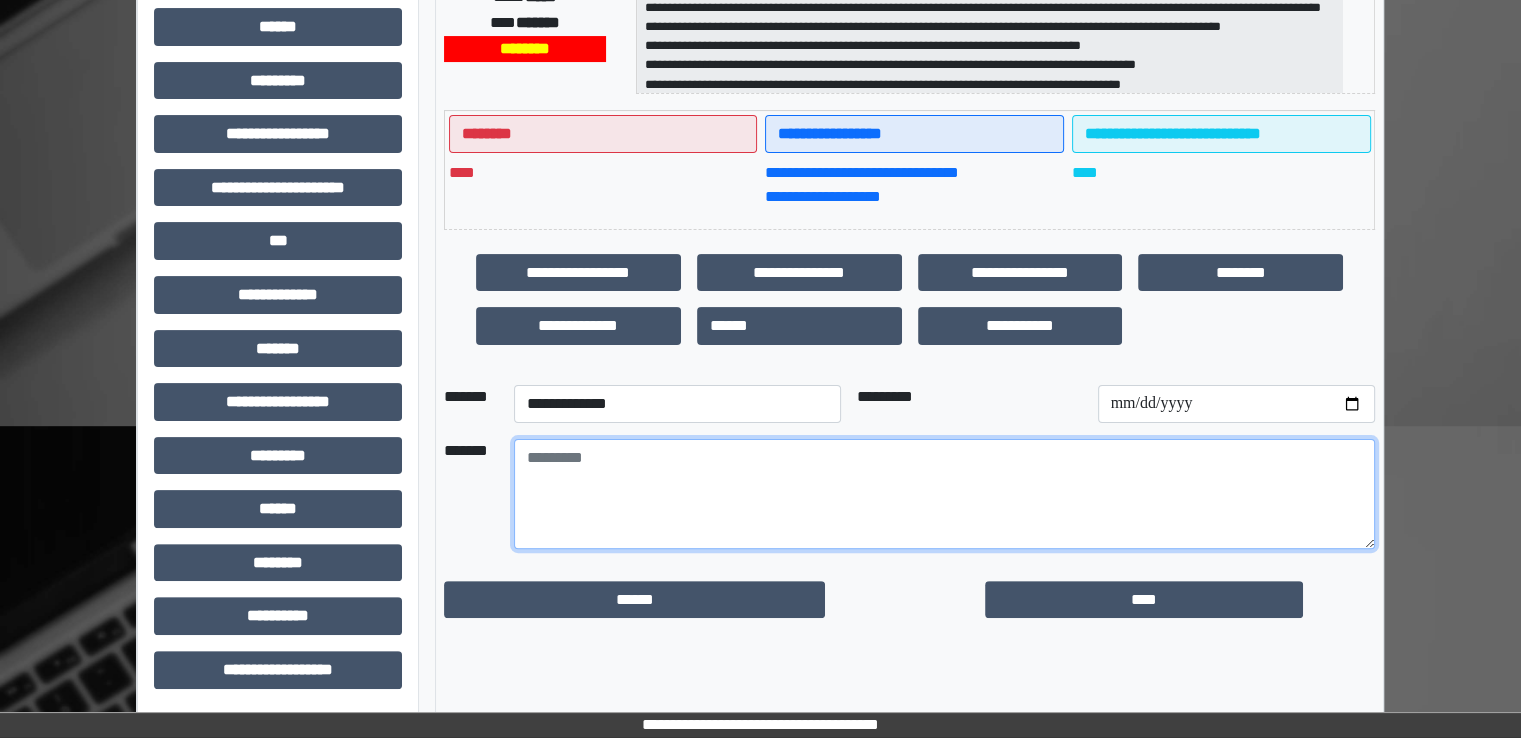 click at bounding box center (944, 494) 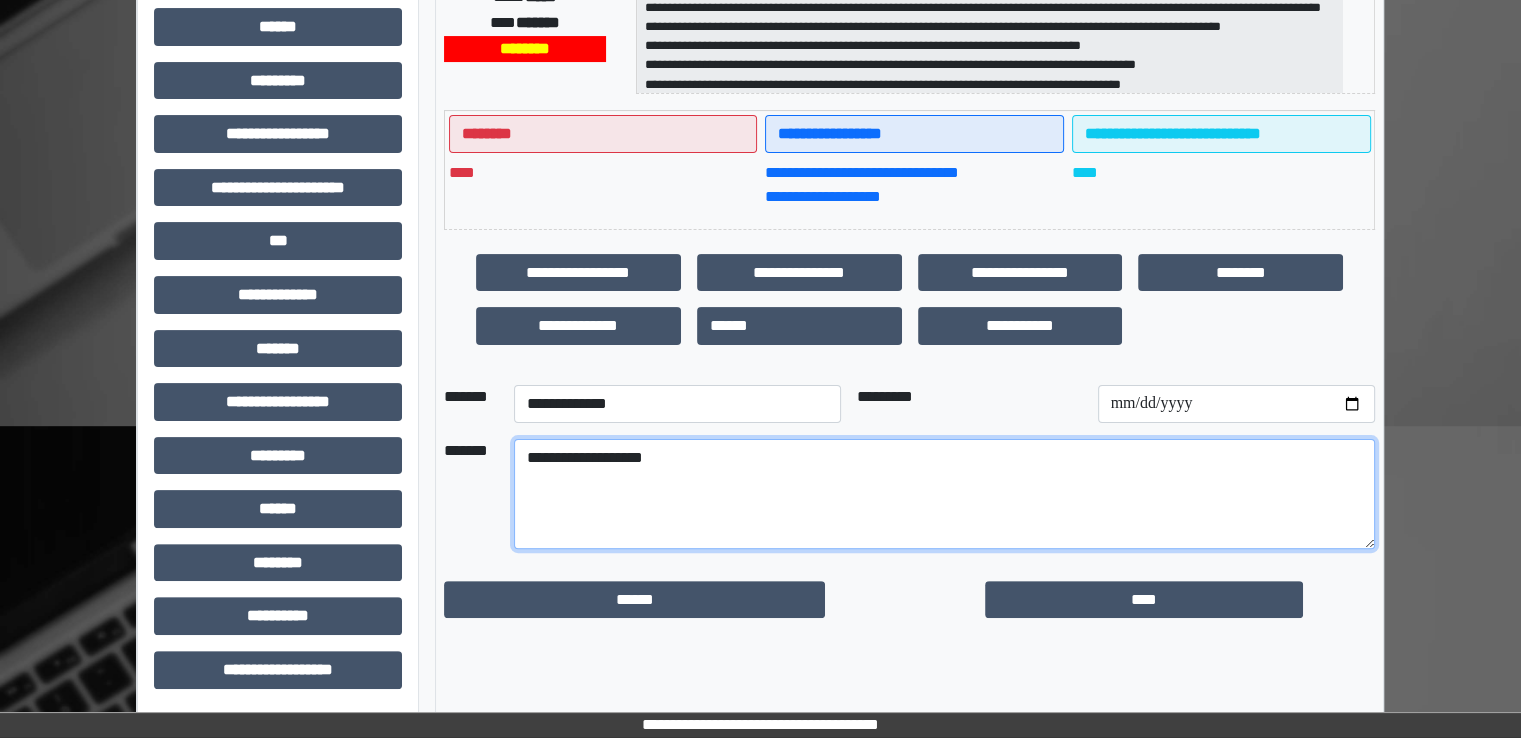 click on "**********" at bounding box center (944, 494) 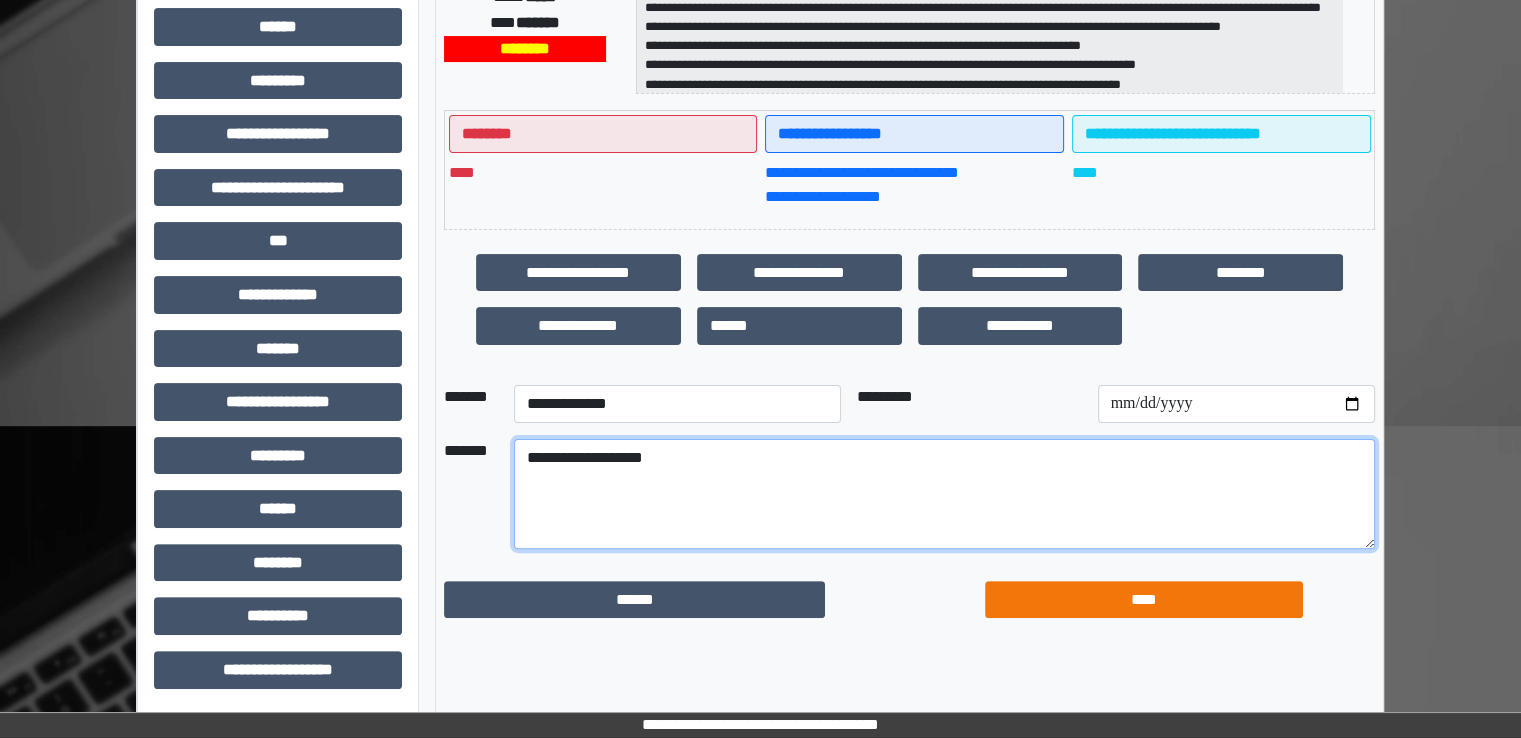 type on "**********" 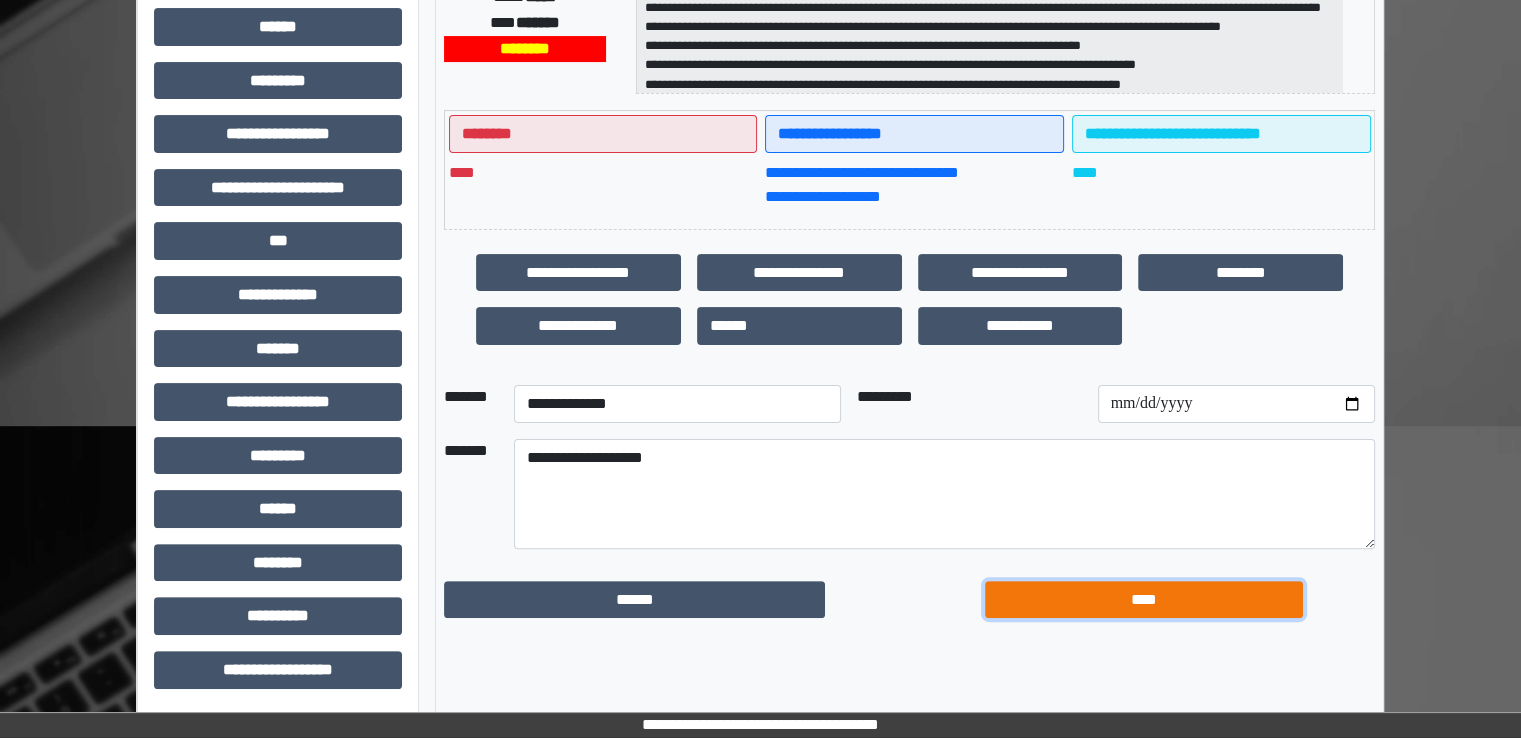 click on "****" at bounding box center [1144, 600] 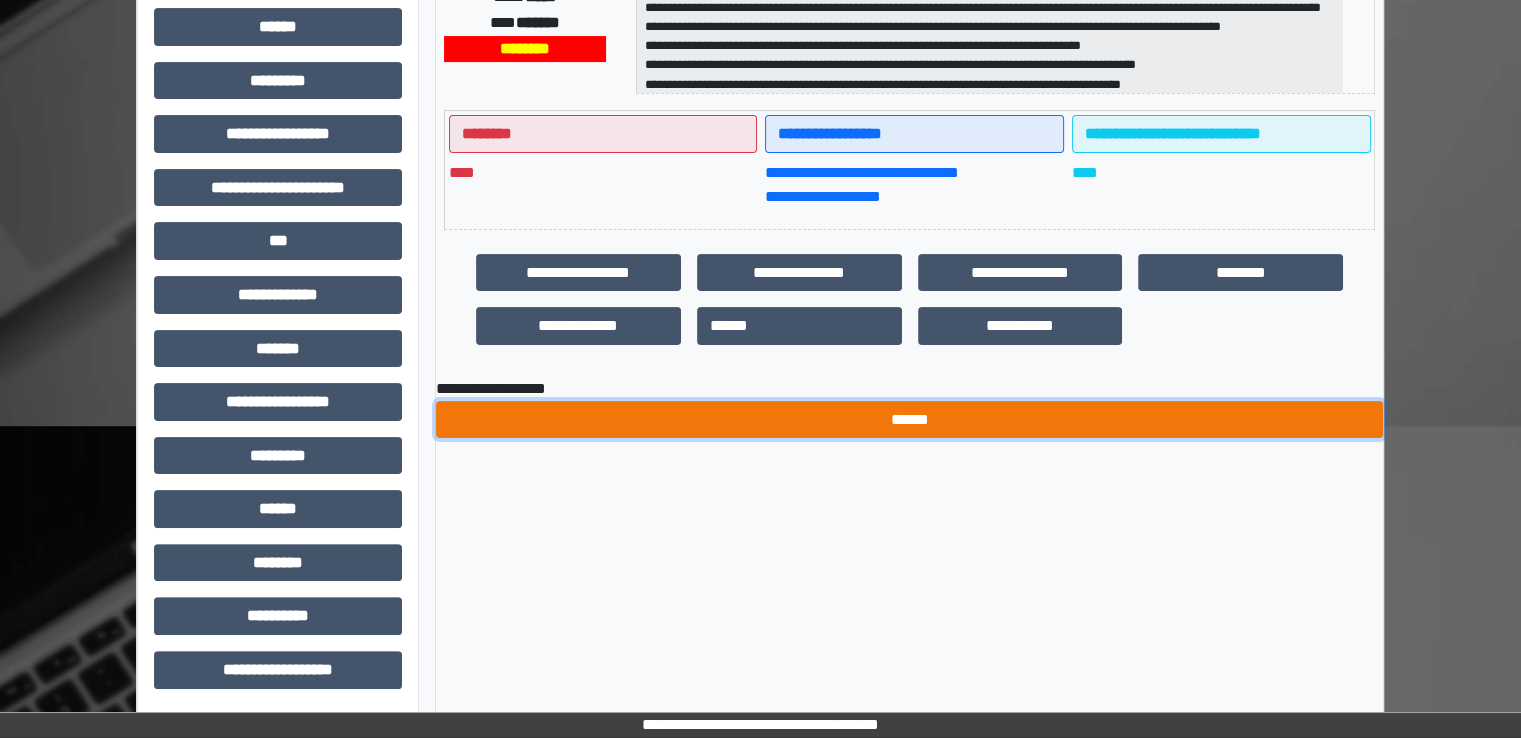 click on "******" at bounding box center [909, 420] 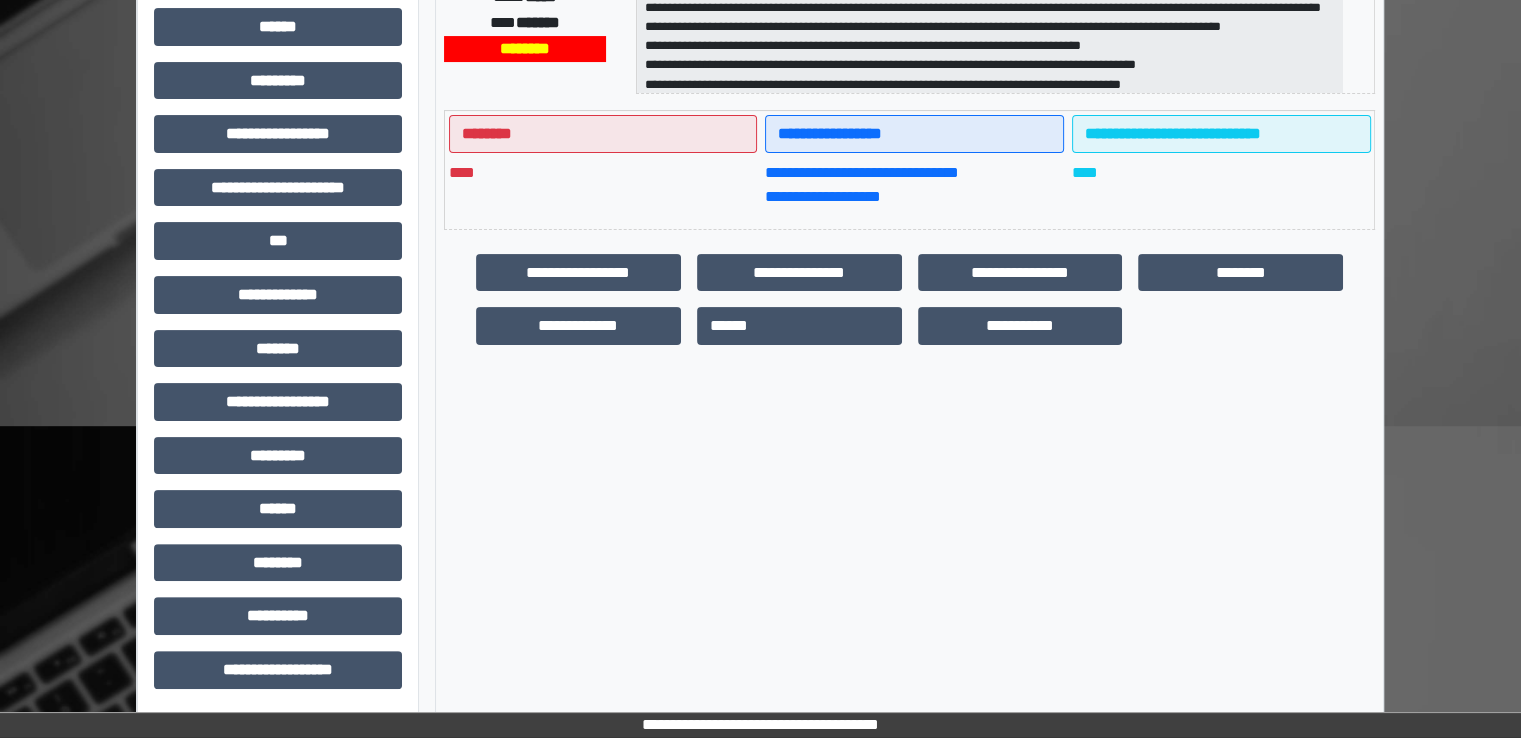 scroll, scrollTop: 0, scrollLeft: 0, axis: both 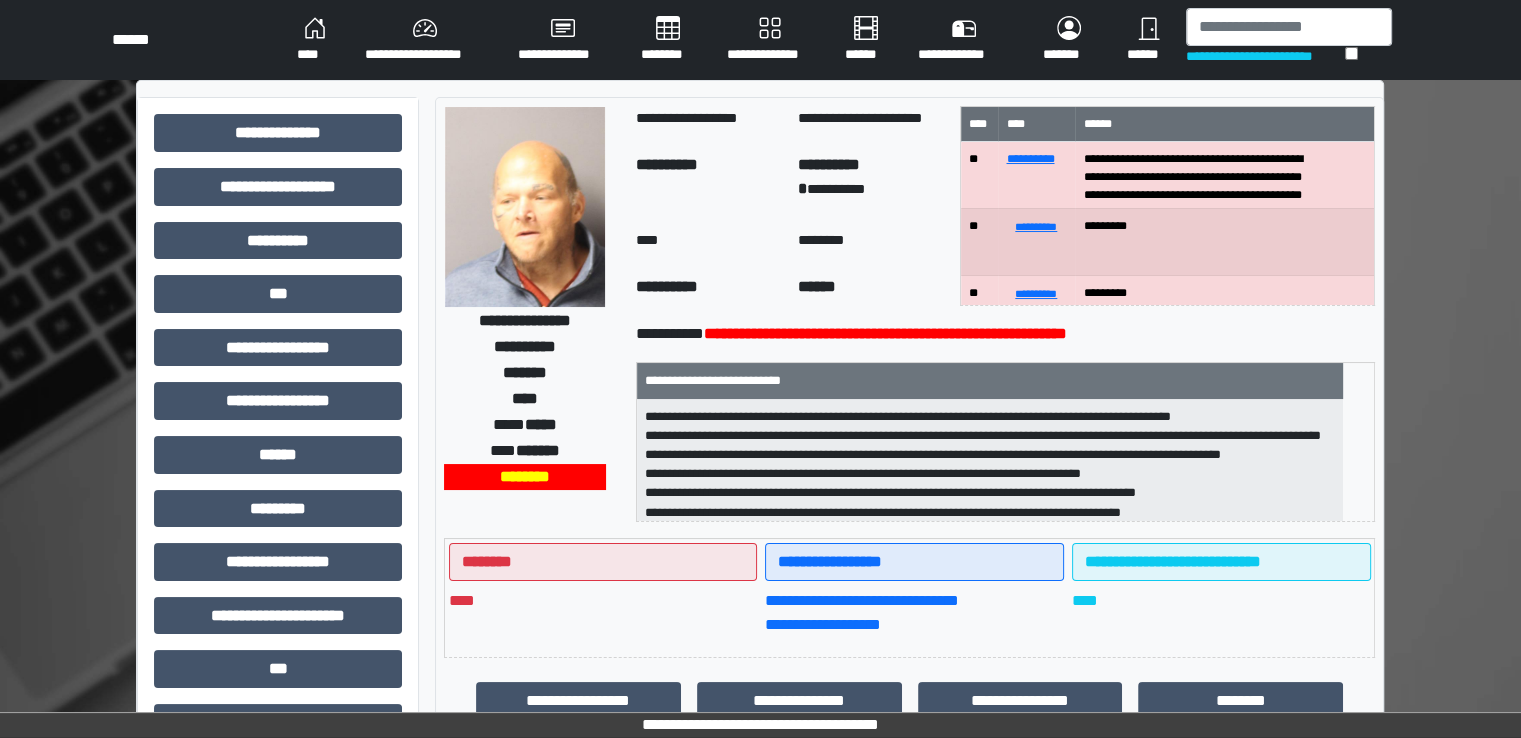 click on "********" at bounding box center [668, 40] 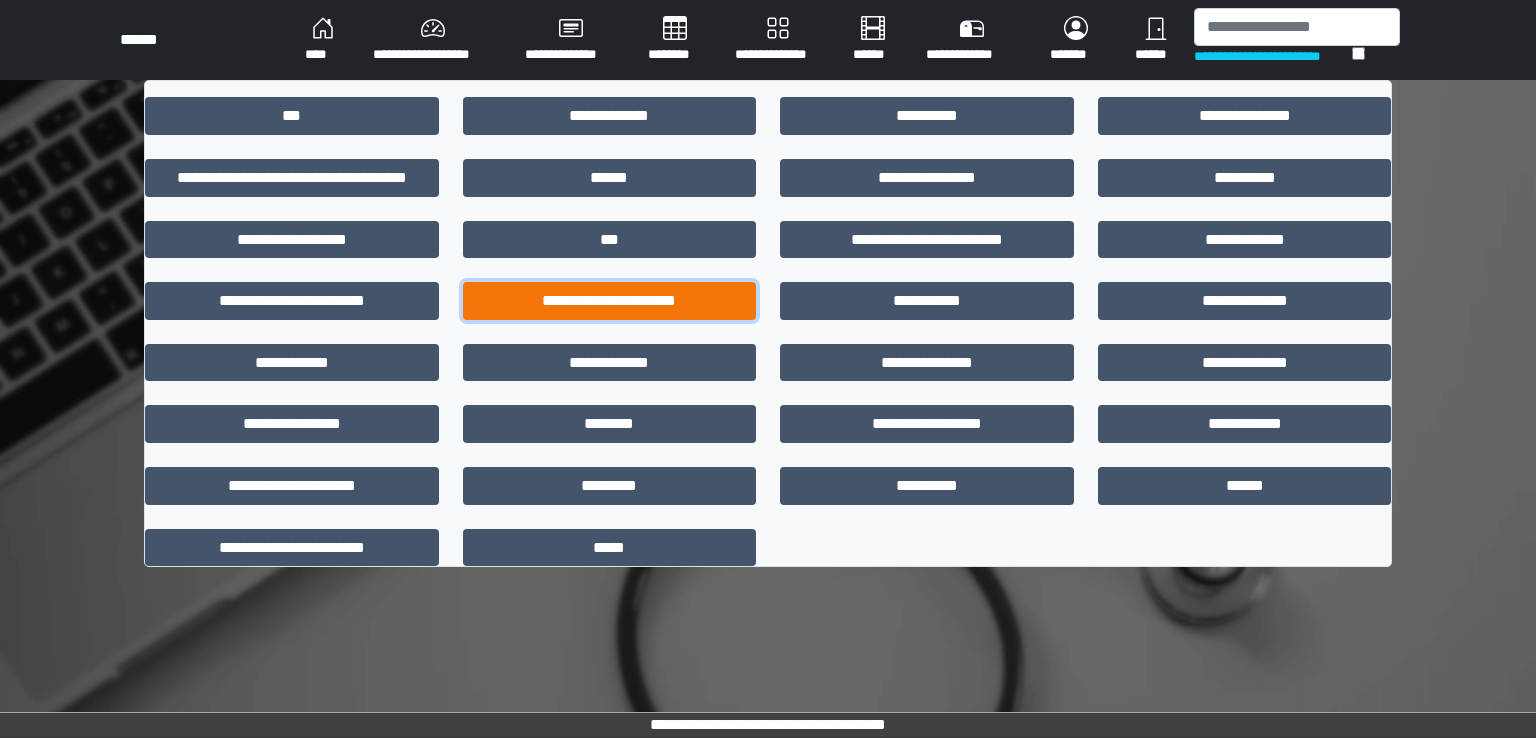 click on "**********" at bounding box center (610, 301) 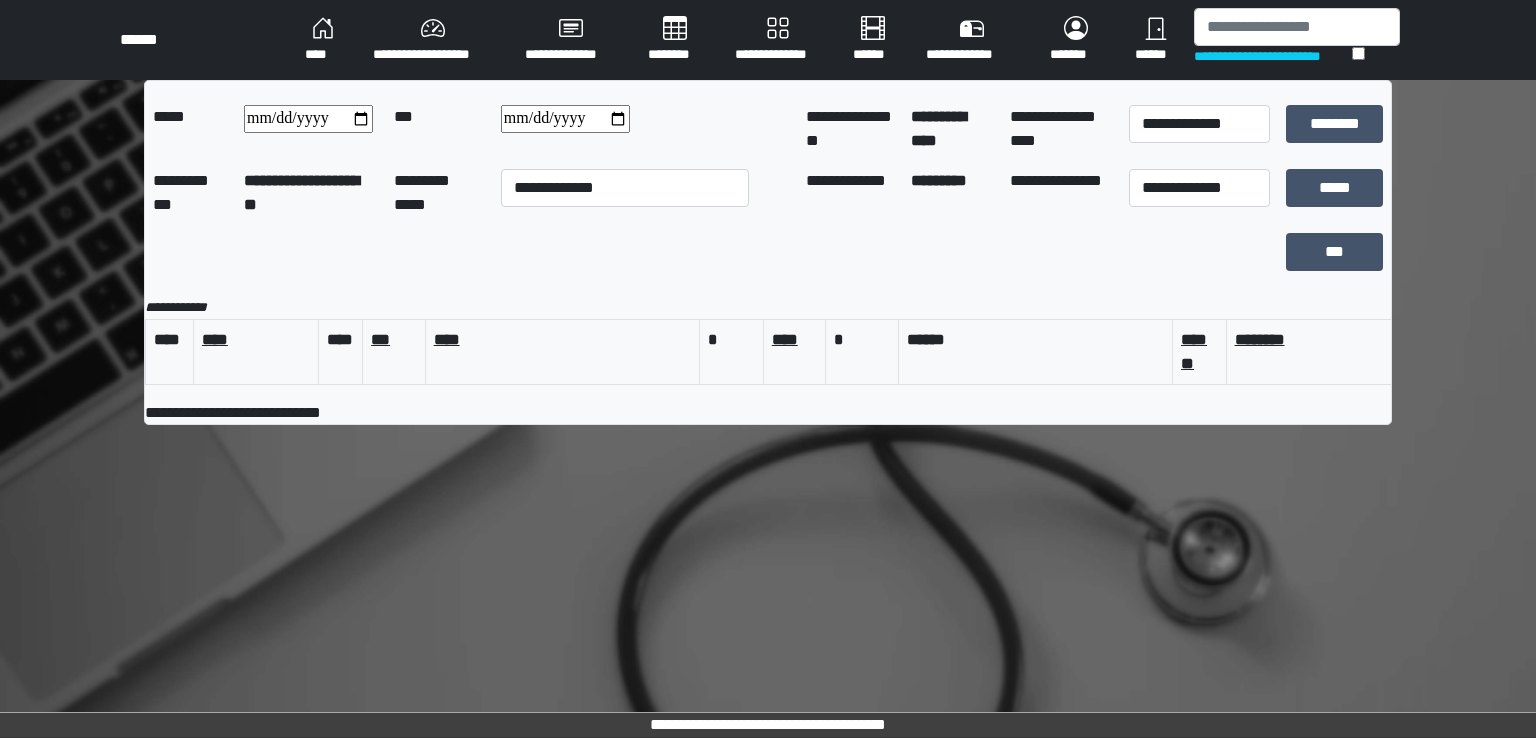 click on "********" at bounding box center [675, 40] 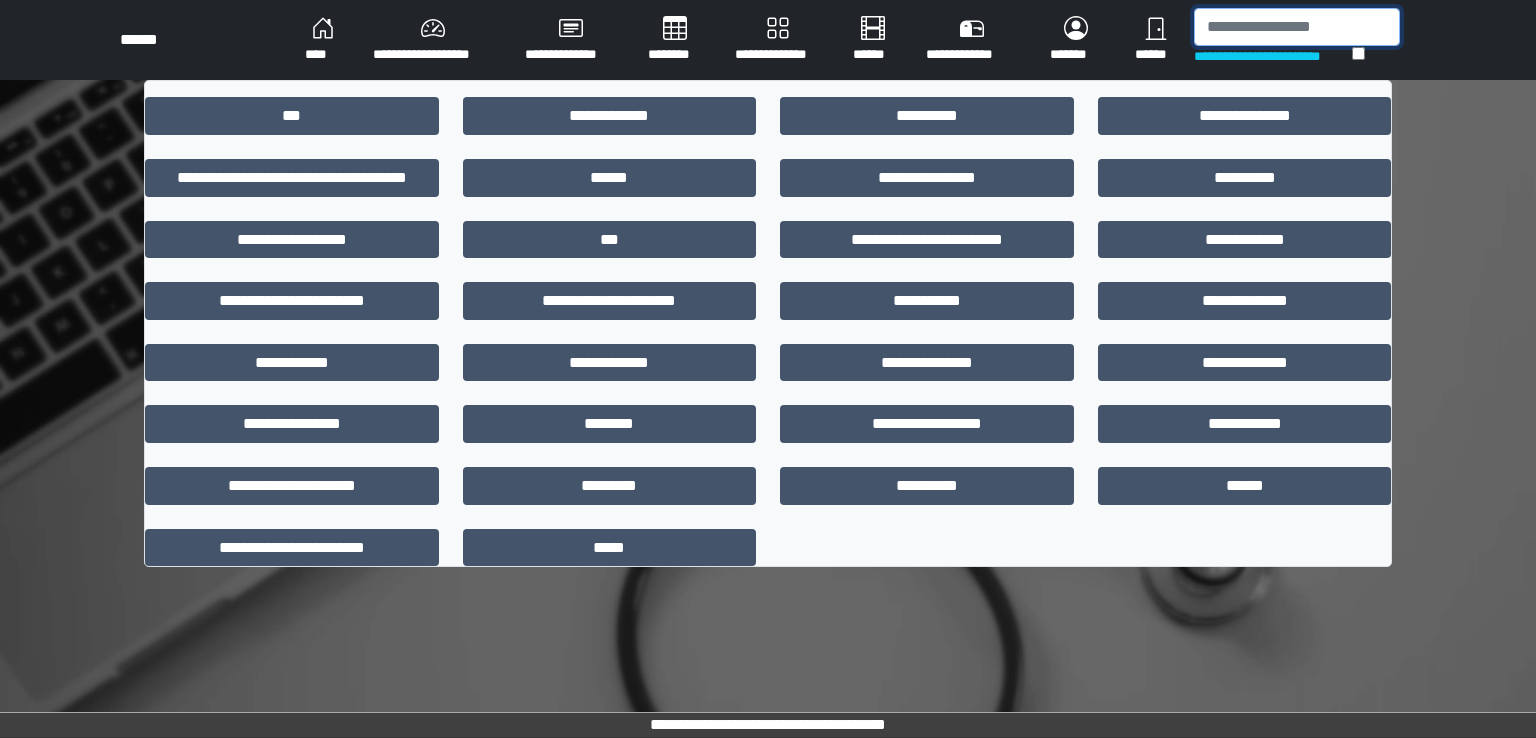 click at bounding box center [1297, 27] 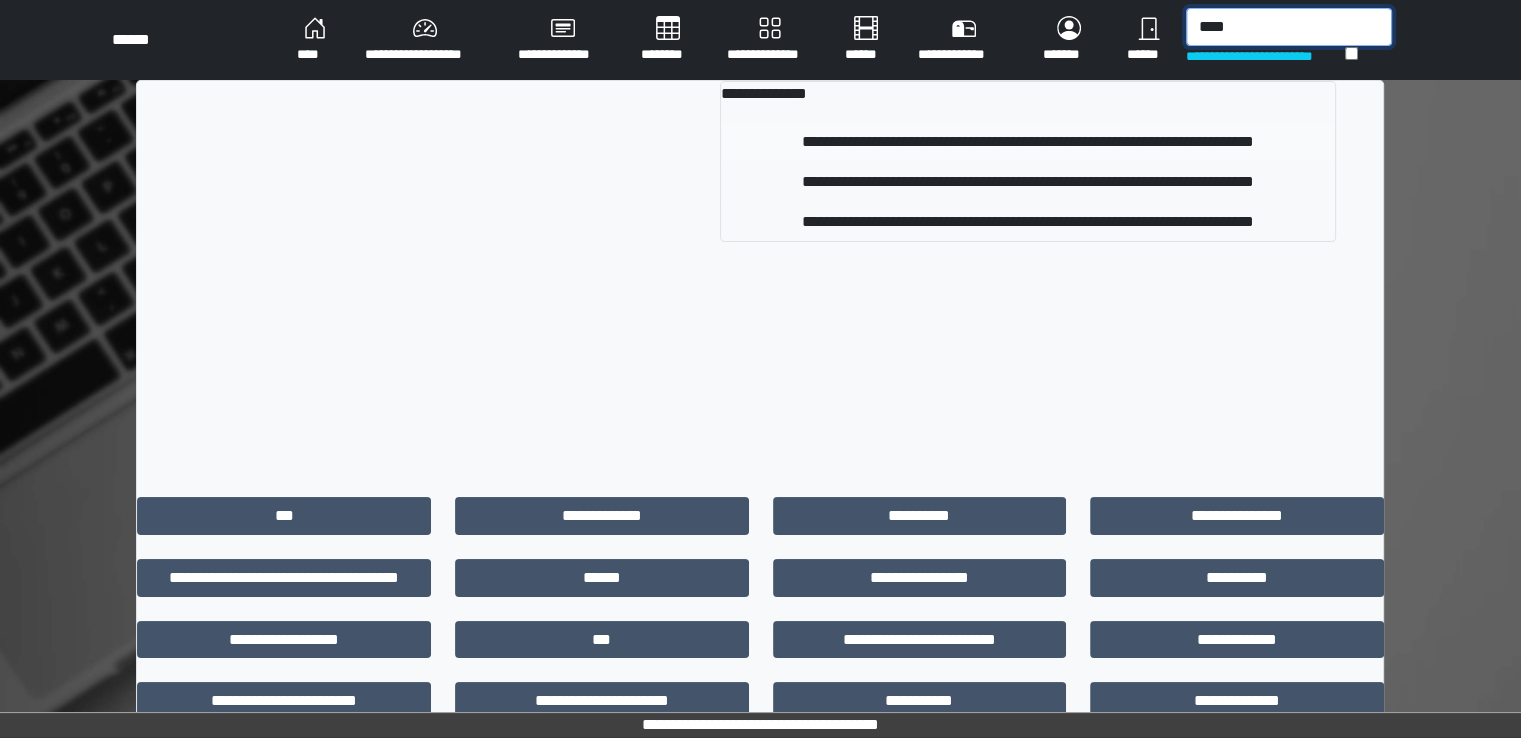 type on "****" 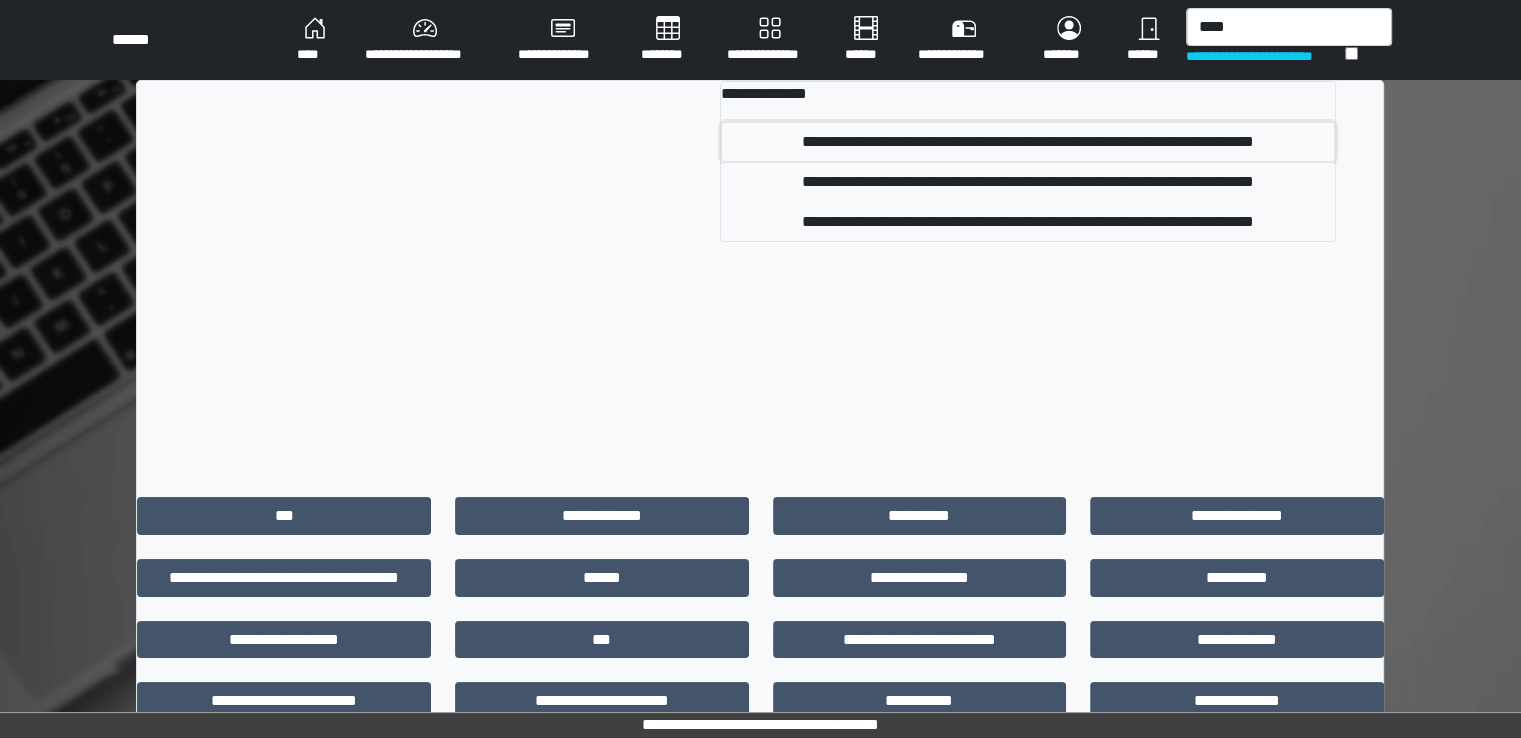 click on "**********" at bounding box center [1028, 142] 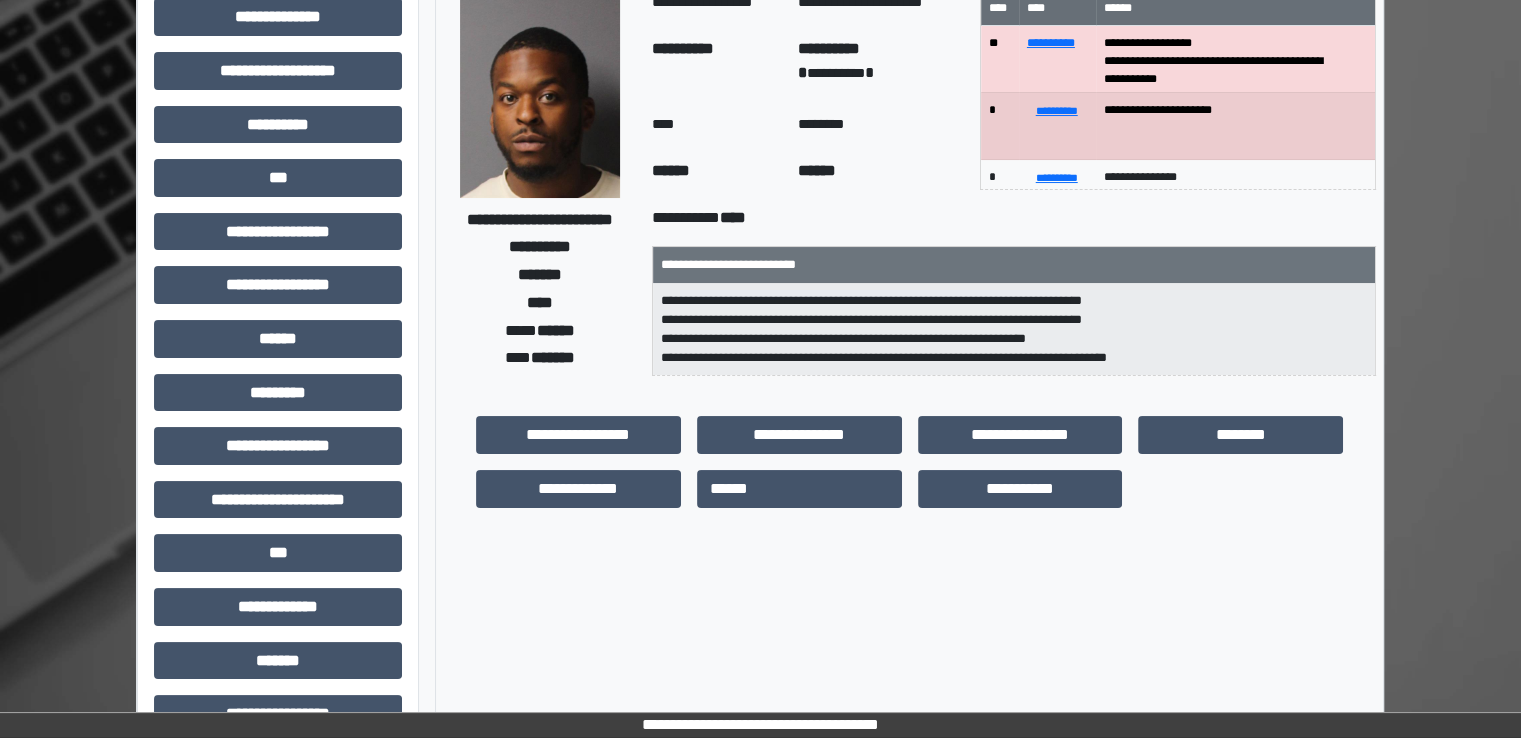 scroll, scrollTop: 0, scrollLeft: 0, axis: both 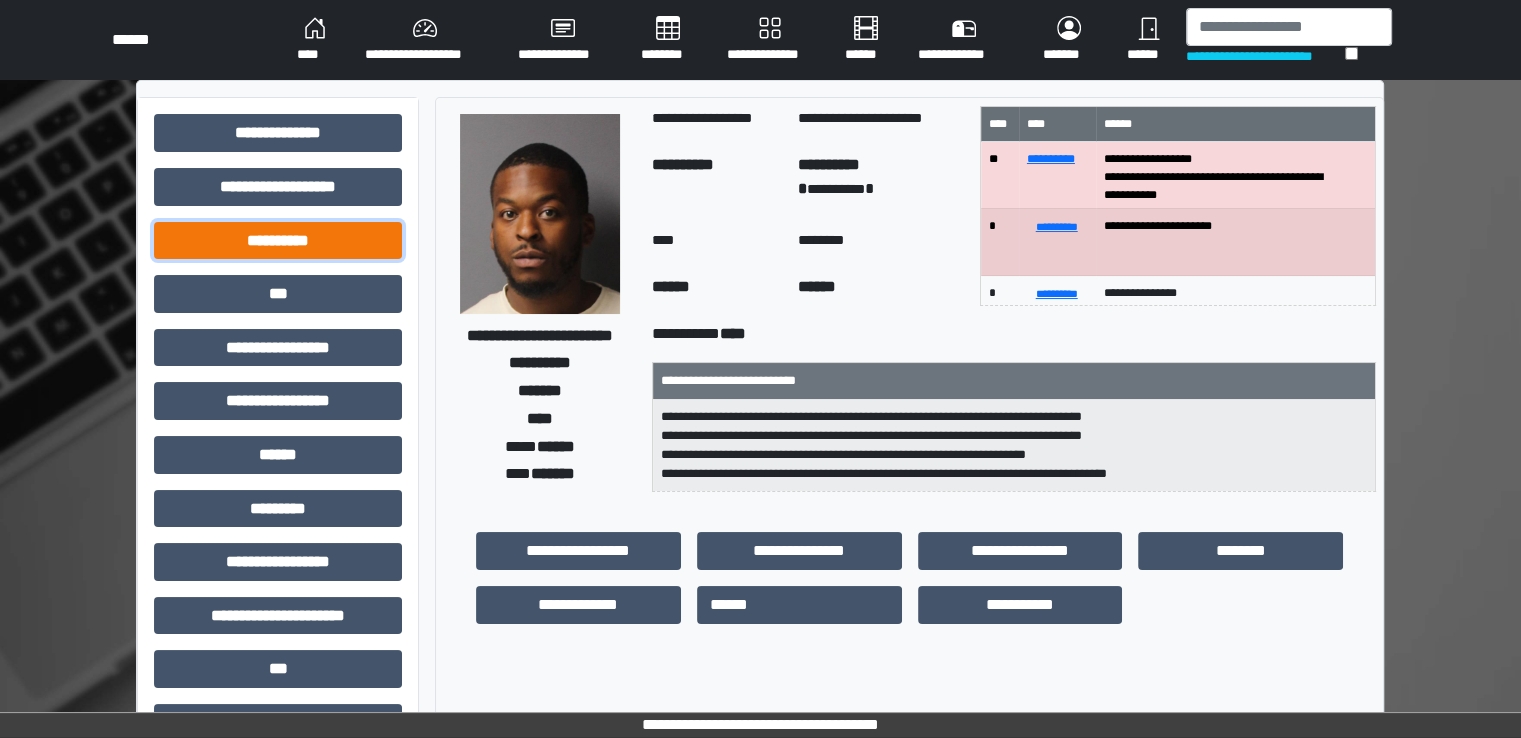 click on "**********" at bounding box center (278, 241) 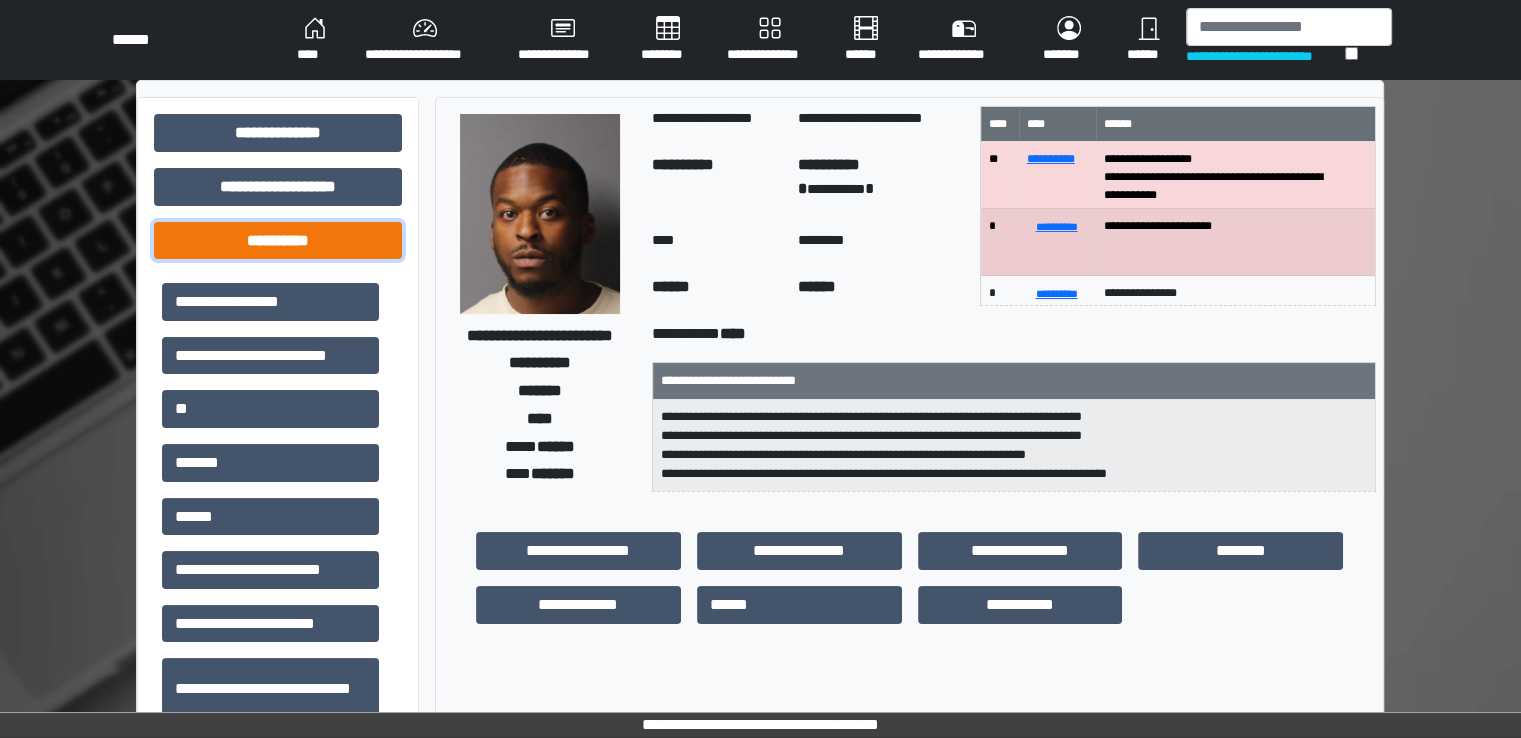 click on "**********" at bounding box center (278, 241) 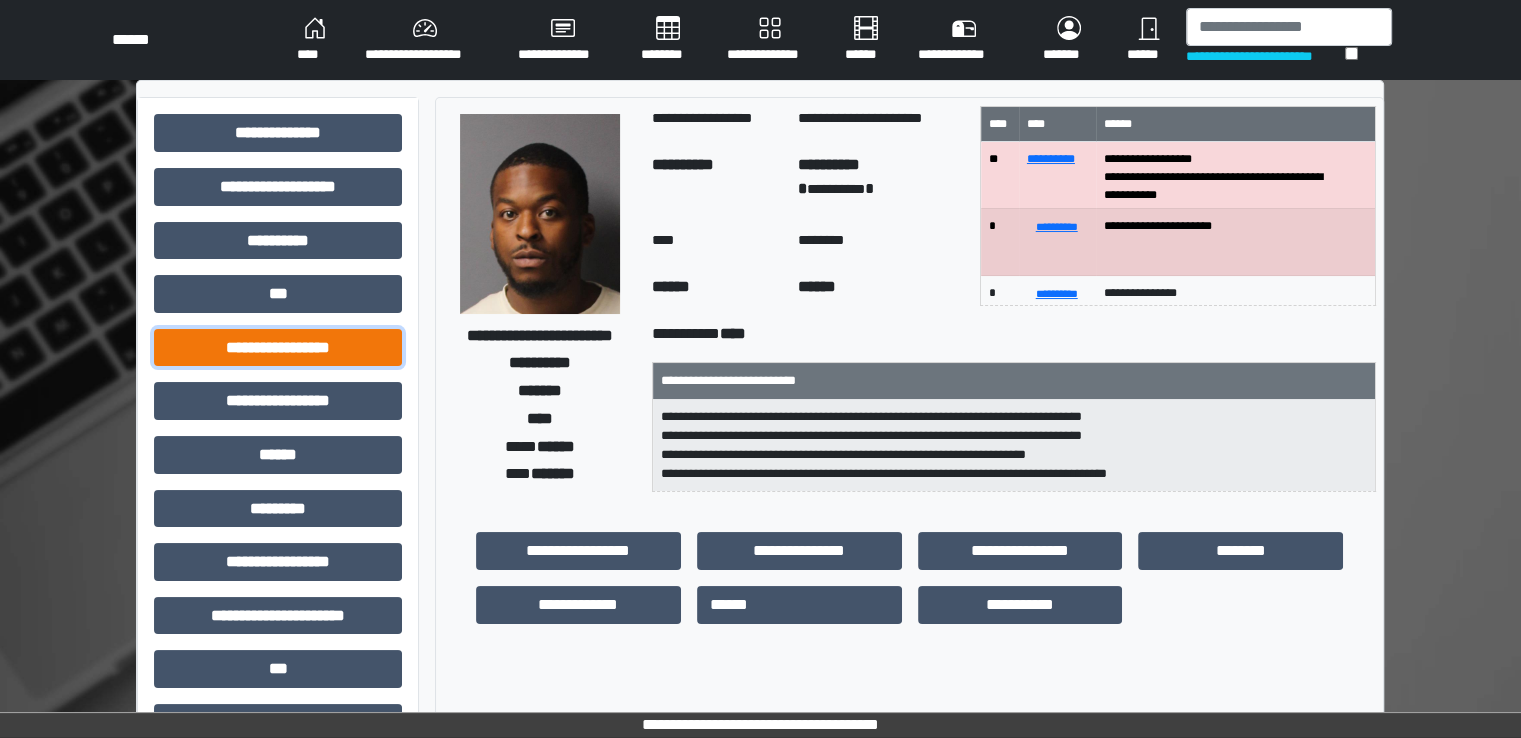 click on "**********" at bounding box center [278, 348] 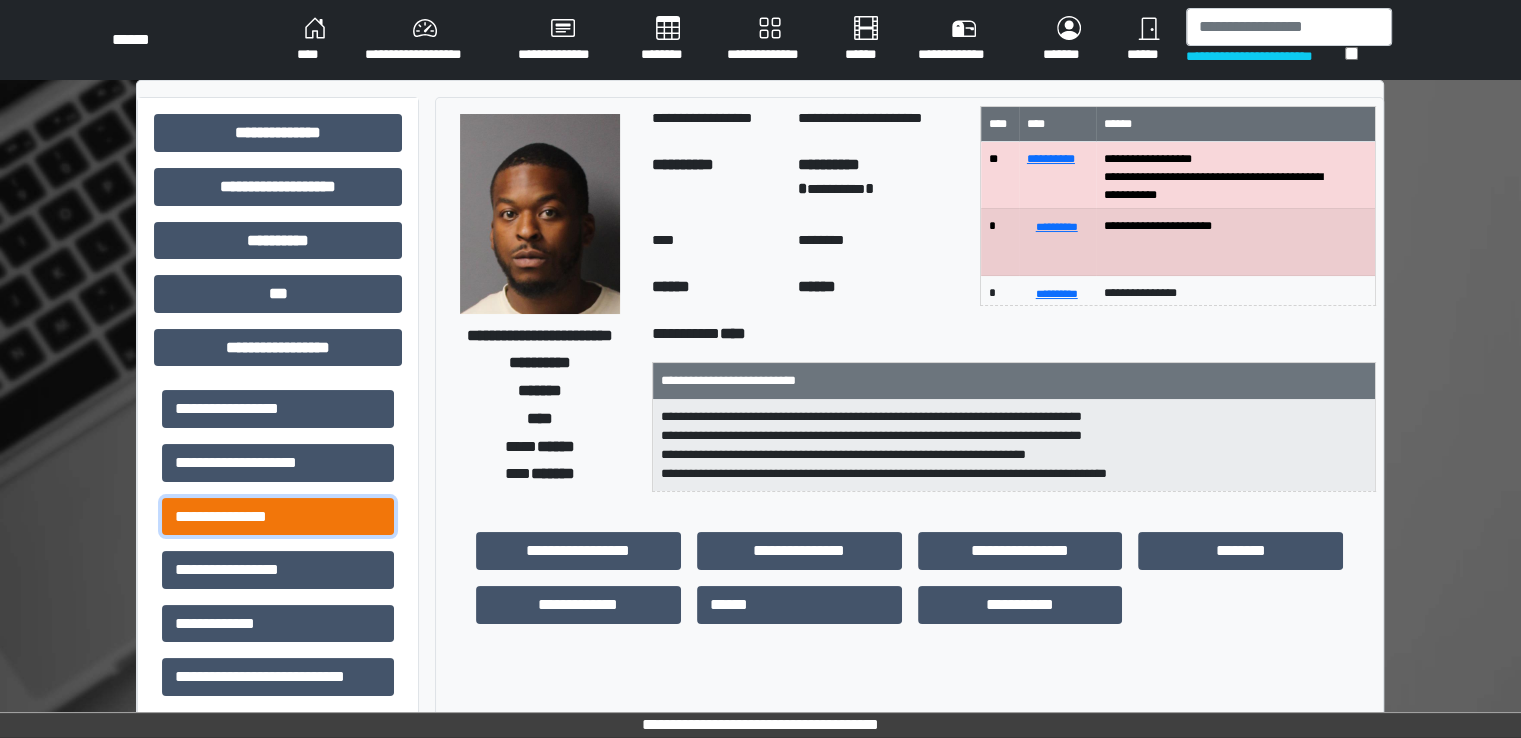 click on "**********" at bounding box center [278, 517] 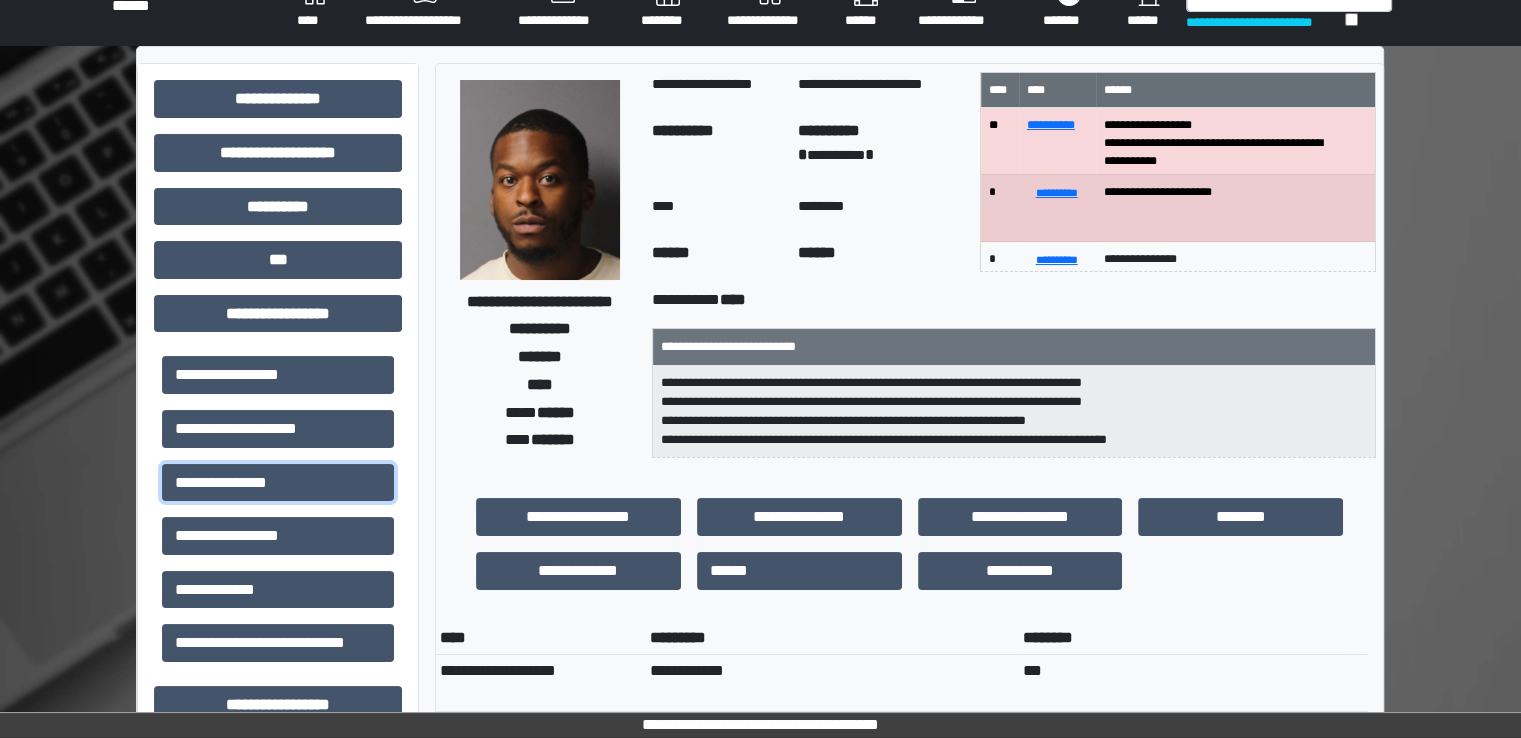 scroll, scrollTop: 0, scrollLeft: 0, axis: both 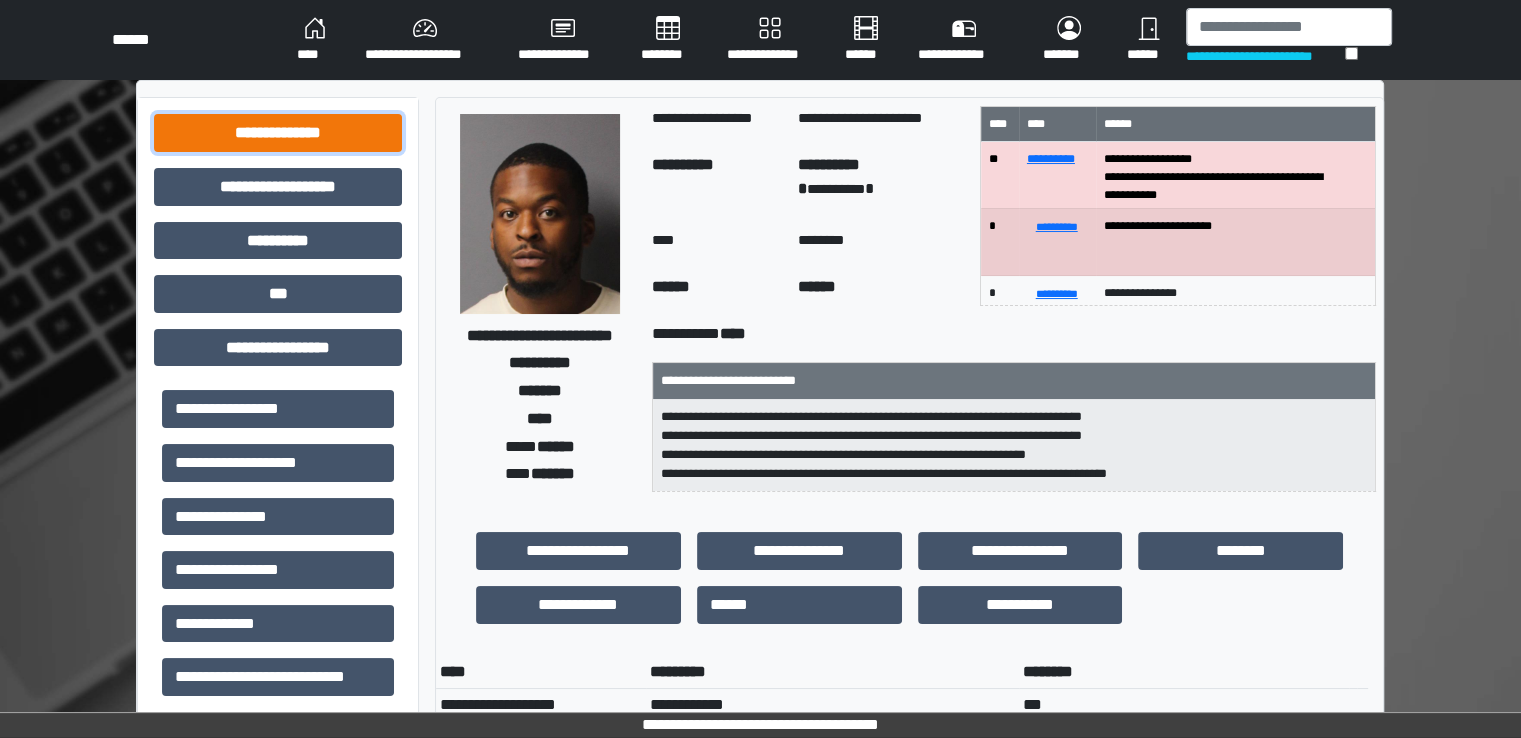 click on "**********" at bounding box center (278, 133) 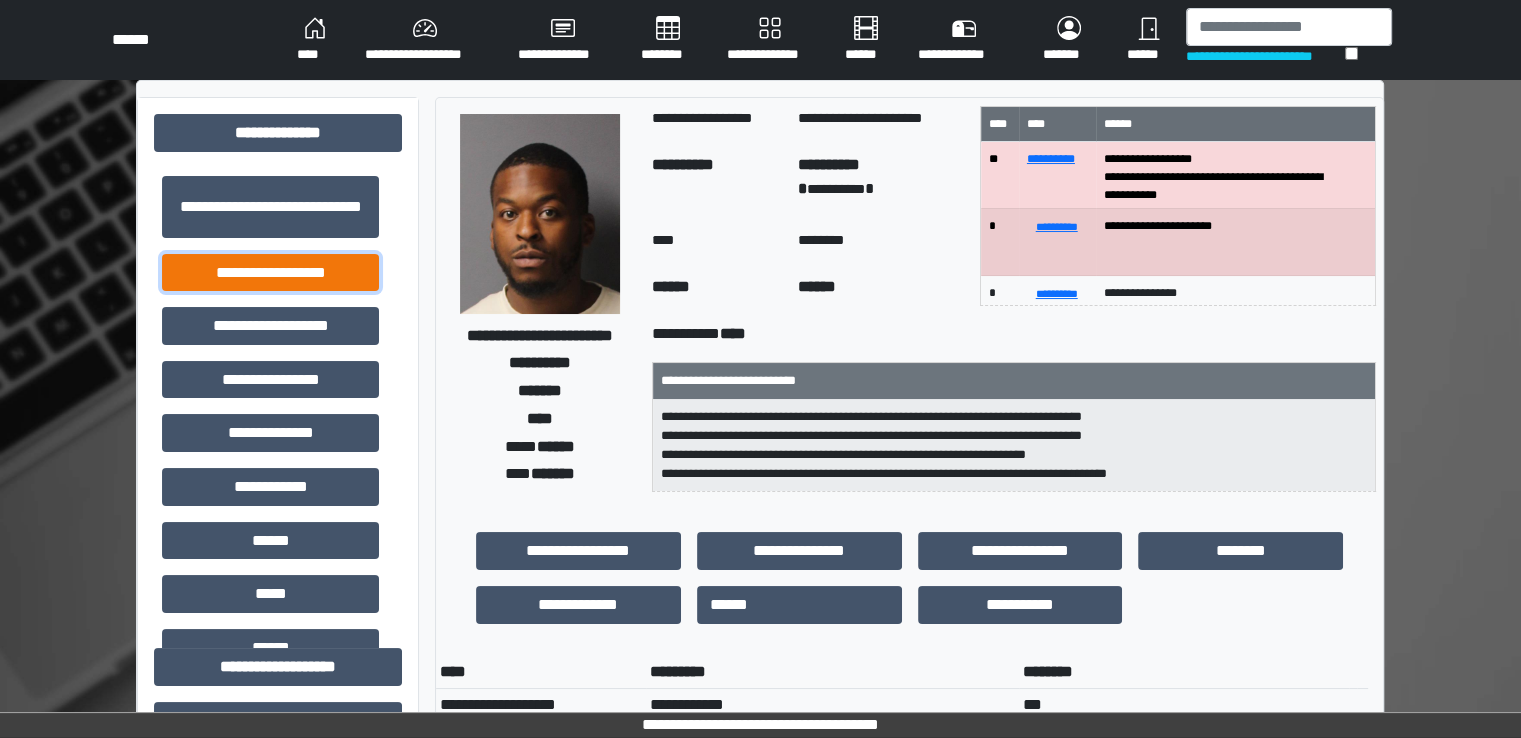 click on "**********" at bounding box center (270, 273) 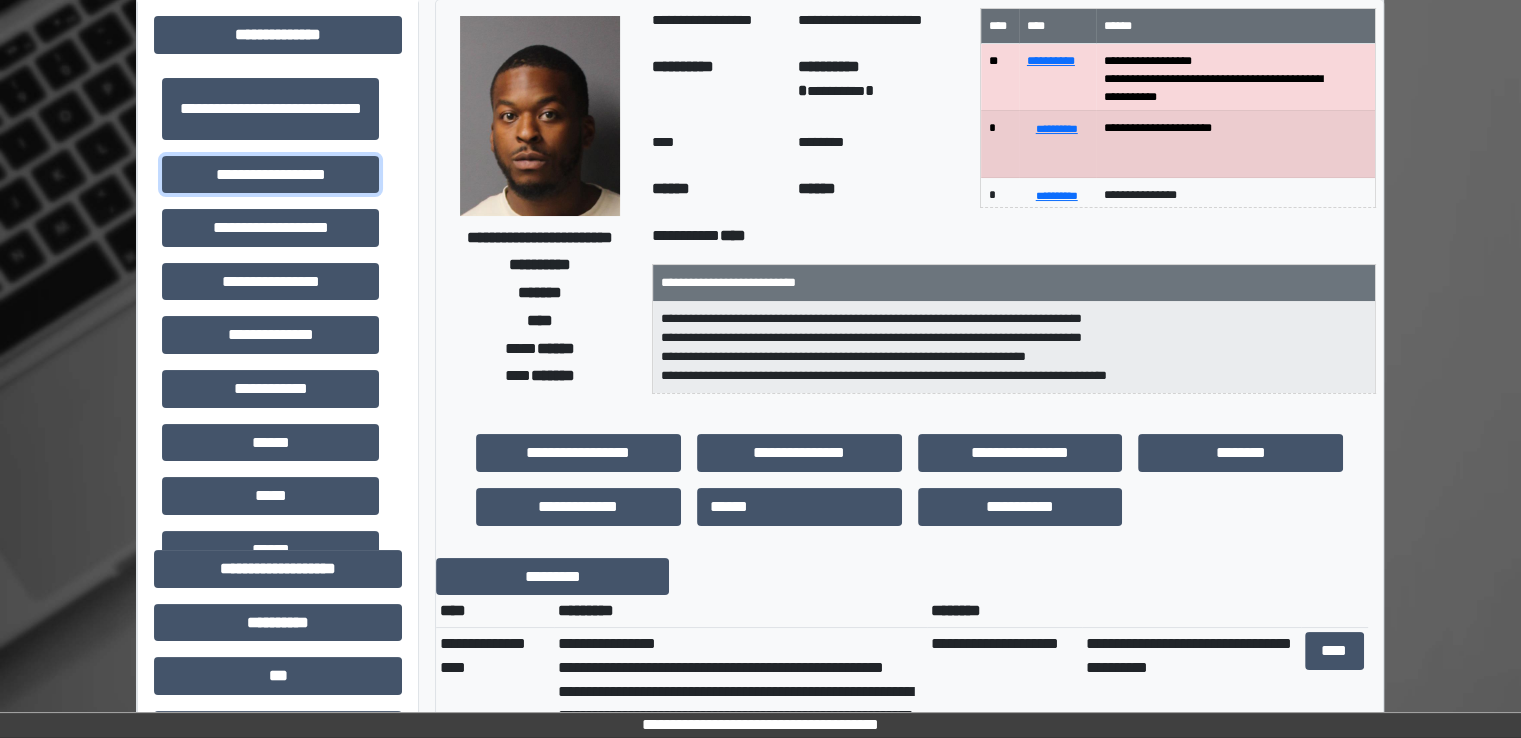scroll, scrollTop: 0, scrollLeft: 0, axis: both 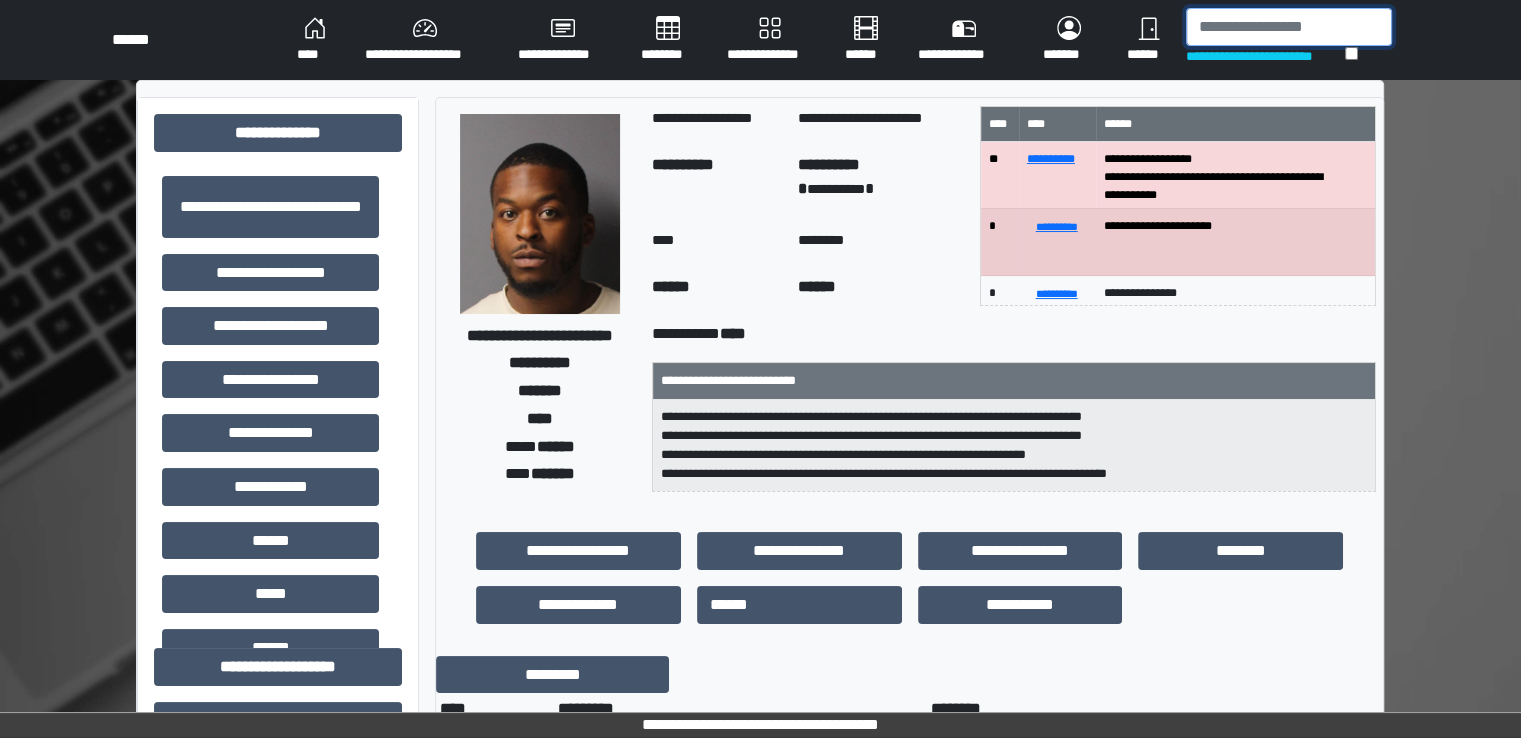 click at bounding box center (1289, 27) 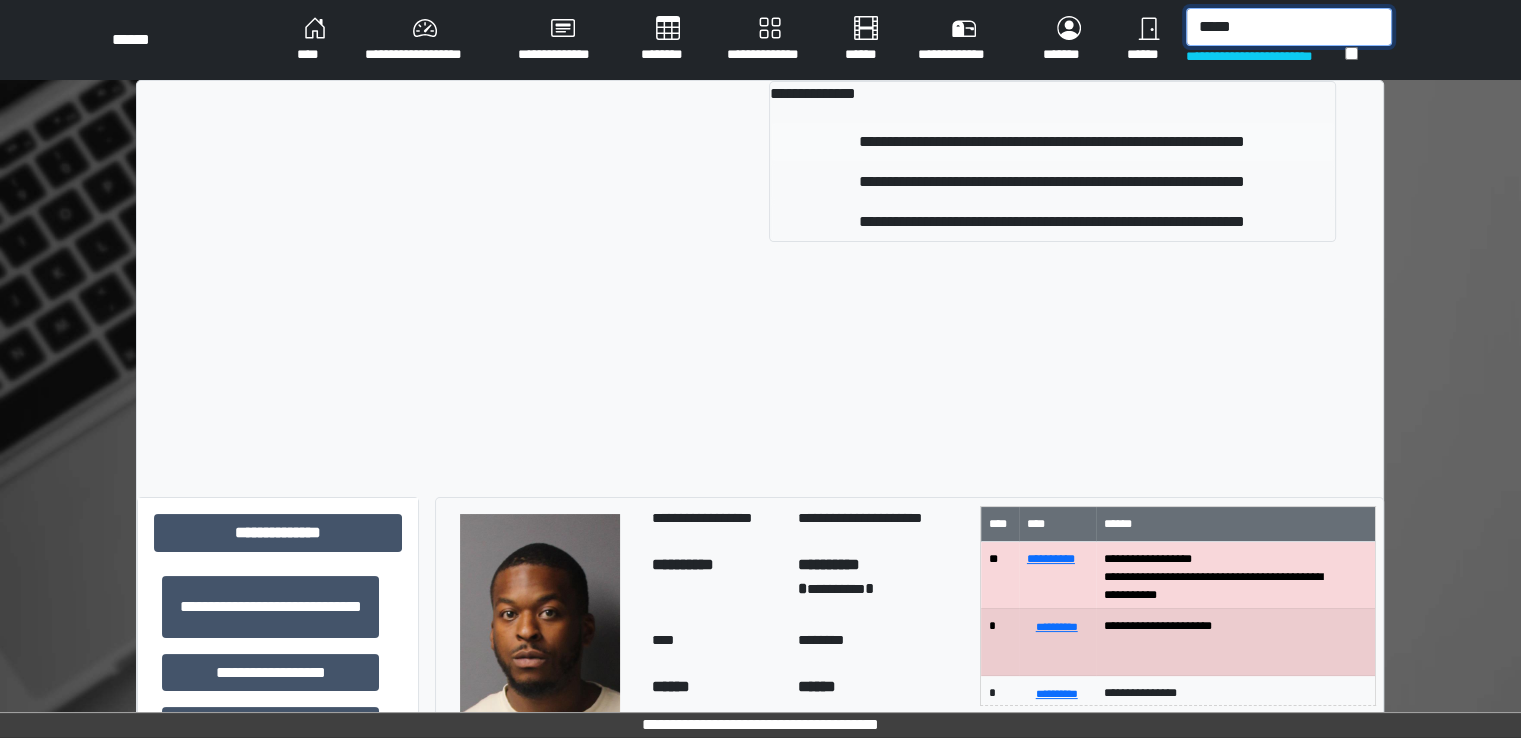 type on "*****" 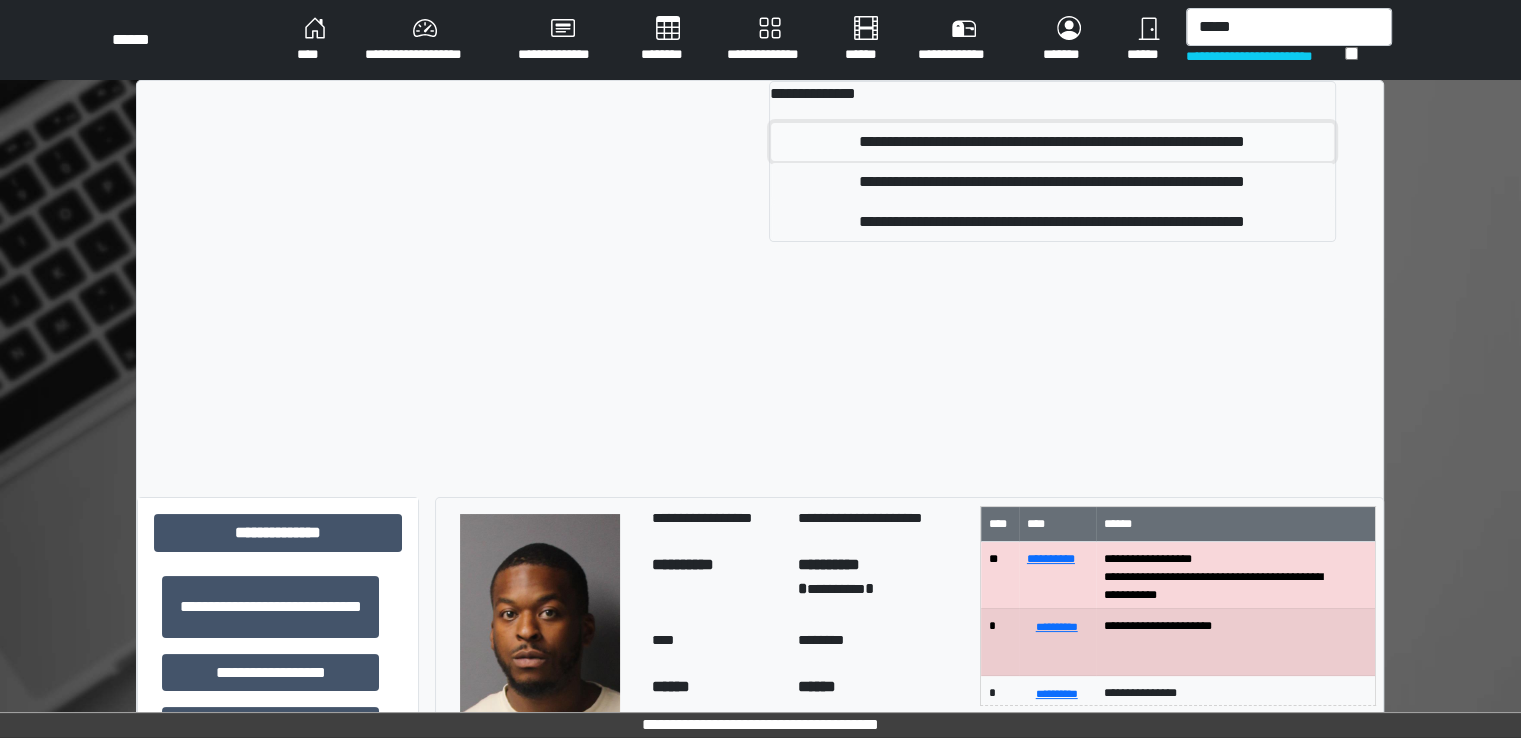 click on "**********" at bounding box center [1052, 142] 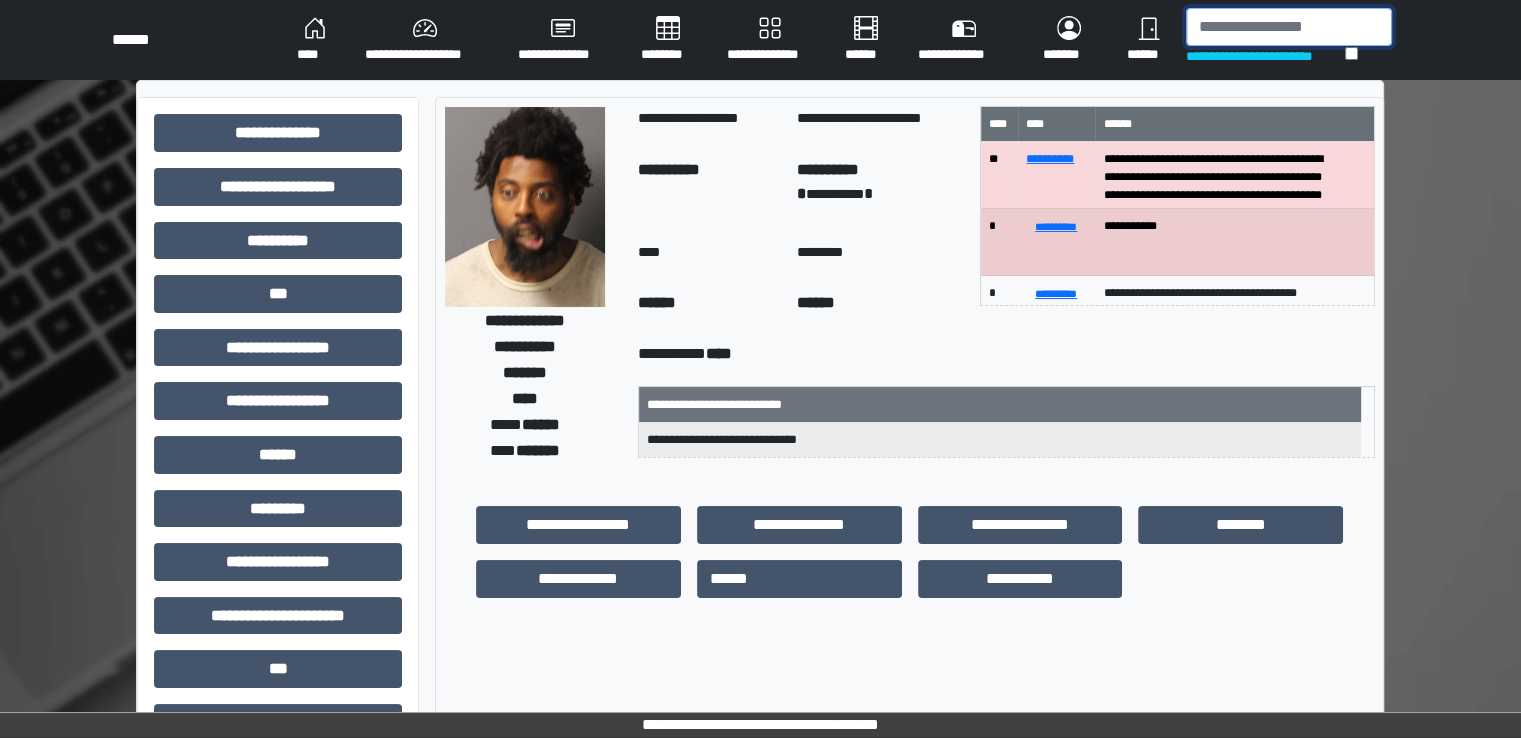 click at bounding box center (1289, 27) 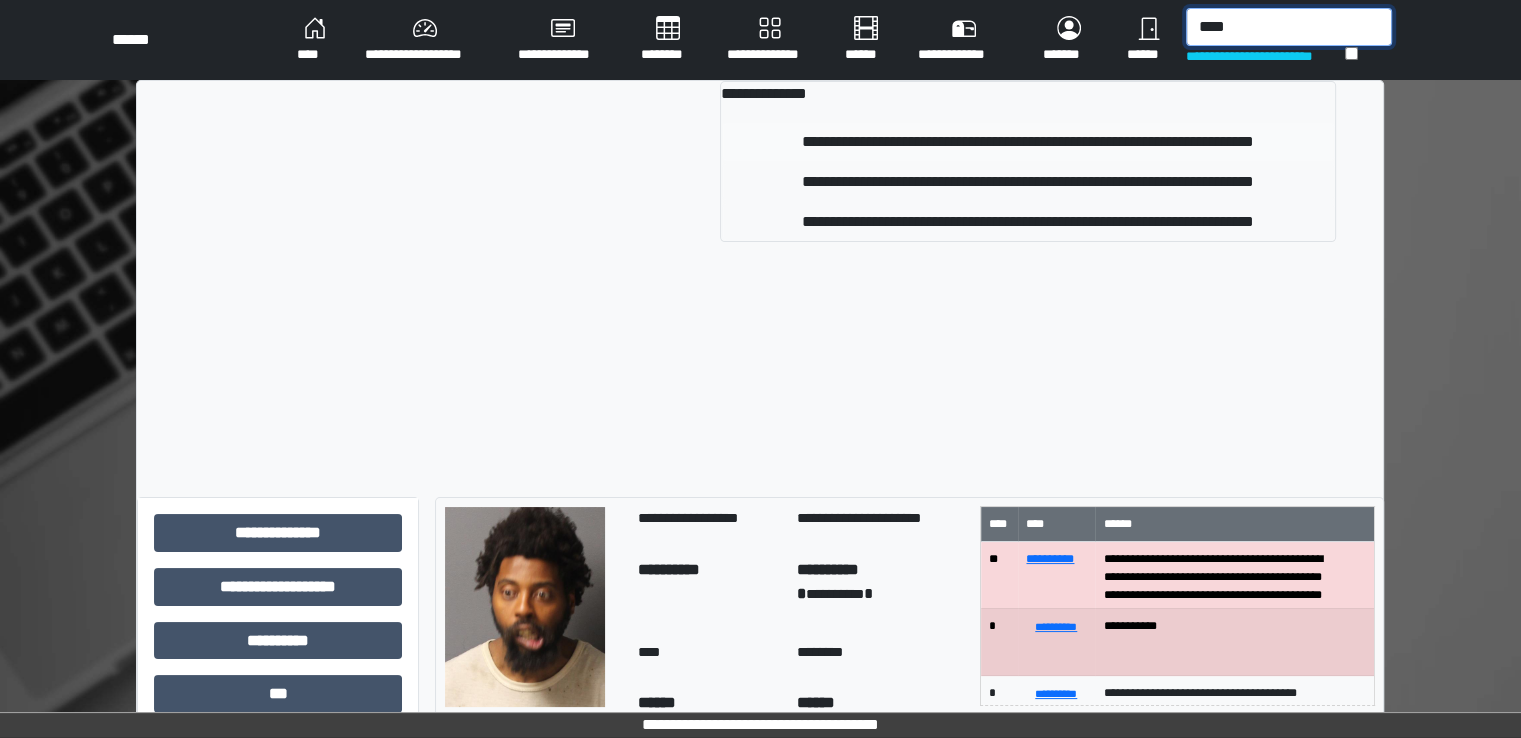 type on "****" 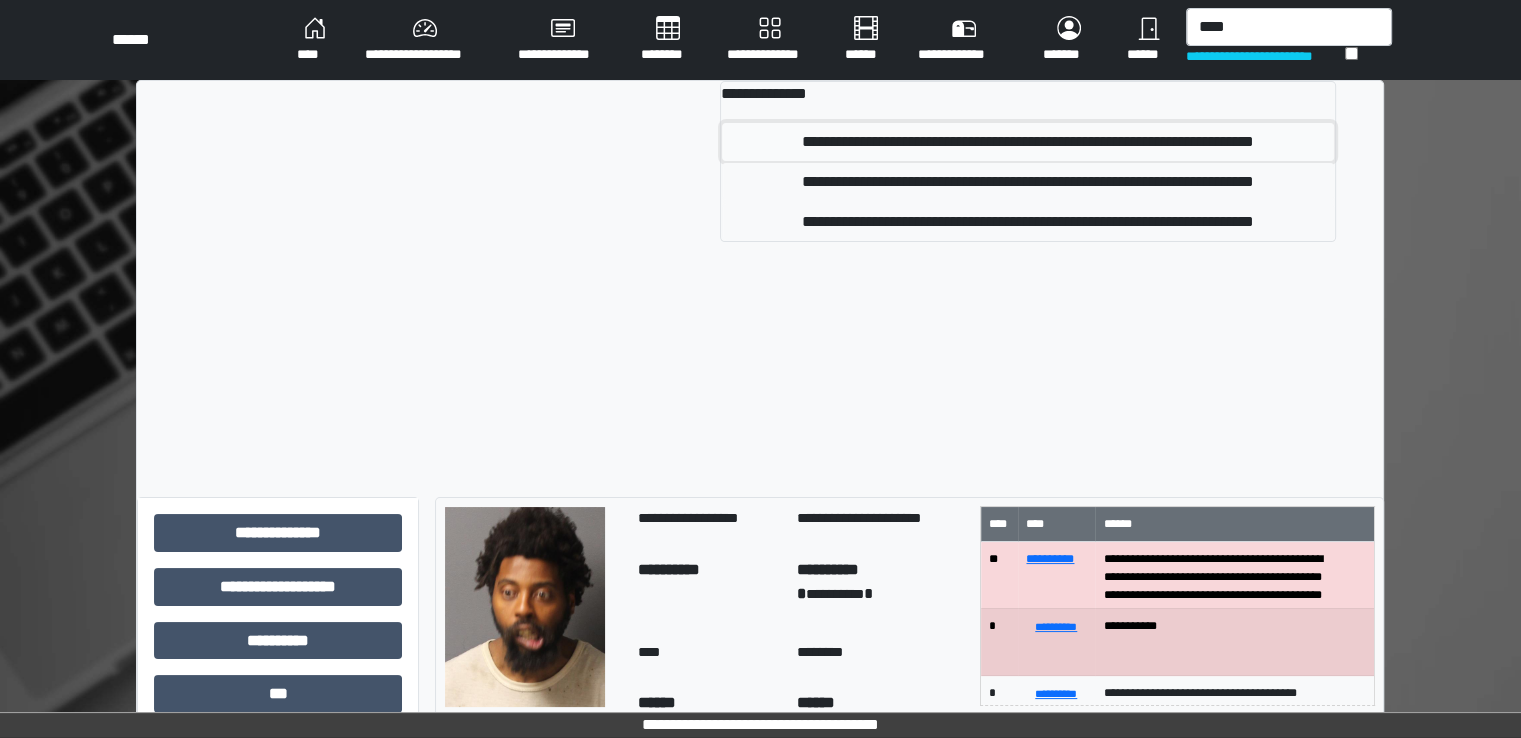 click on "**********" at bounding box center [1028, 142] 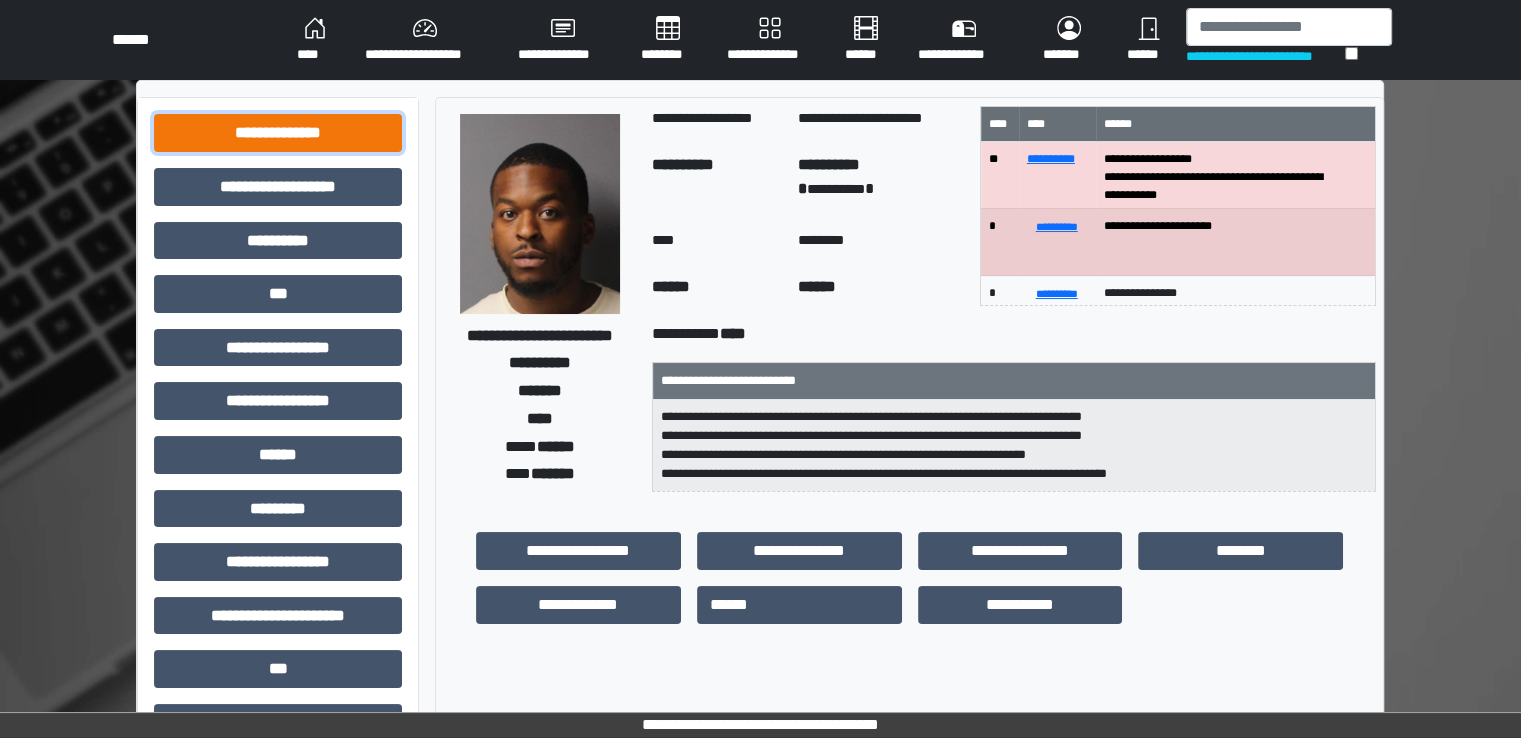 click on "**********" at bounding box center [278, 133] 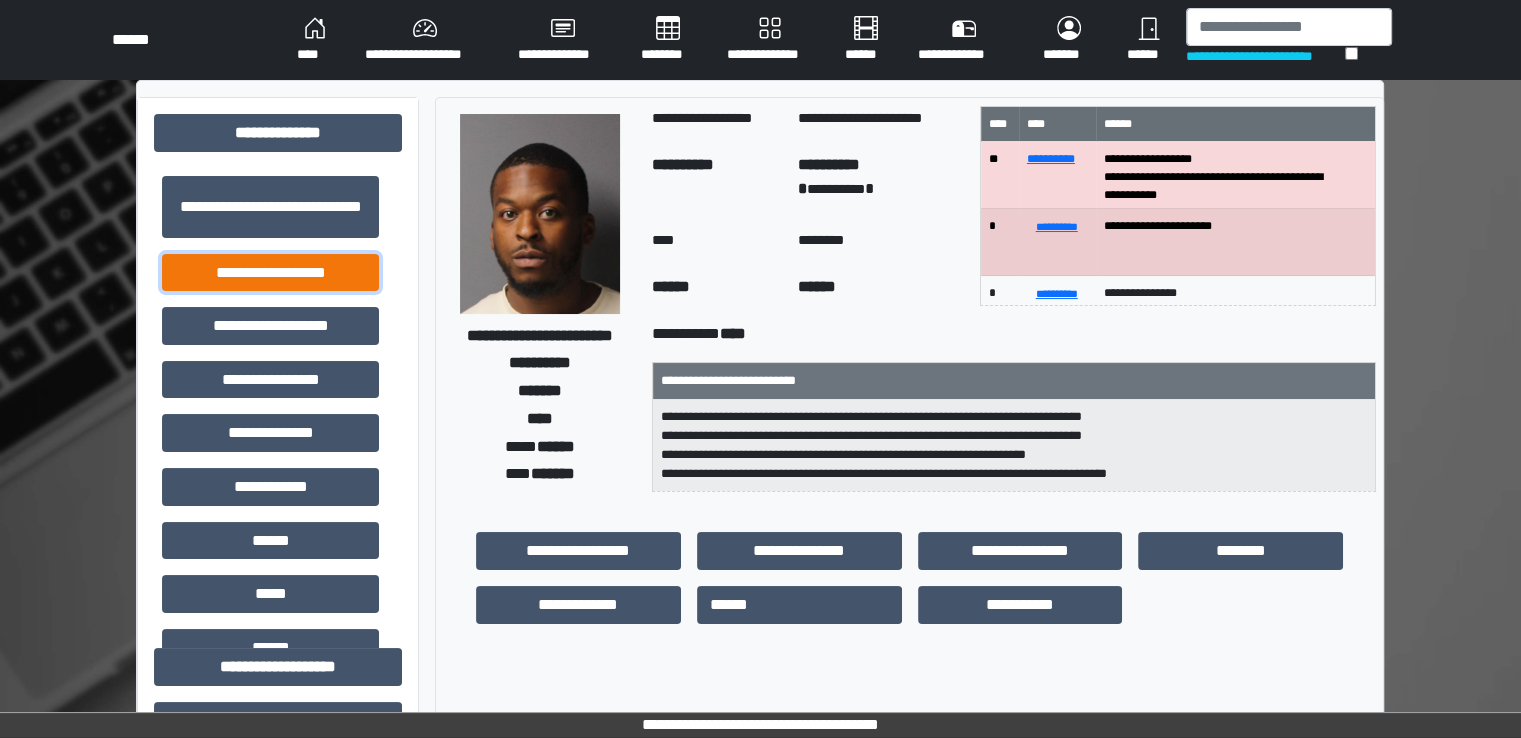 click on "**********" at bounding box center (270, 273) 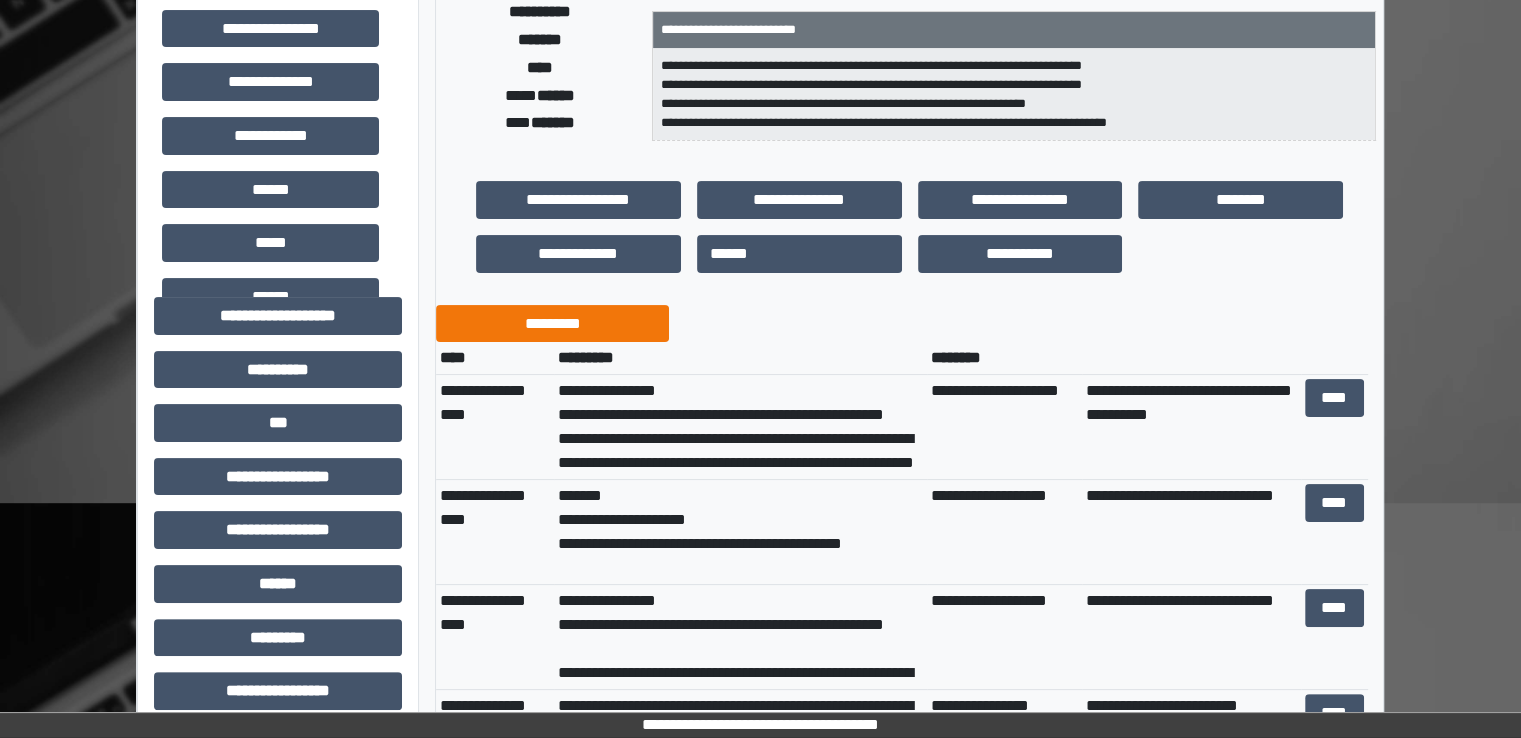 scroll, scrollTop: 400, scrollLeft: 0, axis: vertical 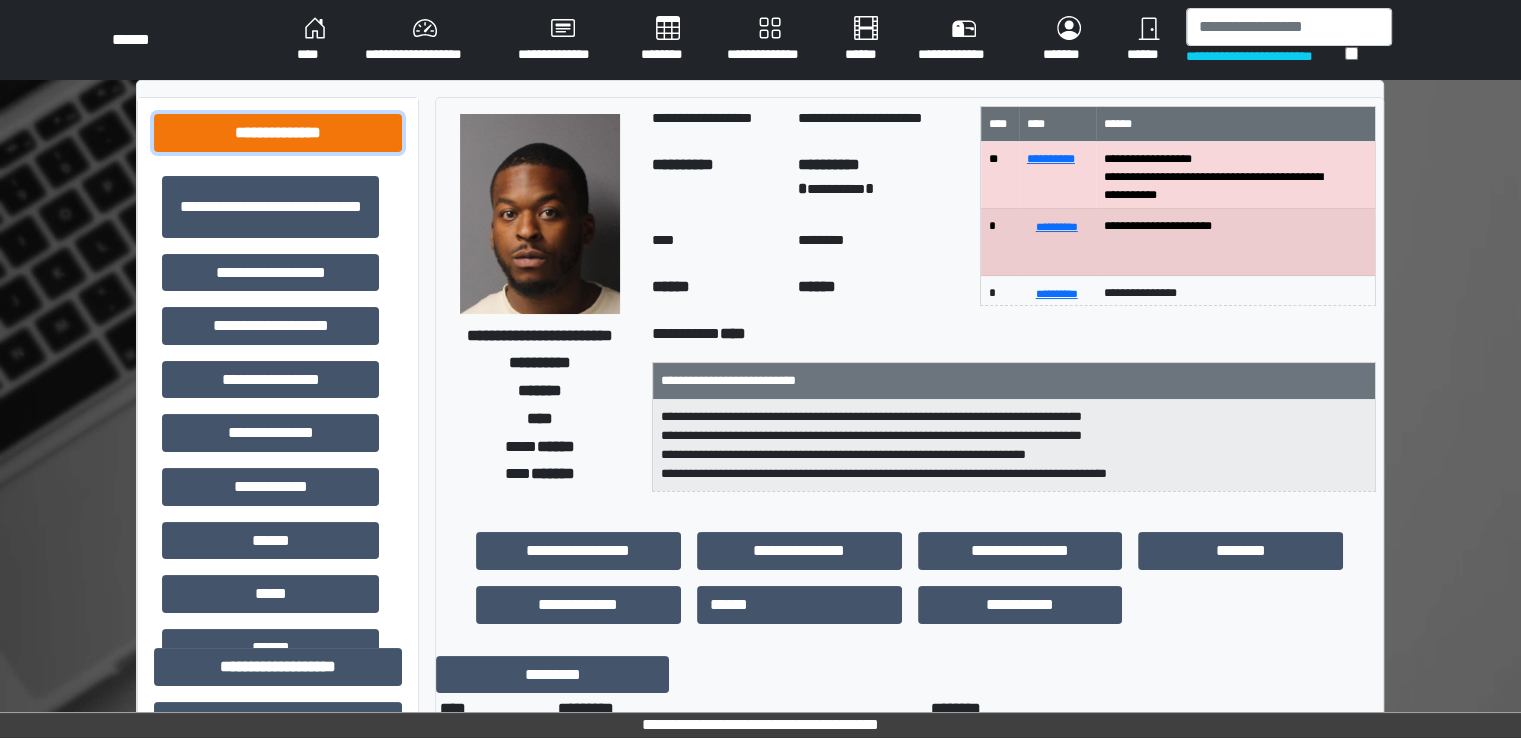click on "**********" at bounding box center (278, 133) 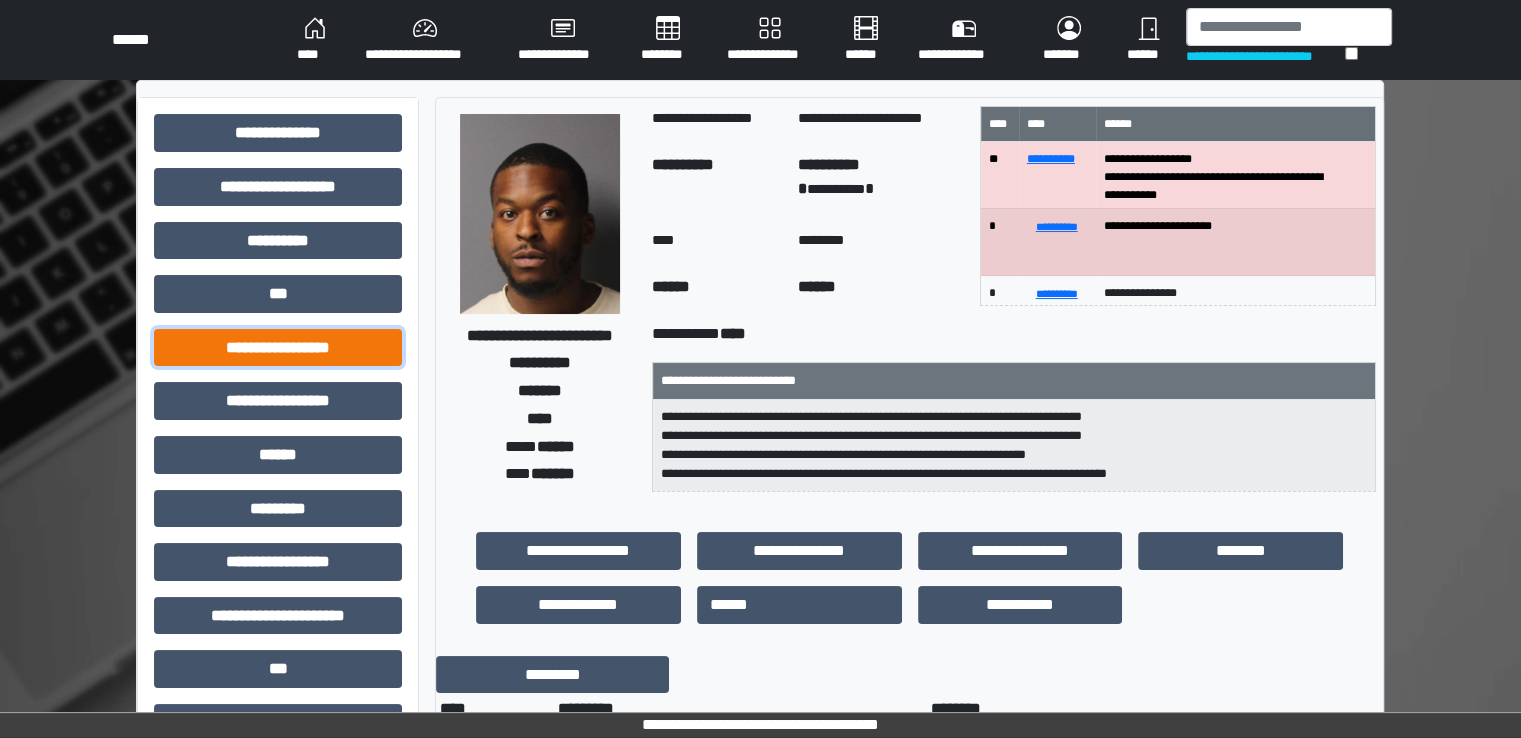 click on "**********" at bounding box center (278, 348) 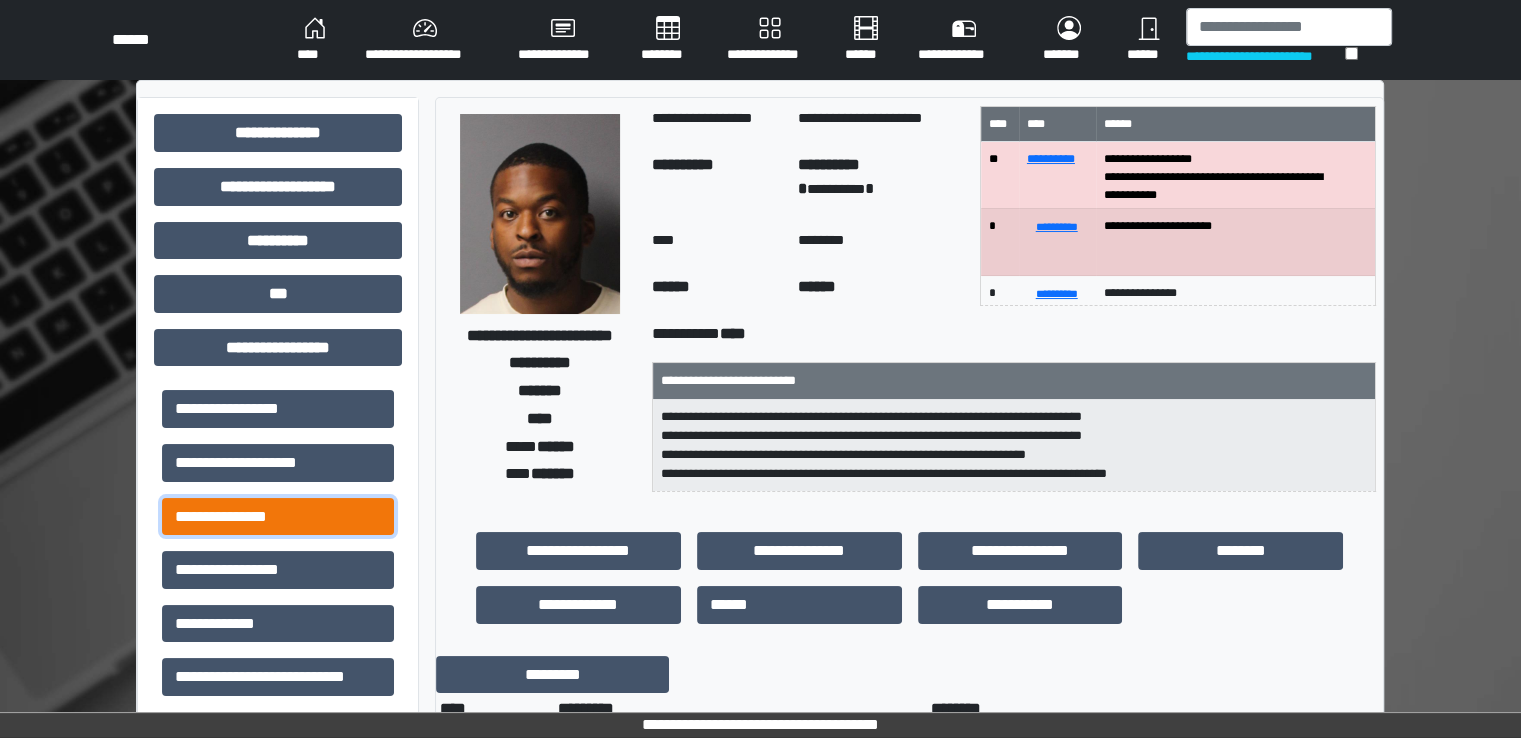 click on "**********" at bounding box center (278, 517) 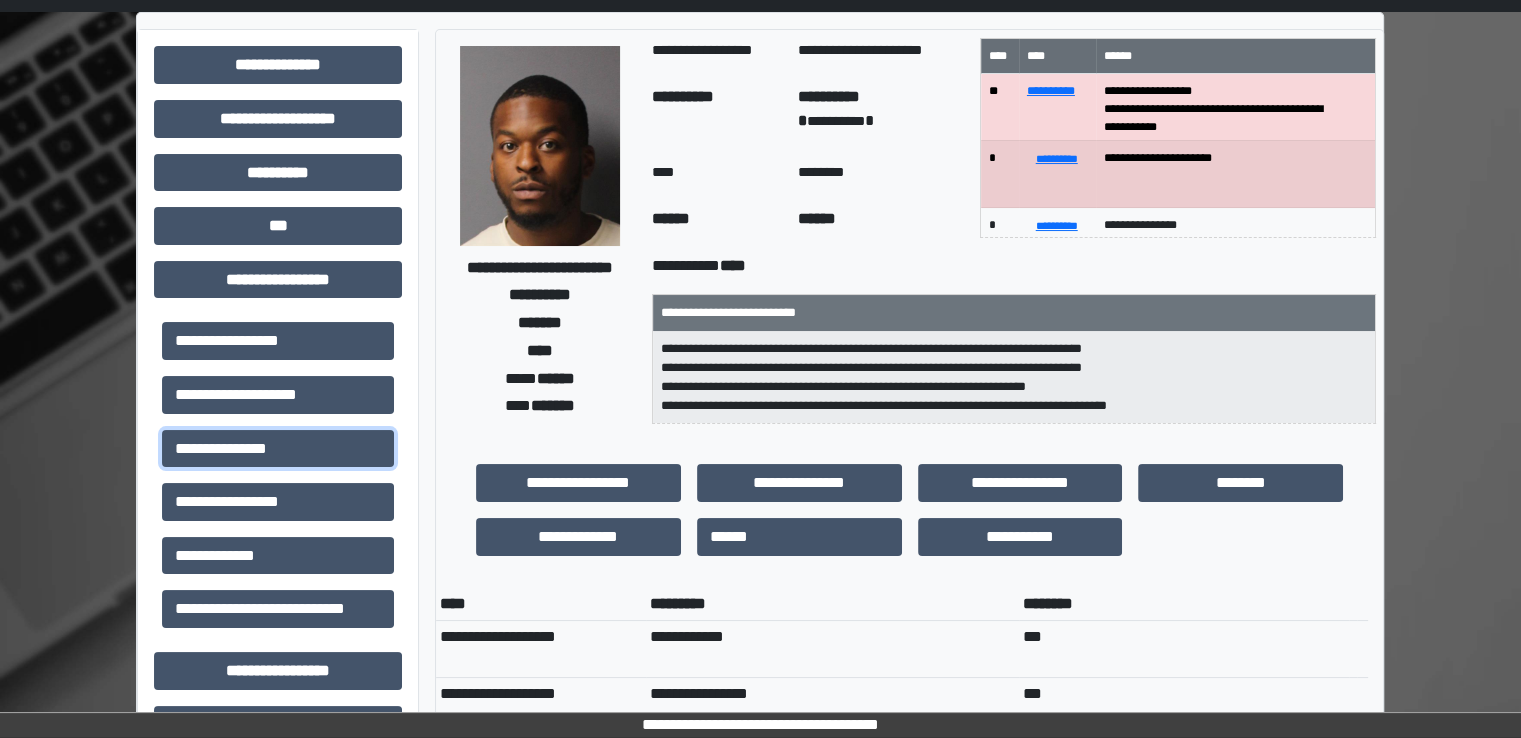 scroll, scrollTop: 200, scrollLeft: 0, axis: vertical 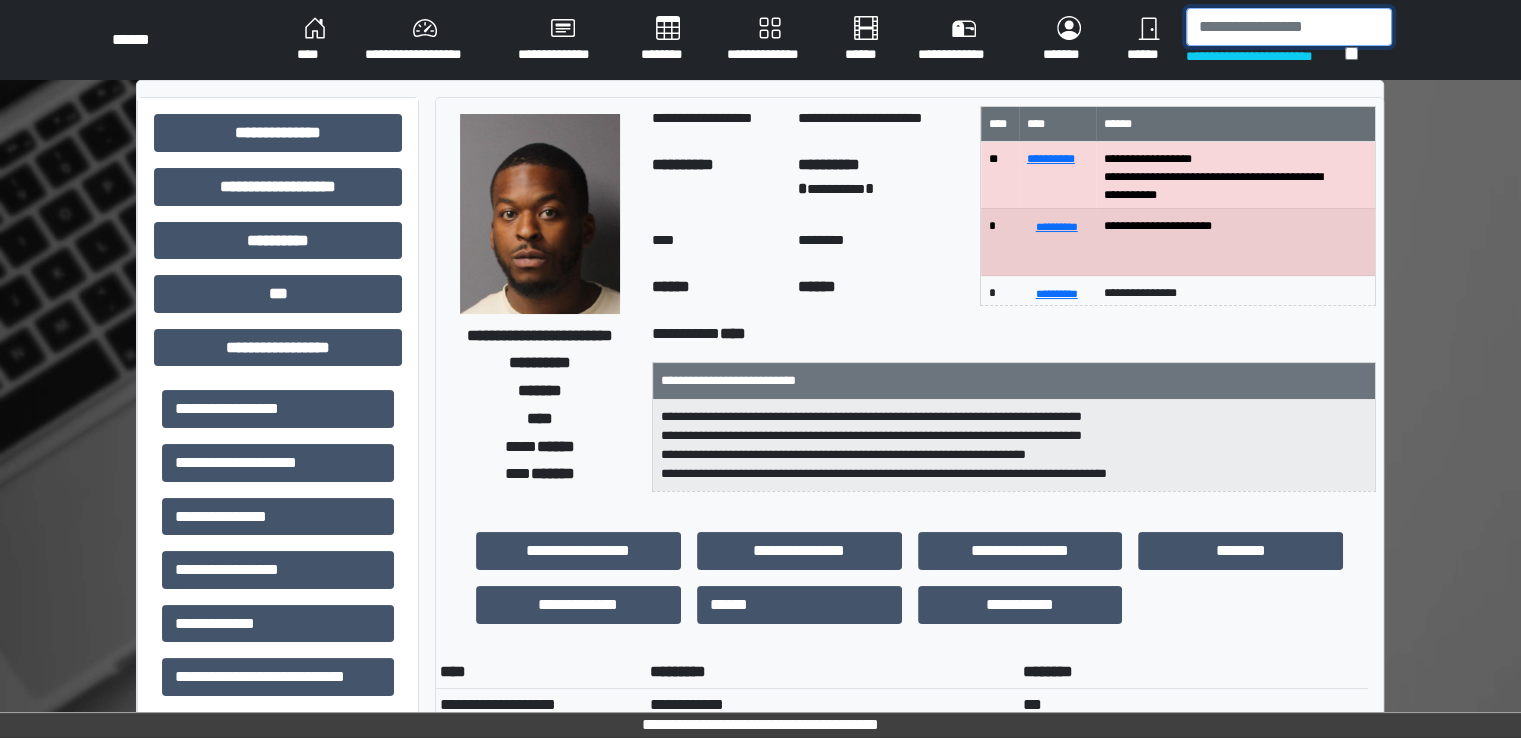 click at bounding box center (1289, 27) 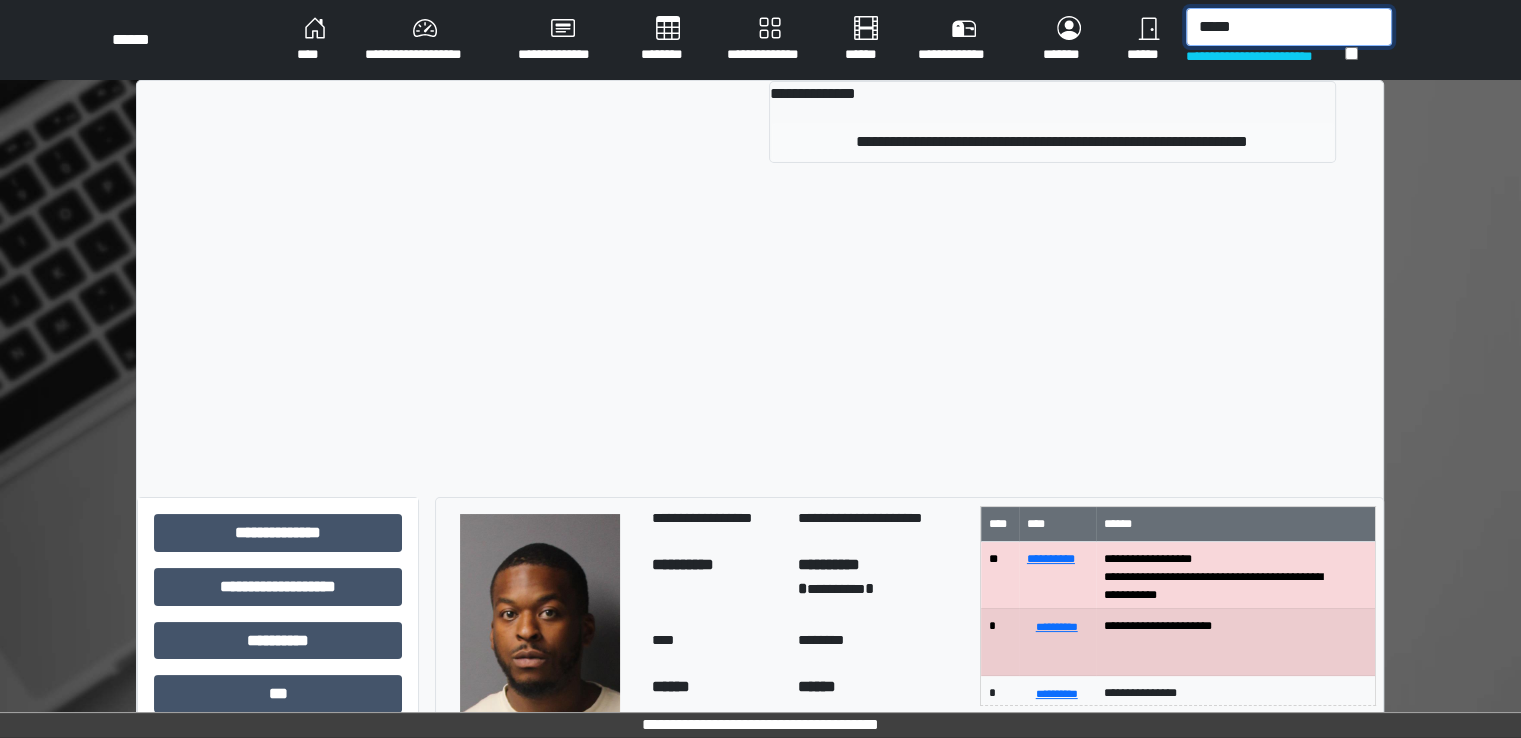type on "*****" 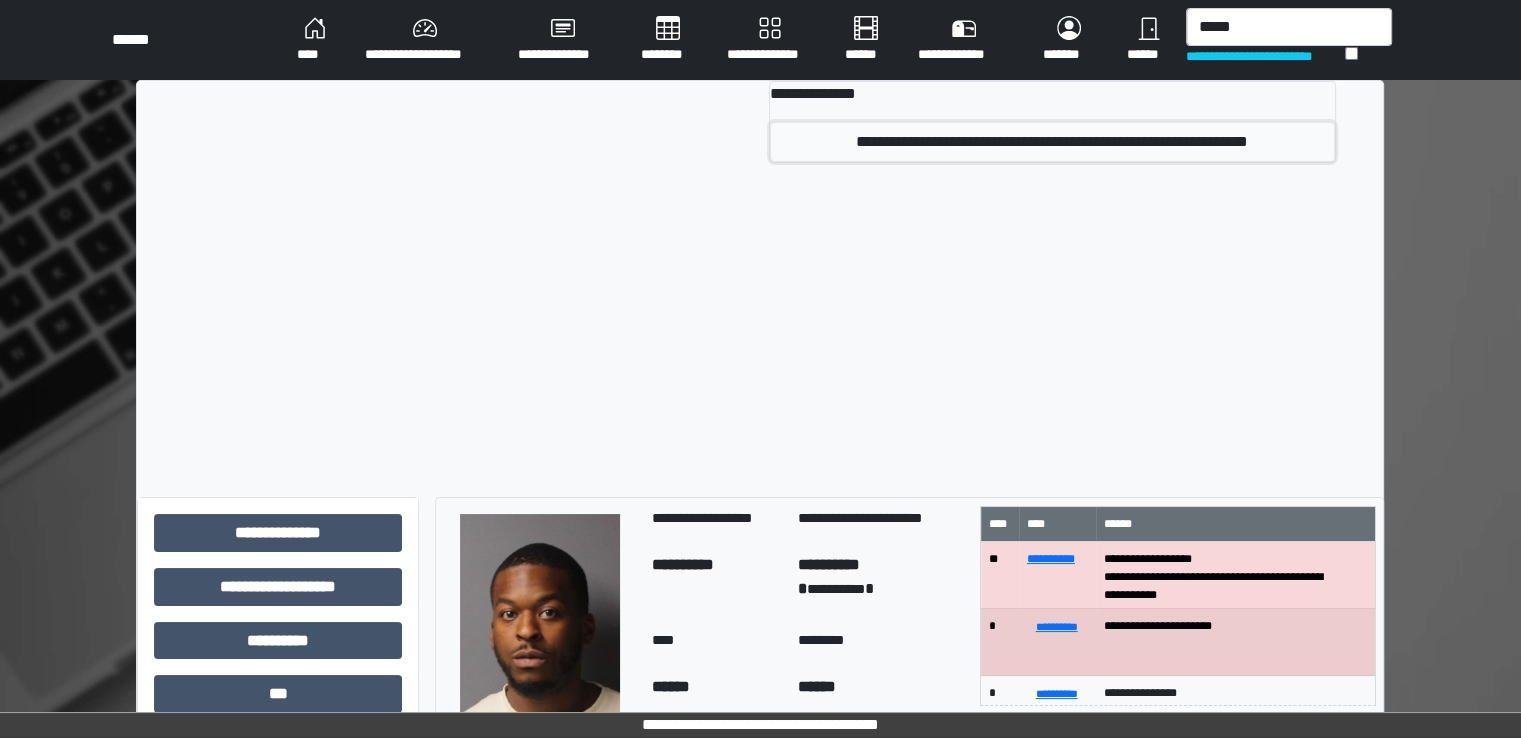 click on "**********" at bounding box center (1052, 142) 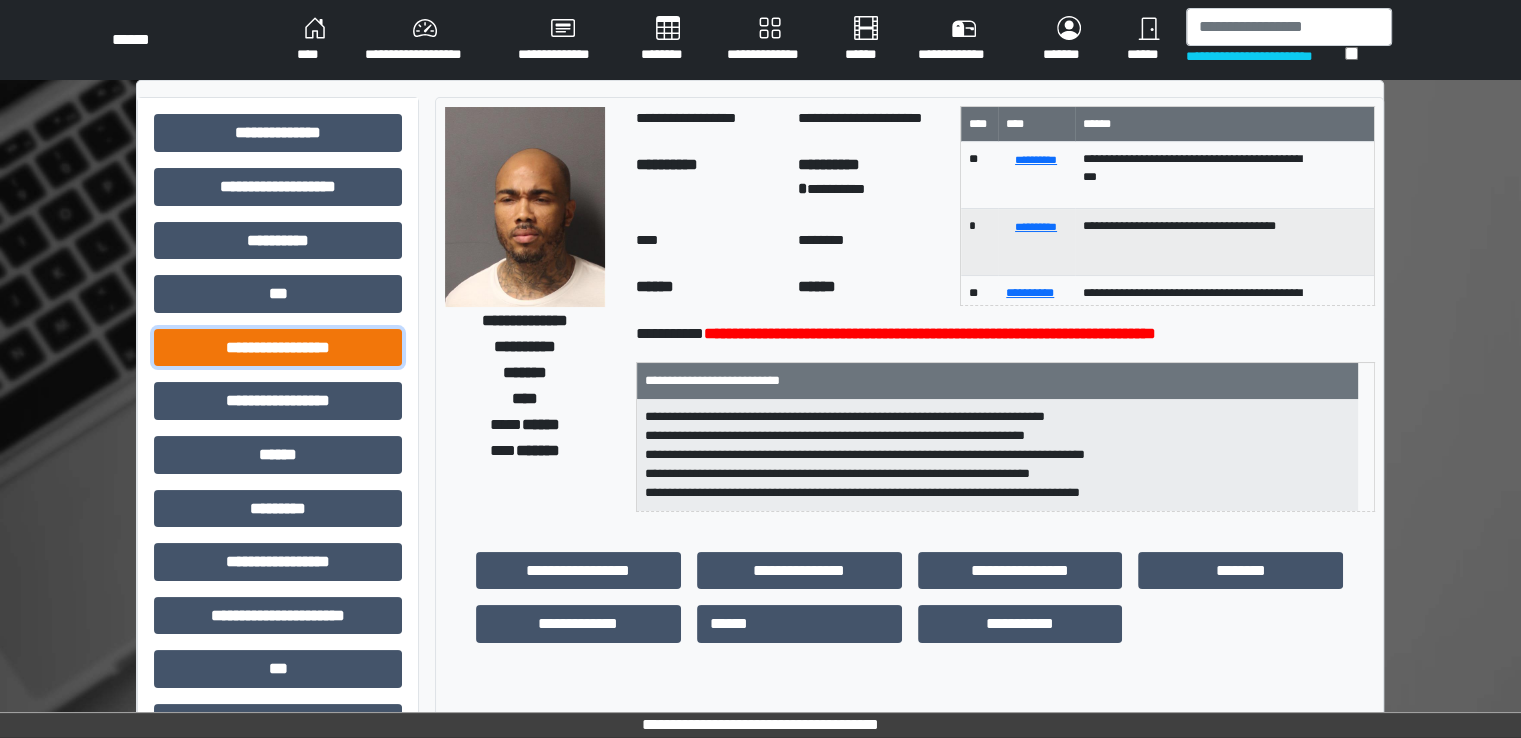 click on "**********" at bounding box center [278, 348] 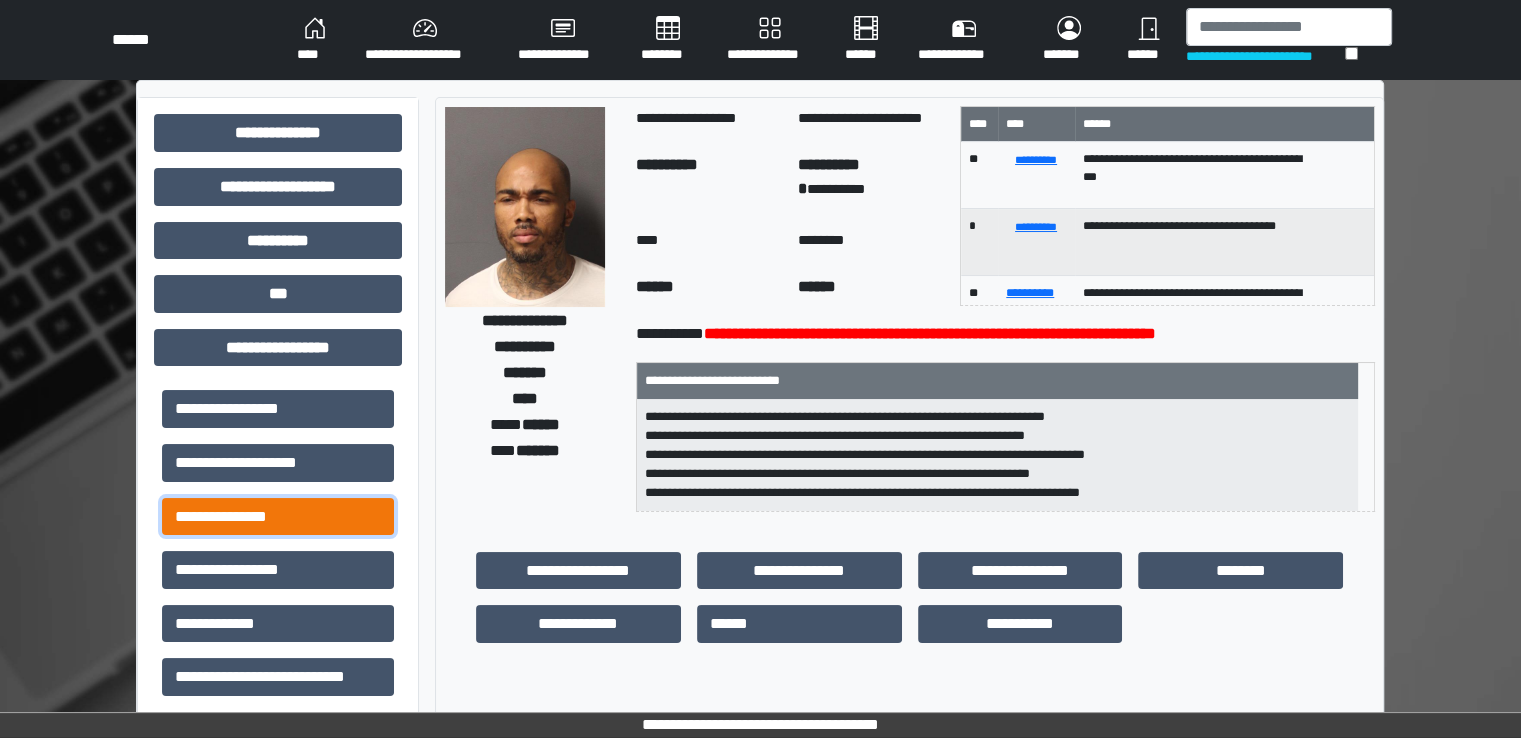 click on "**********" at bounding box center [278, 517] 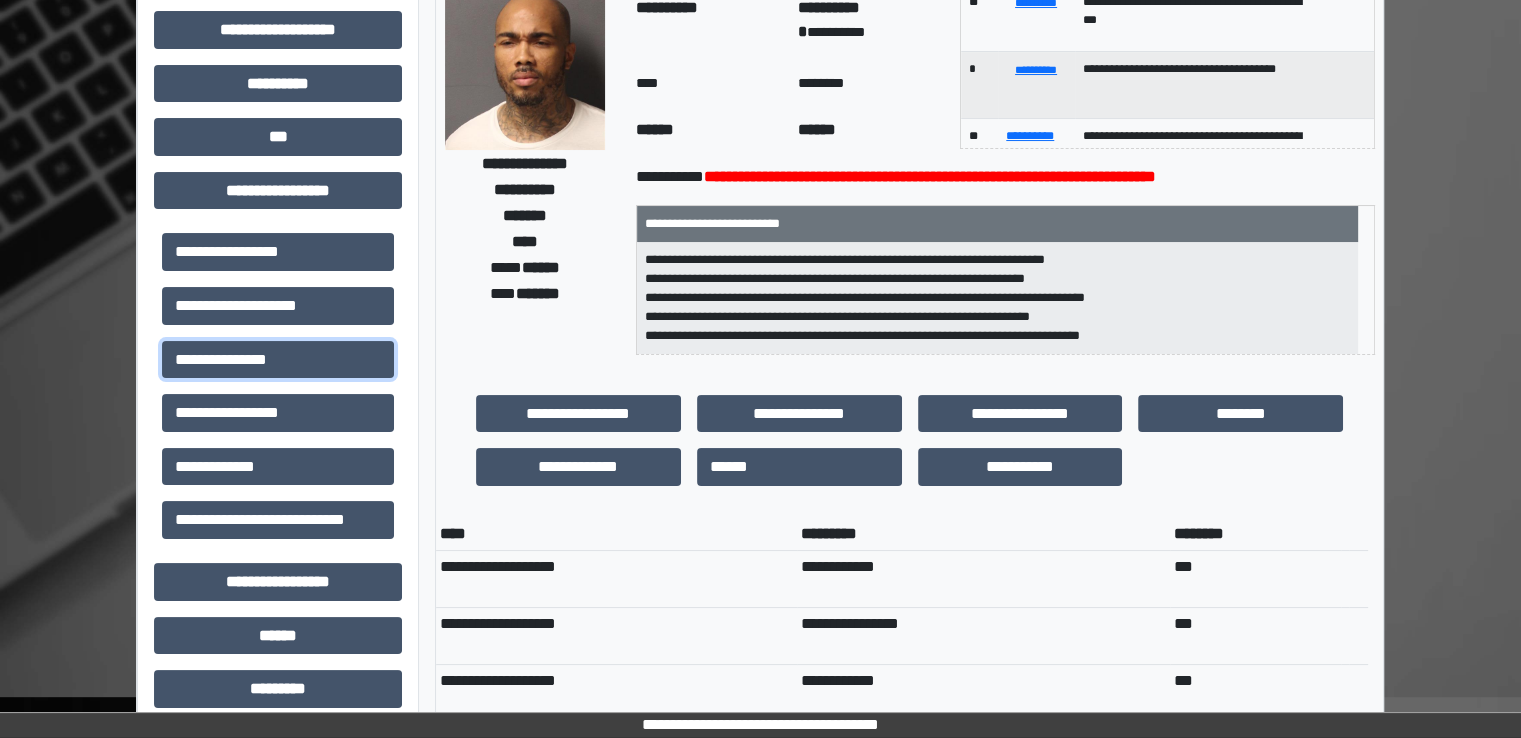 scroll, scrollTop: 200, scrollLeft: 0, axis: vertical 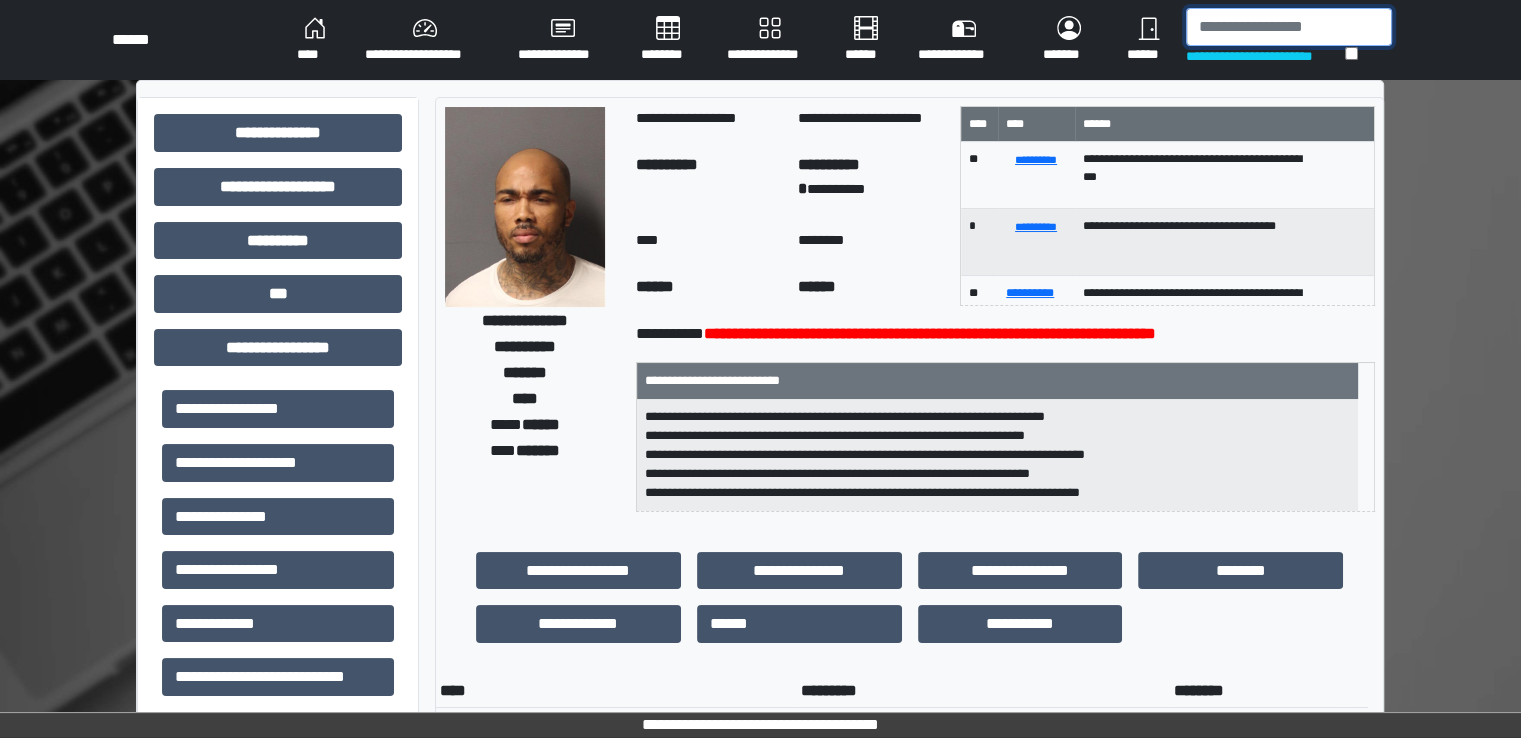 click at bounding box center (1289, 27) 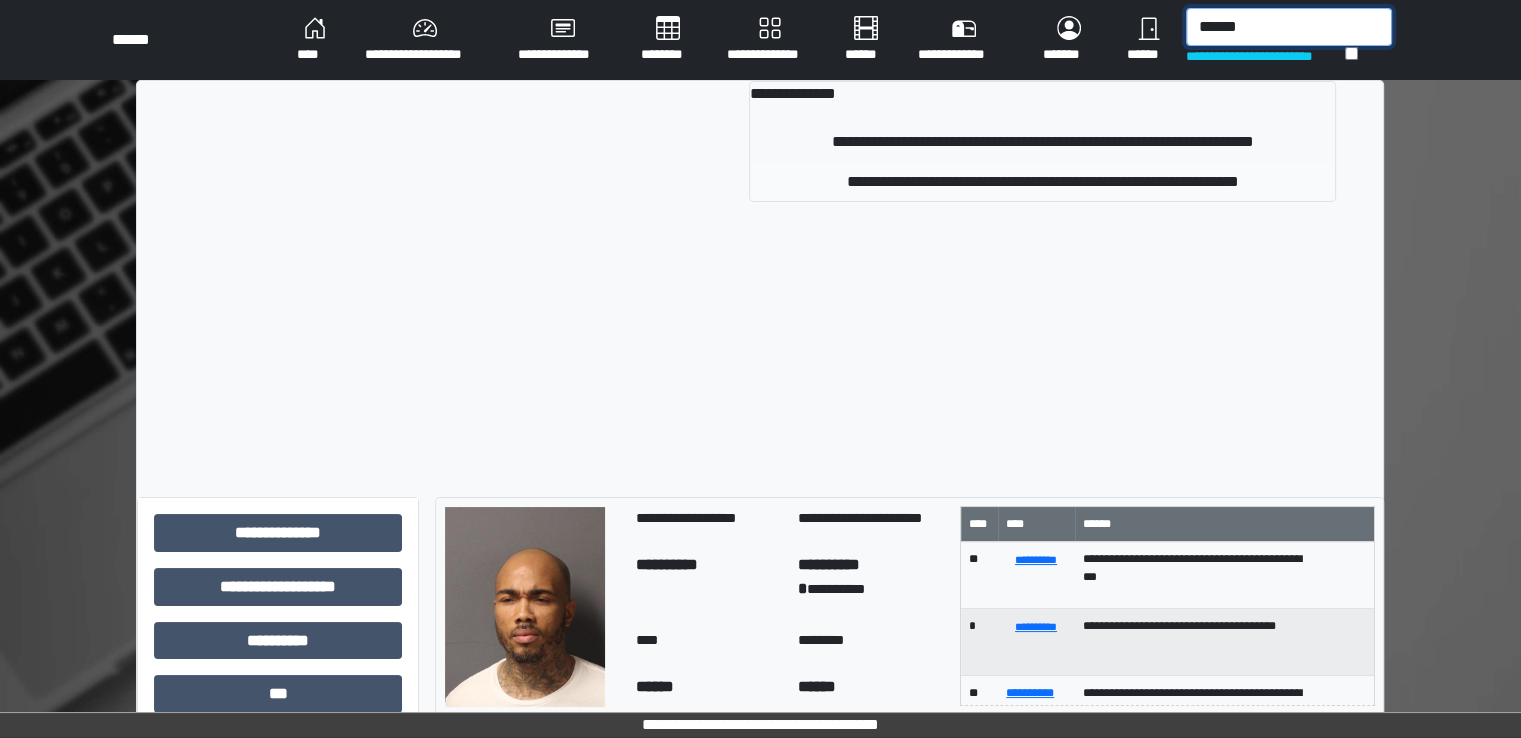 type on "******" 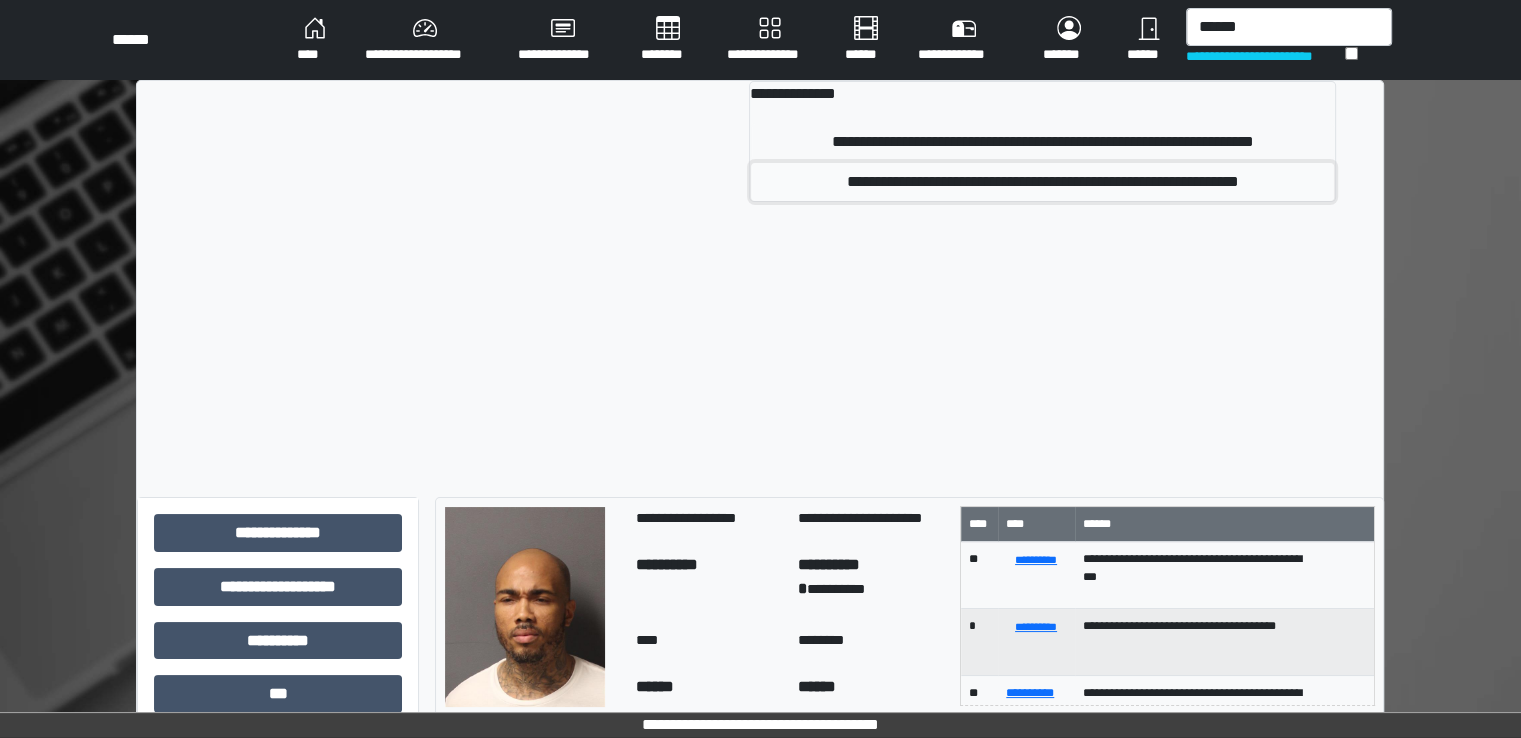 click on "**********" at bounding box center [1042, 182] 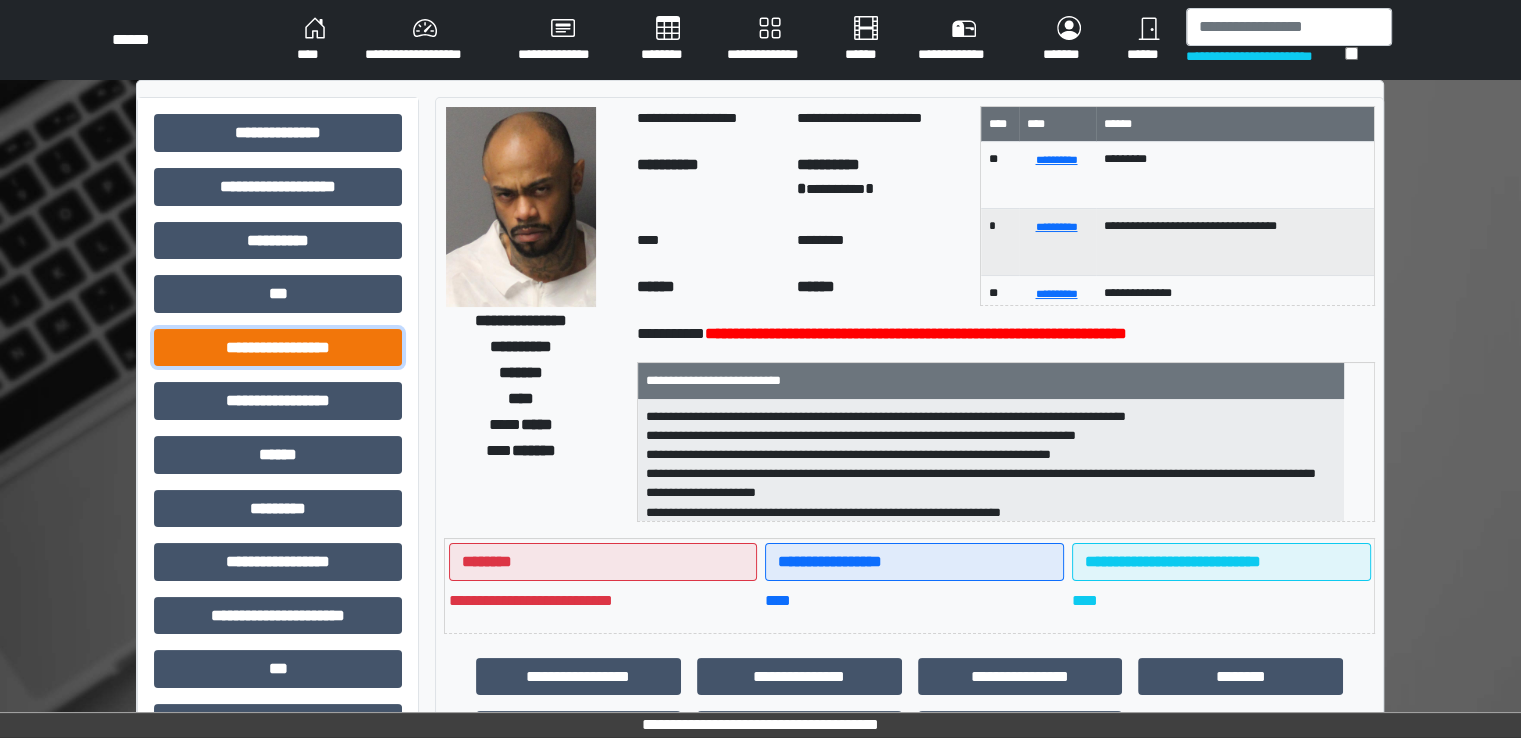 click on "**********" at bounding box center [278, 348] 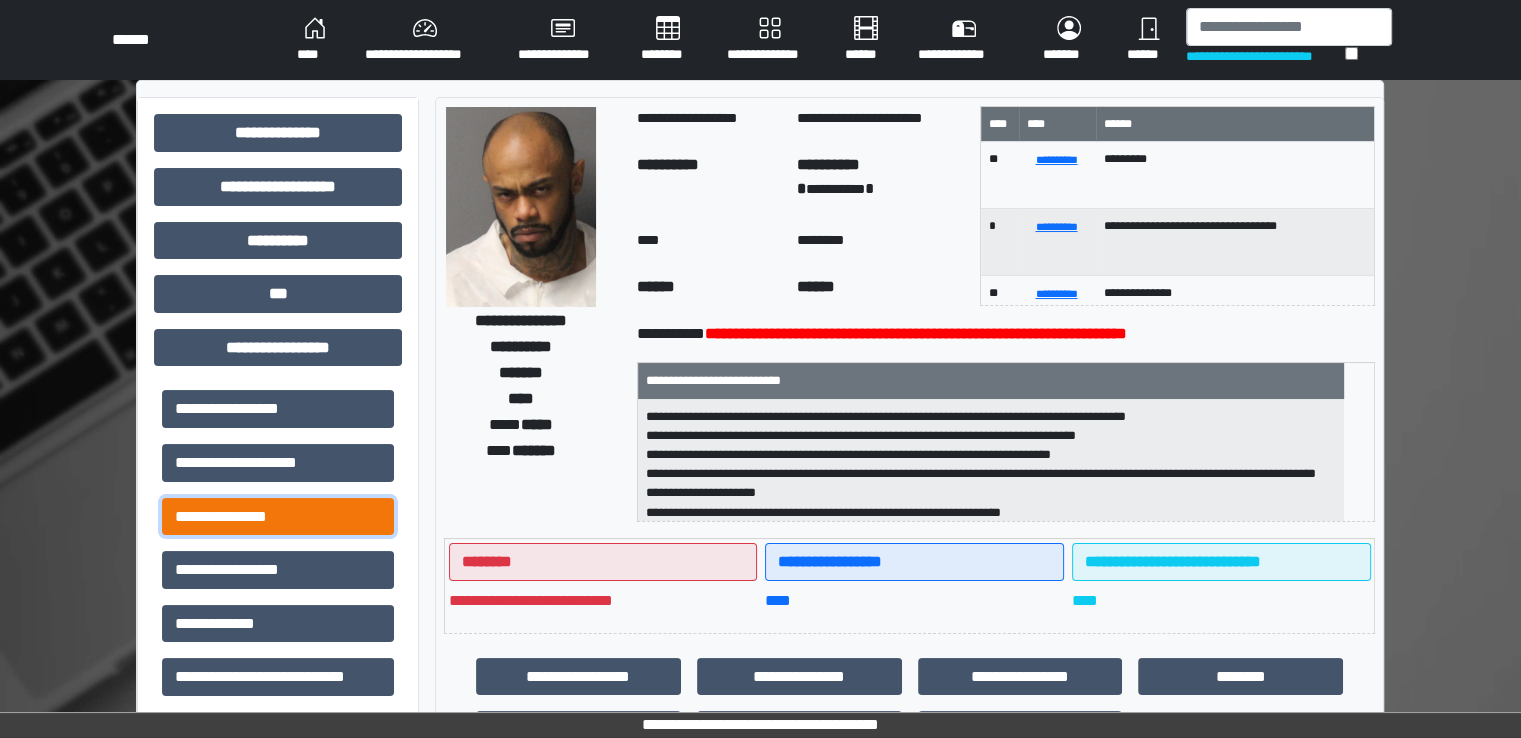 click on "**********" at bounding box center [278, 517] 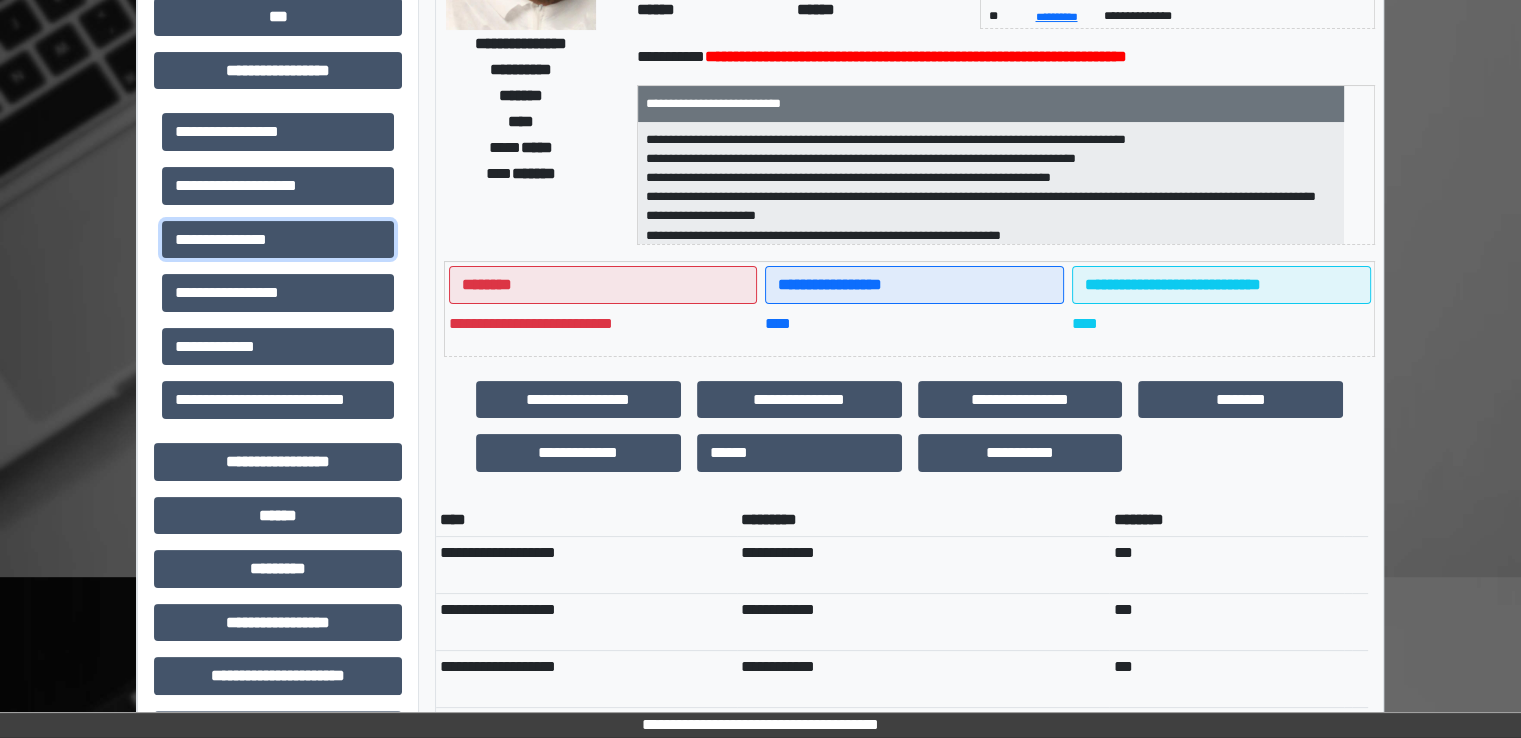 scroll, scrollTop: 300, scrollLeft: 0, axis: vertical 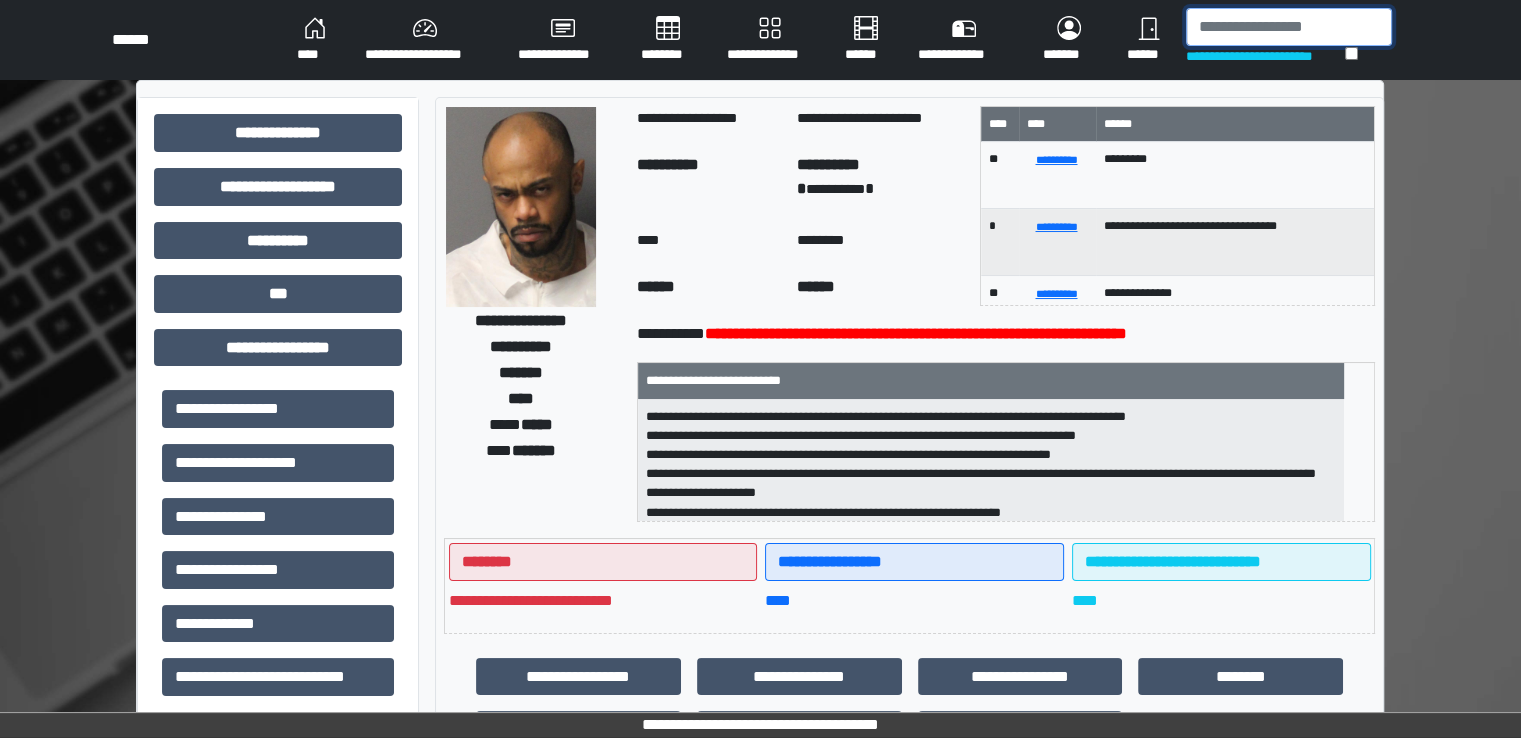 click at bounding box center [1289, 27] 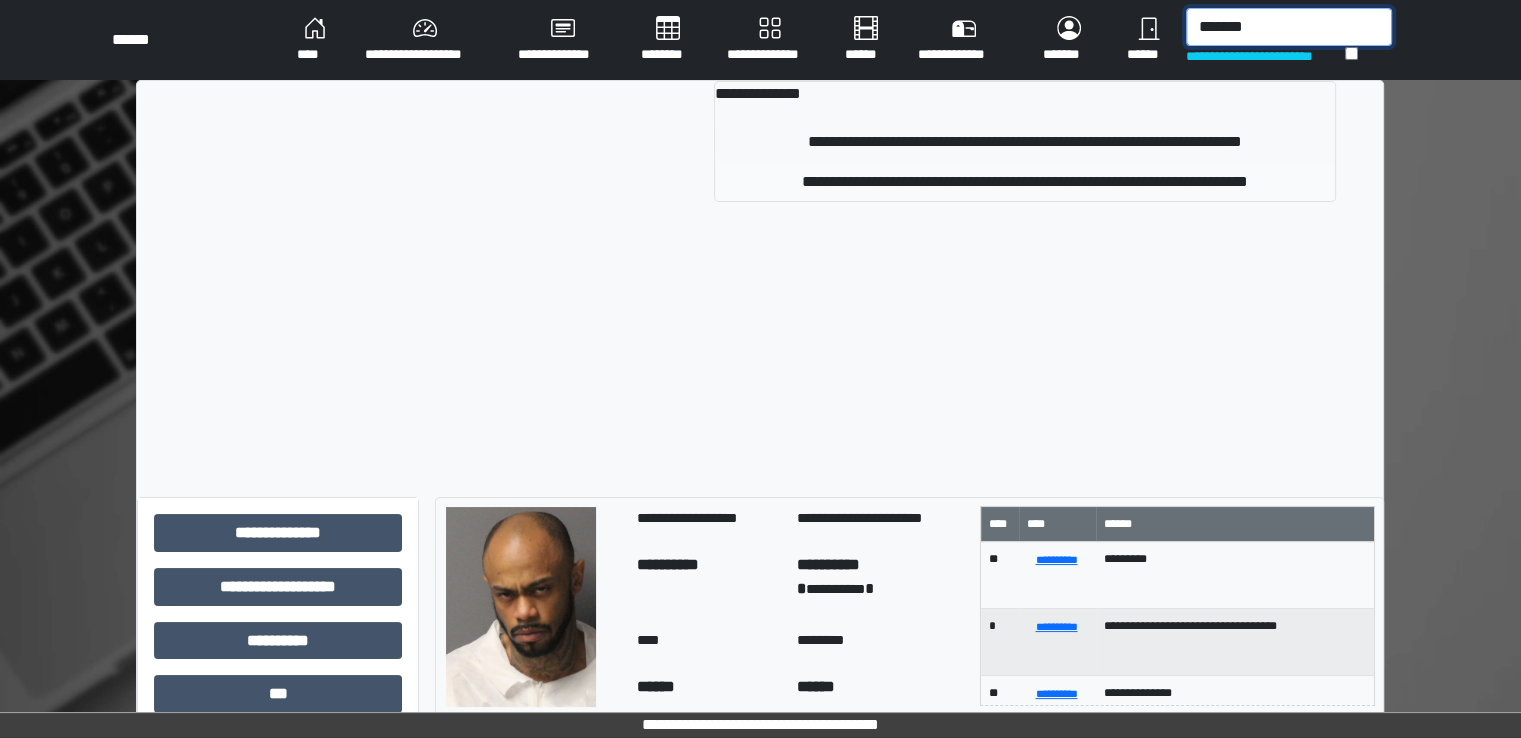 type on "*******" 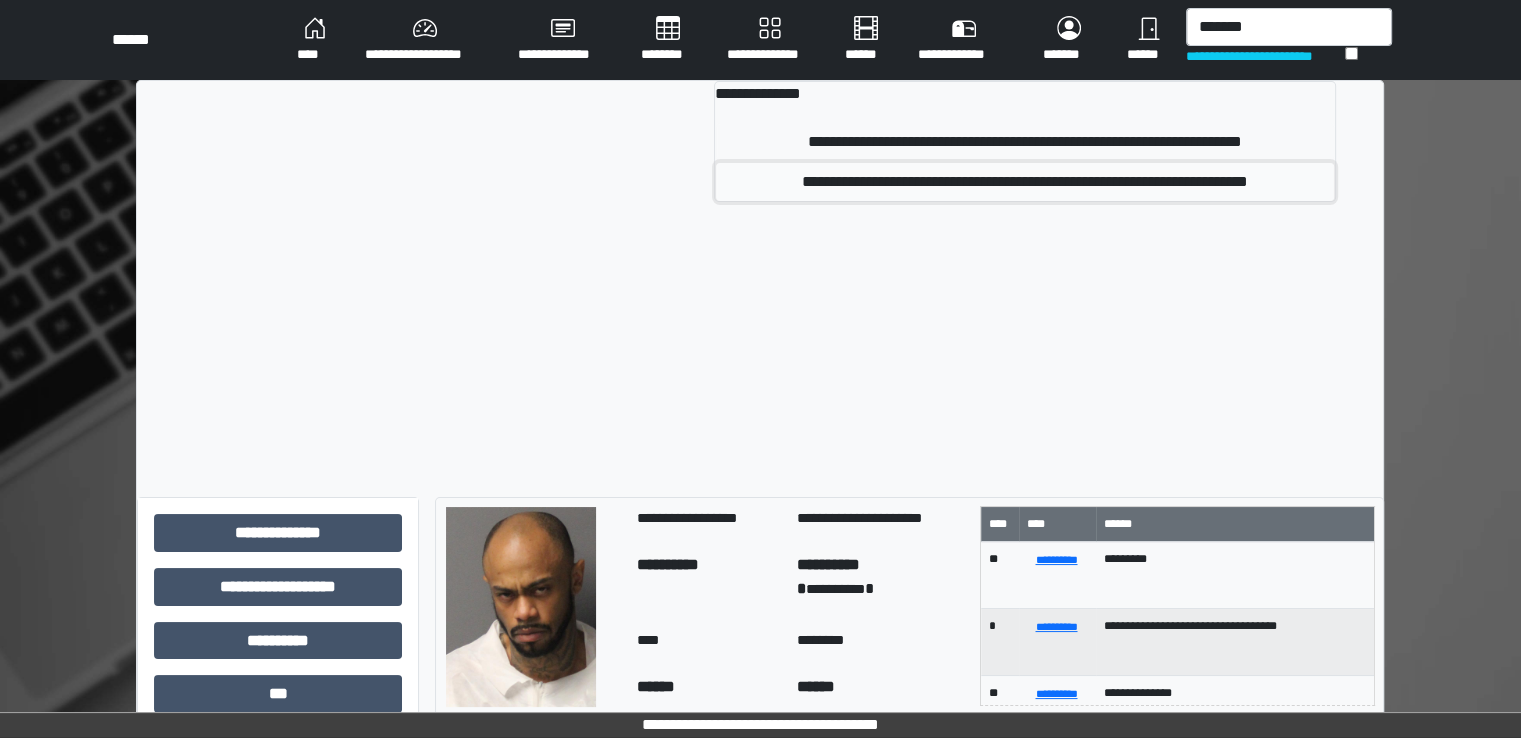 click on "**********" at bounding box center [1025, 182] 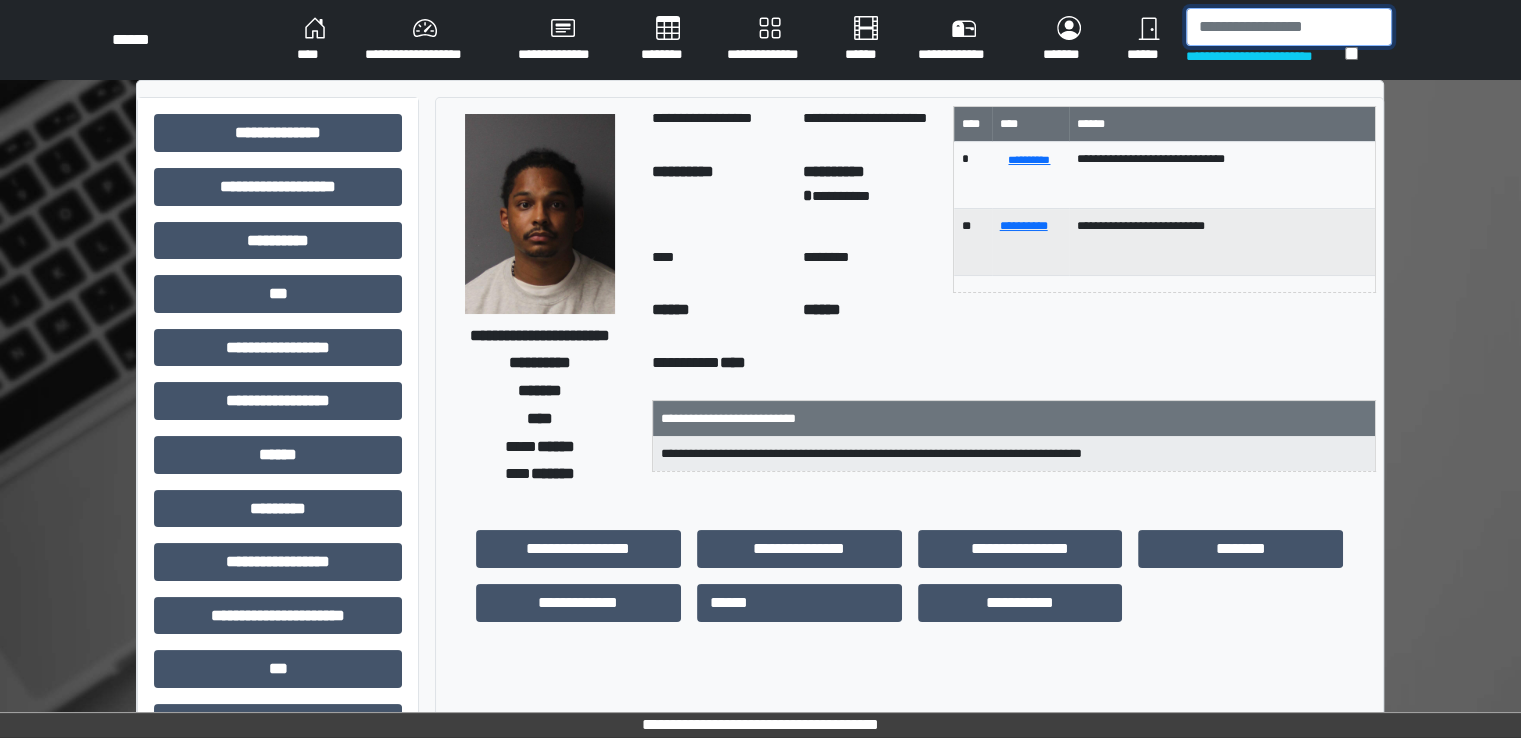click at bounding box center (1289, 27) 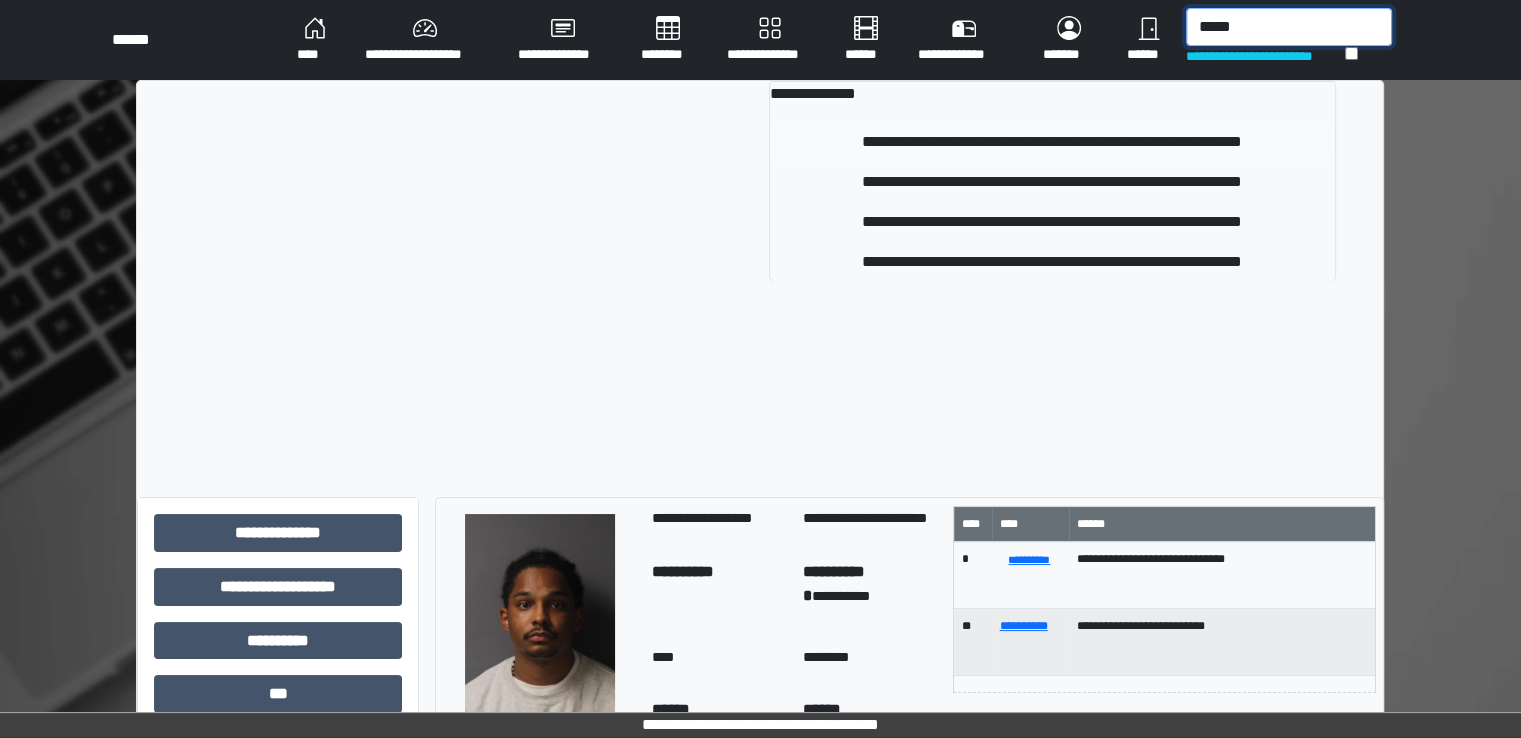 type on "*****" 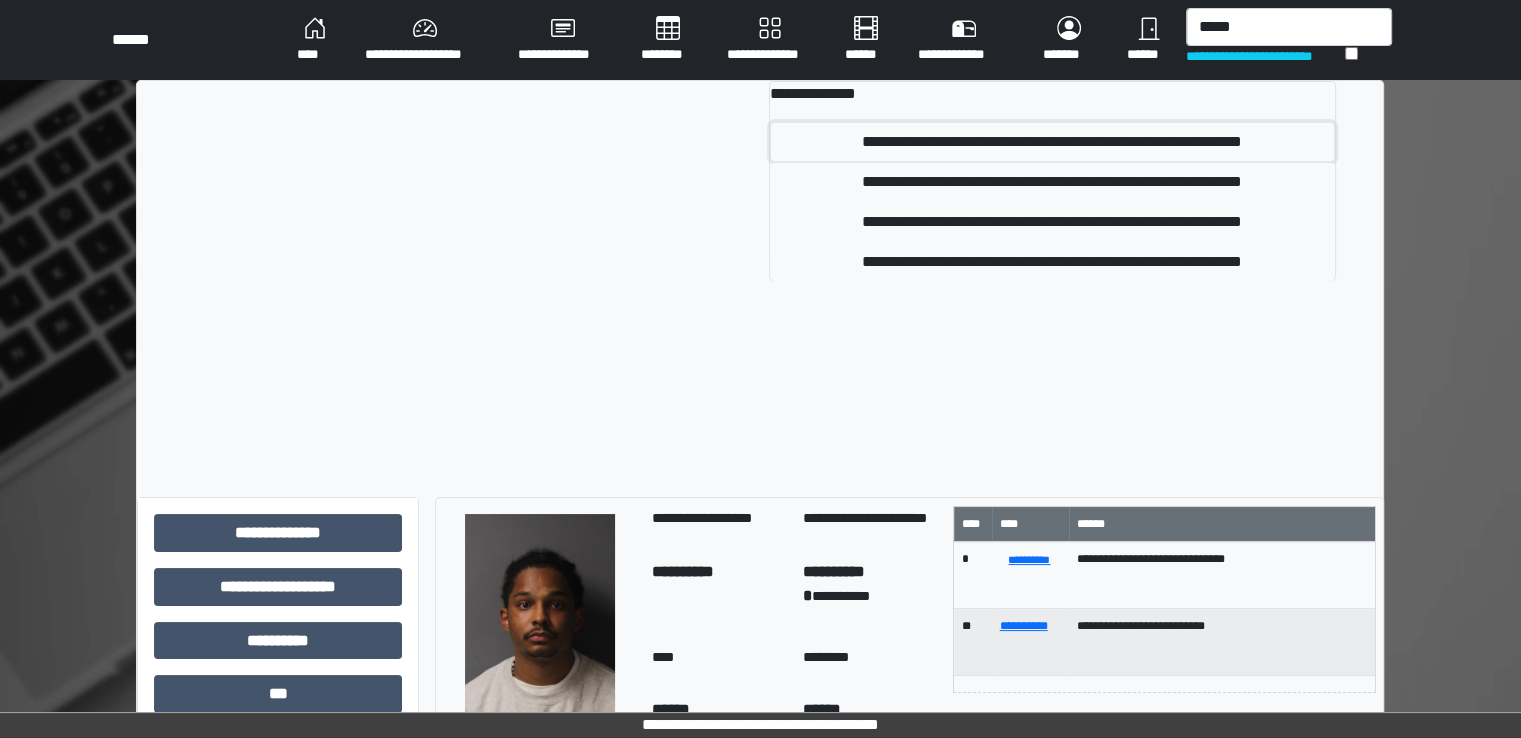 click on "**********" at bounding box center (1052, 142) 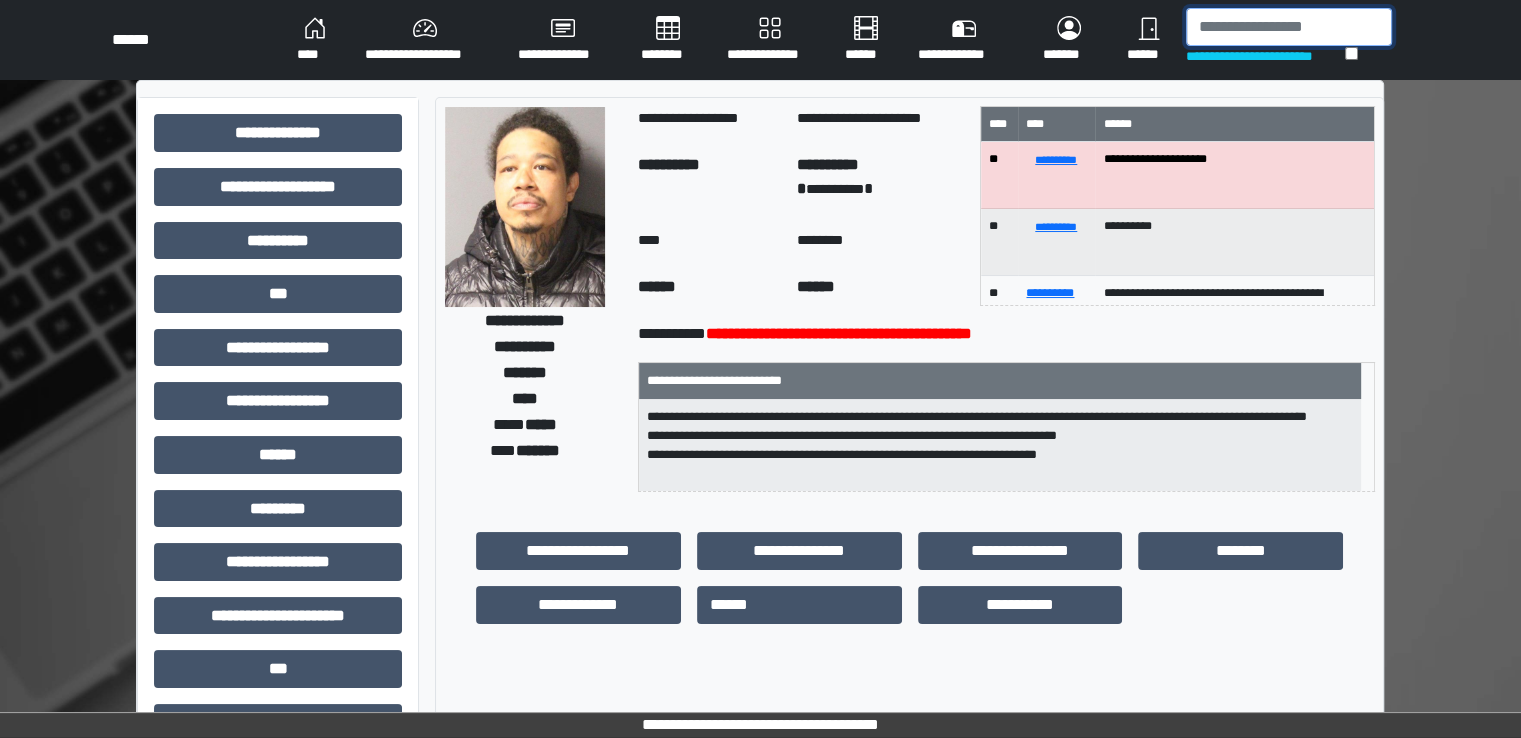 click at bounding box center [1289, 27] 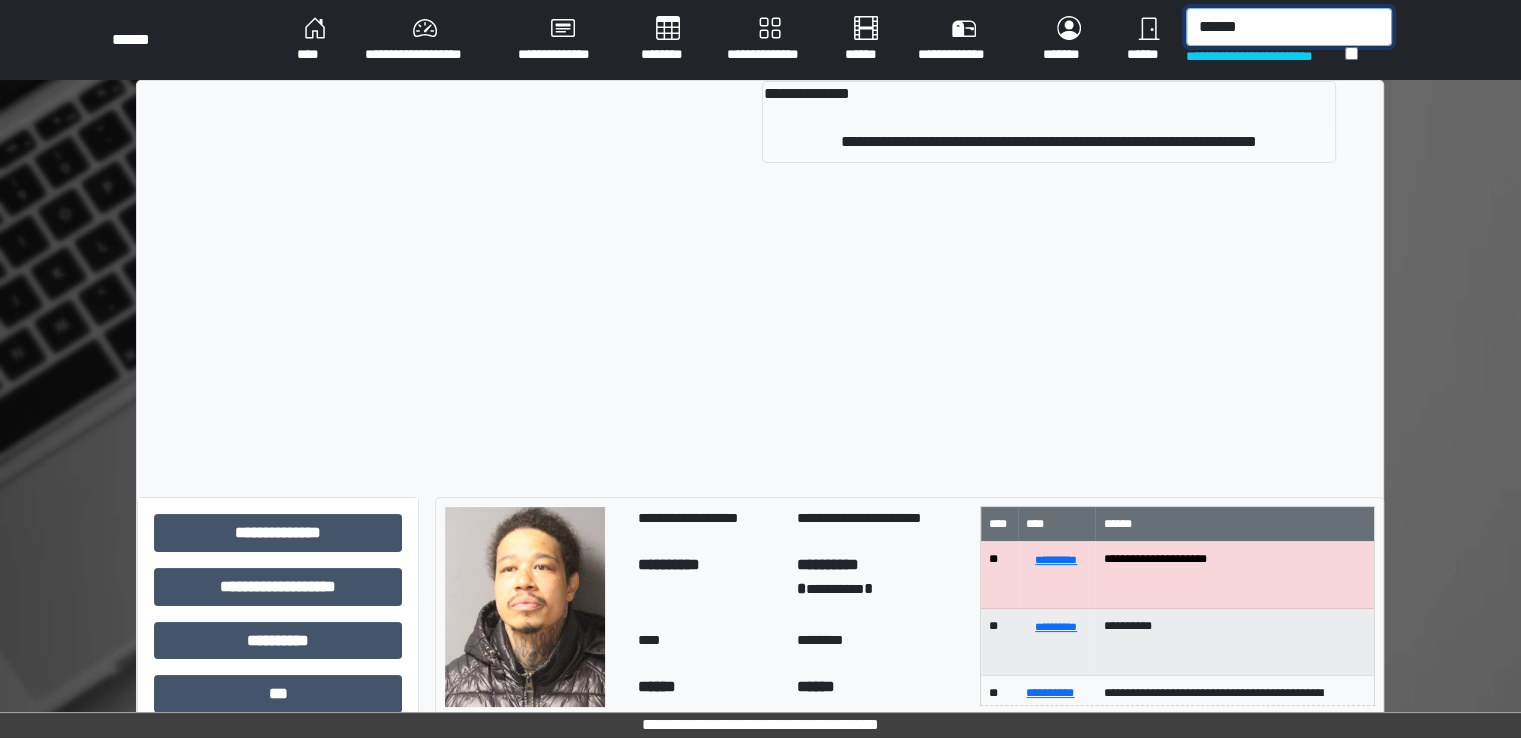type on "******" 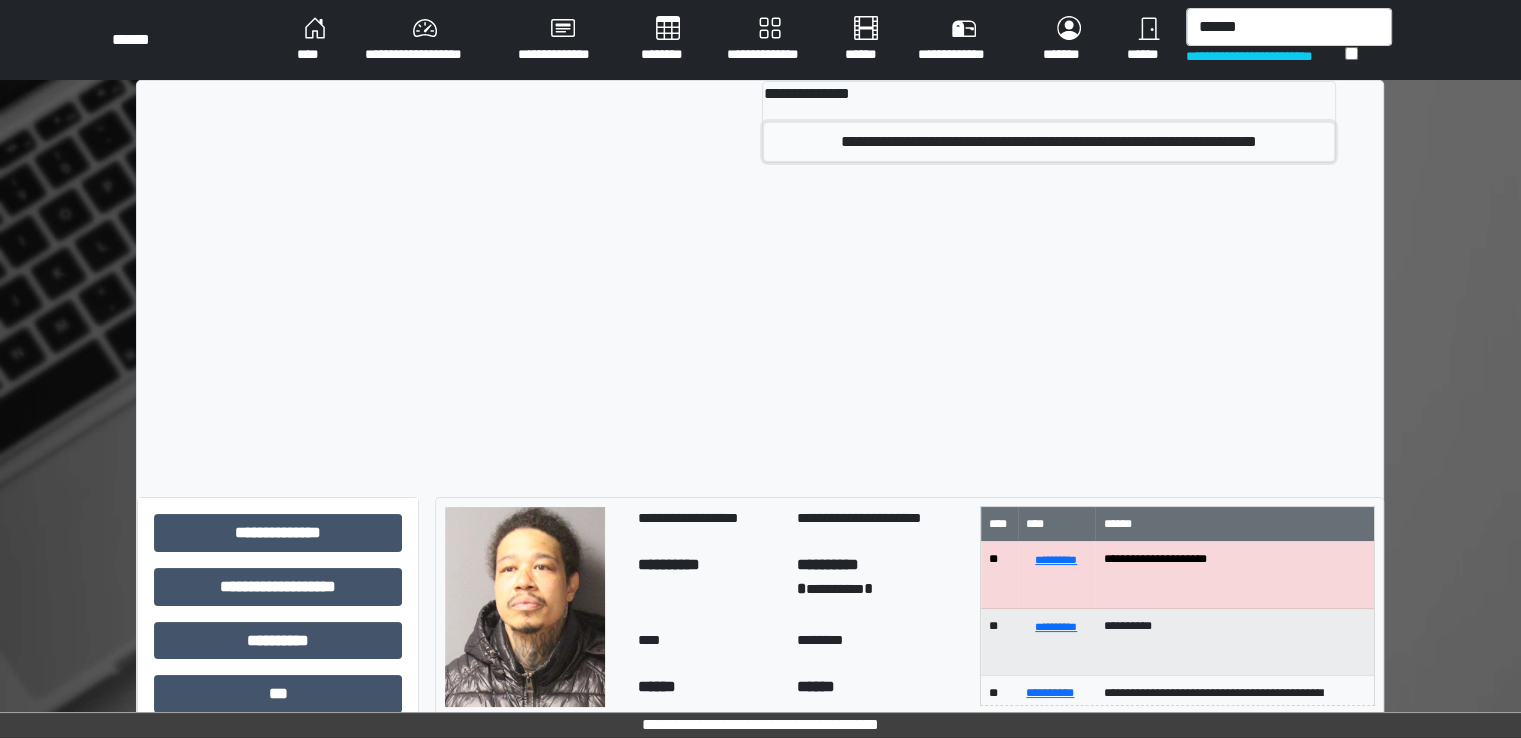 click on "**********" at bounding box center (1048, 142) 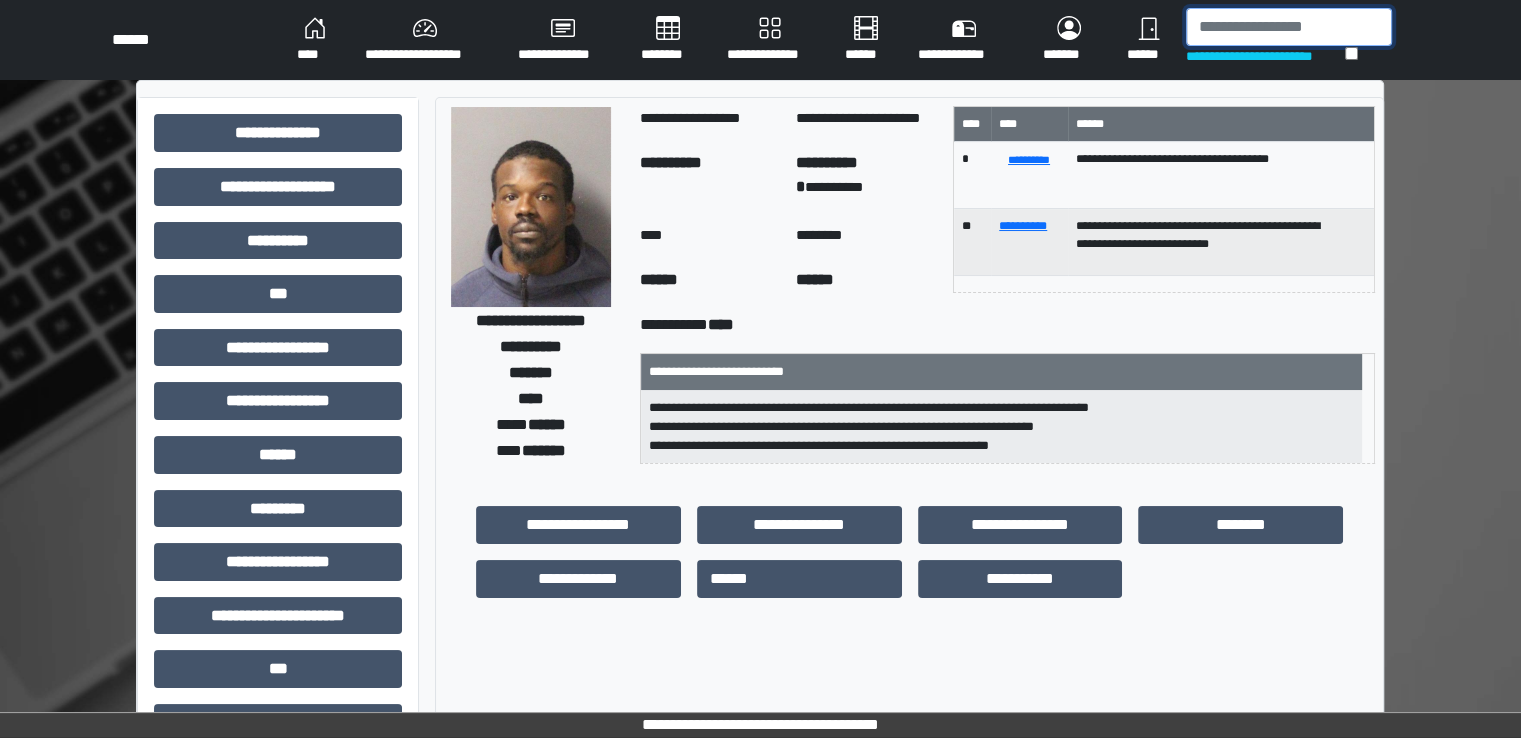 click at bounding box center (1289, 27) 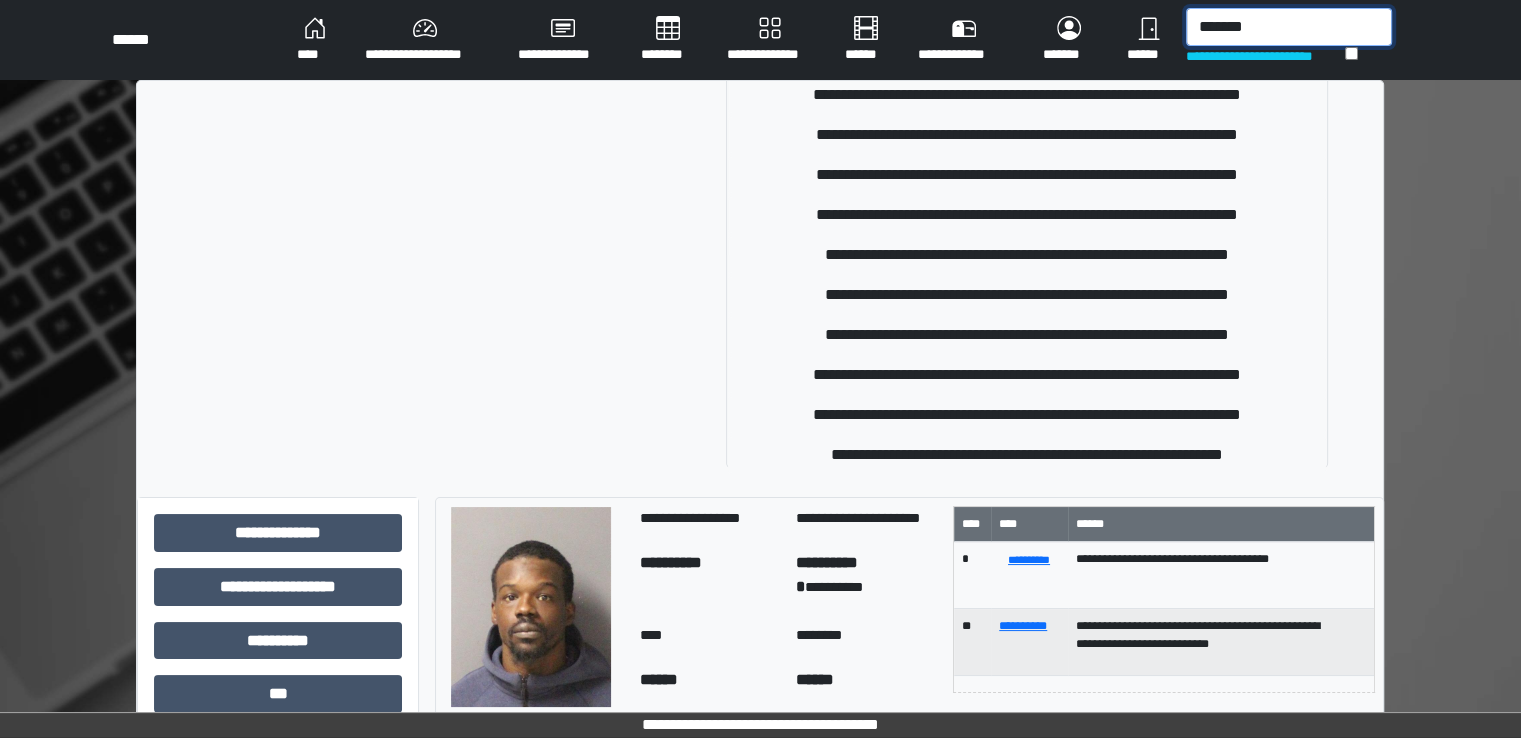 scroll, scrollTop: 409, scrollLeft: 0, axis: vertical 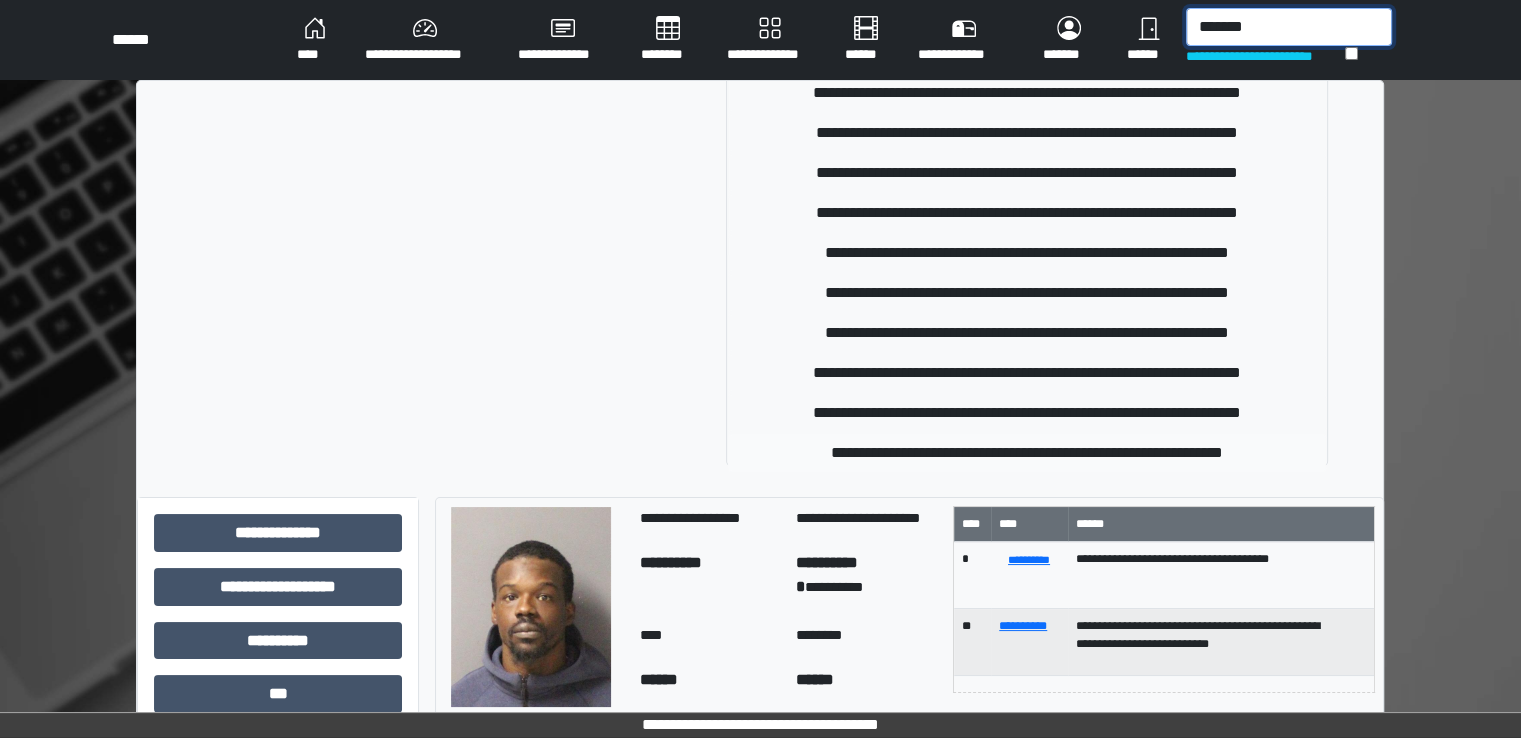 type on "*******" 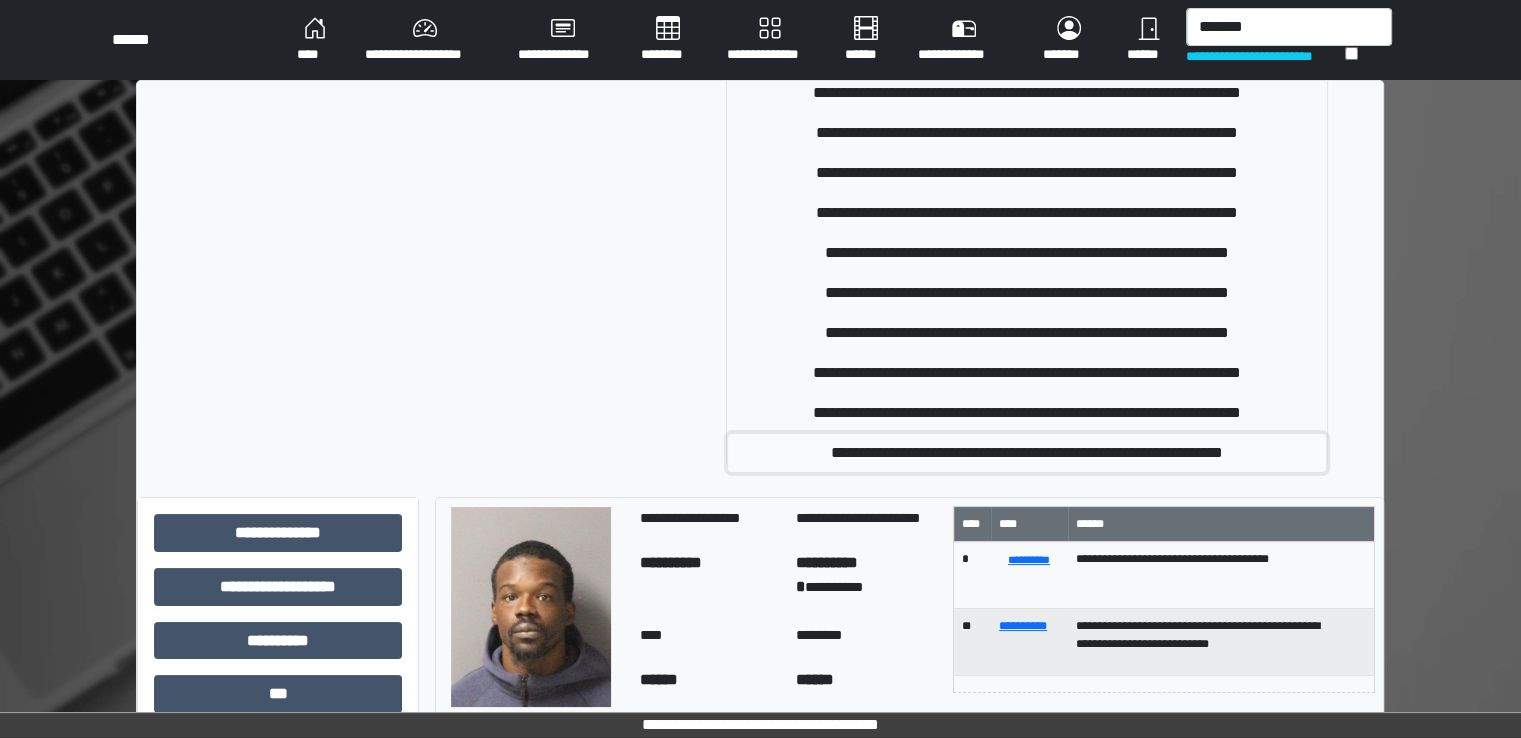 click on "**********" at bounding box center [1027, 453] 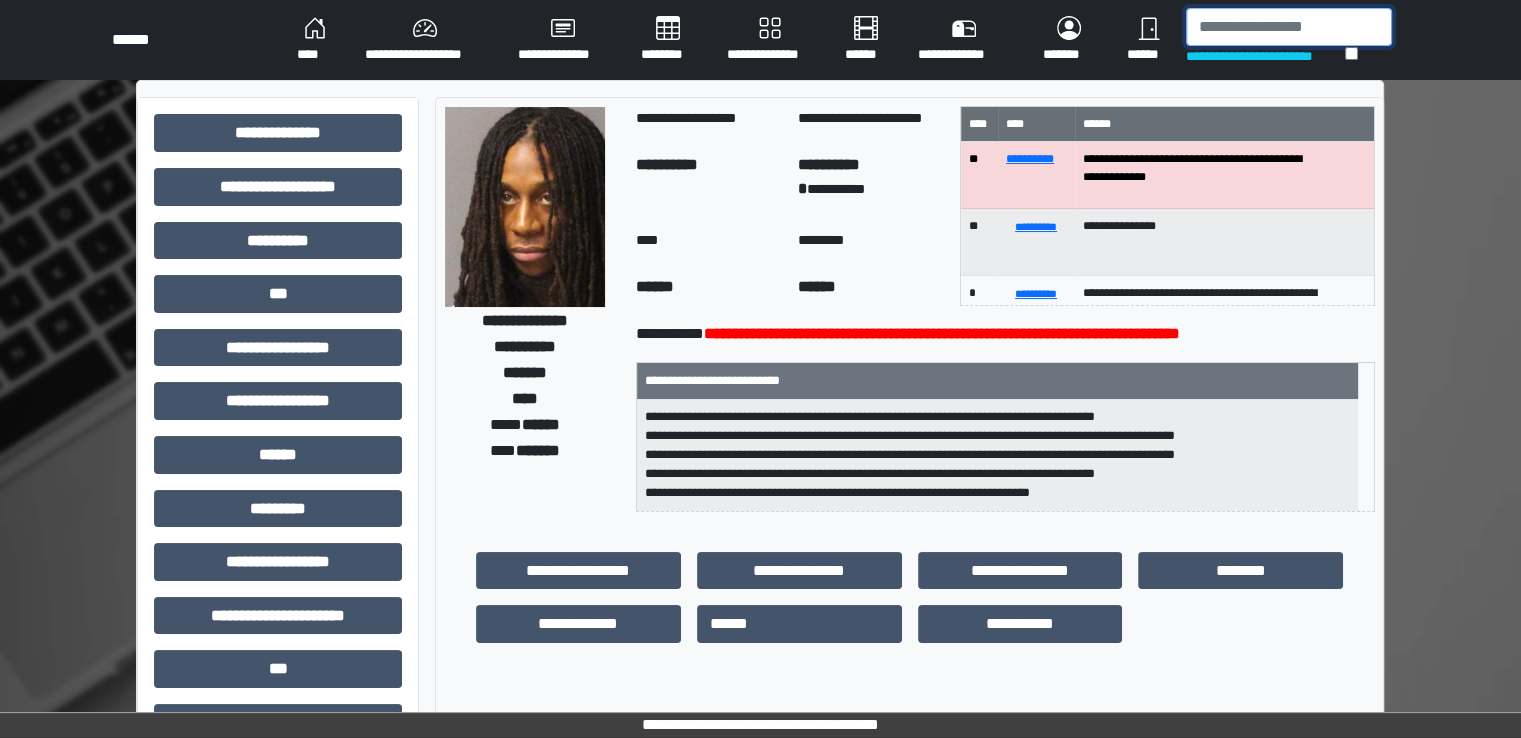 click at bounding box center [1289, 27] 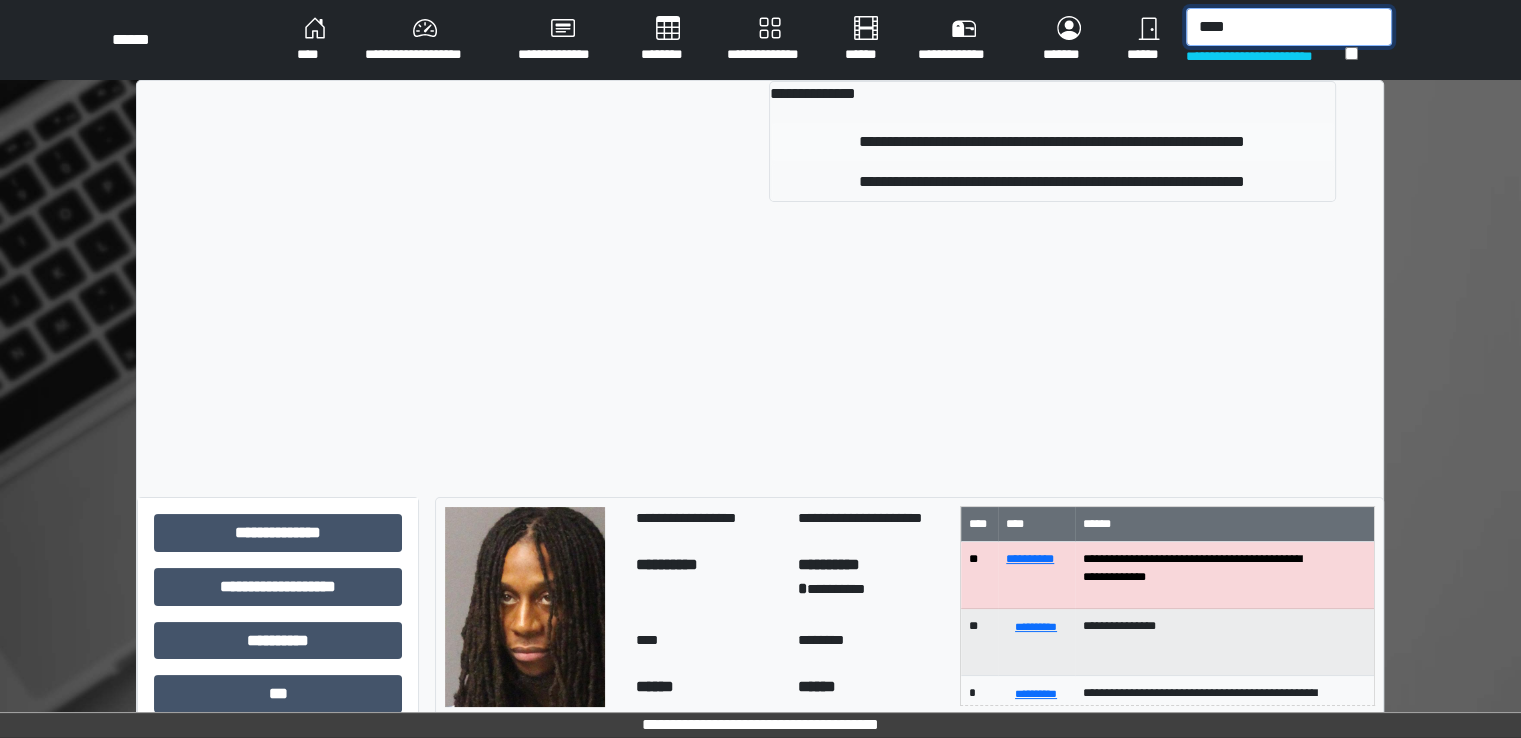 type on "****" 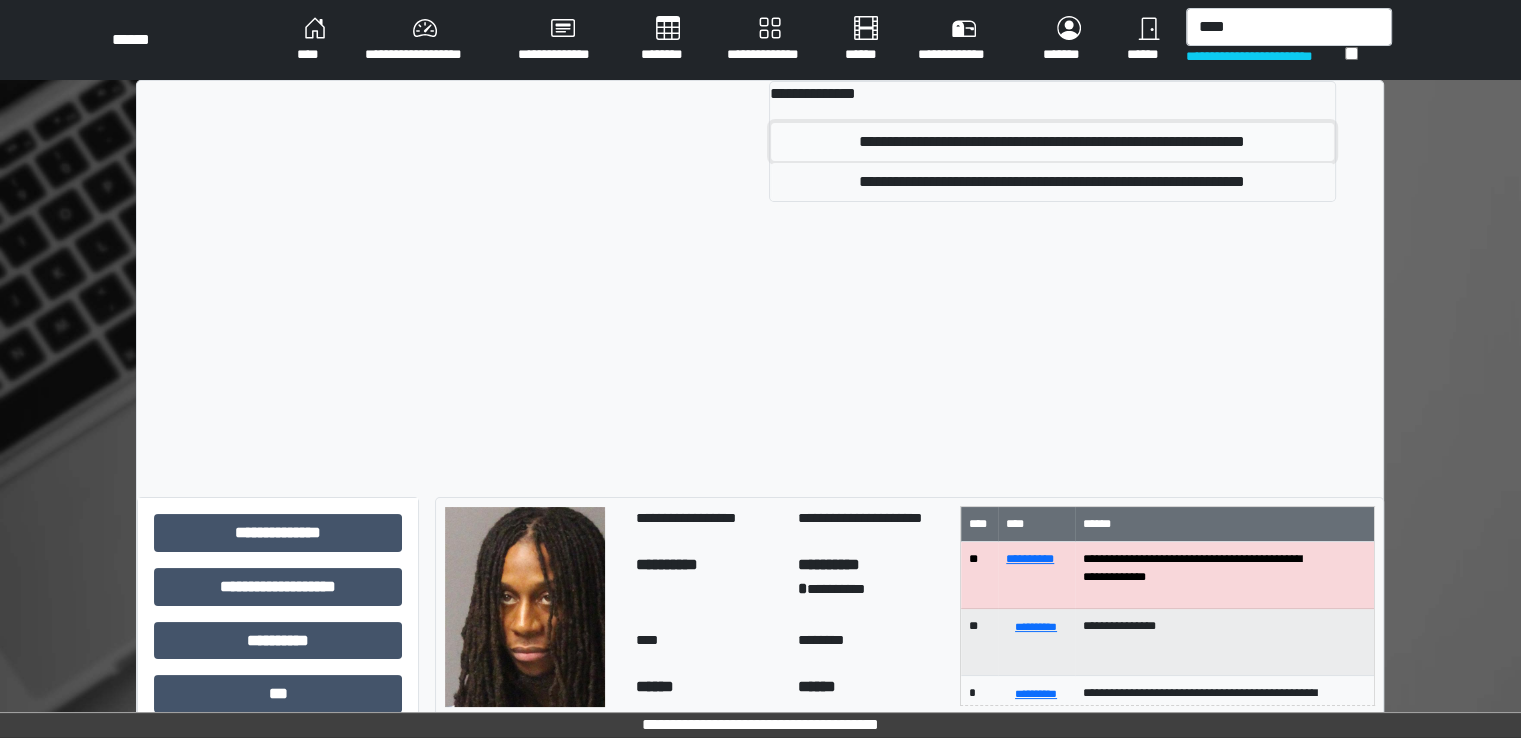 click on "**********" at bounding box center [1052, 142] 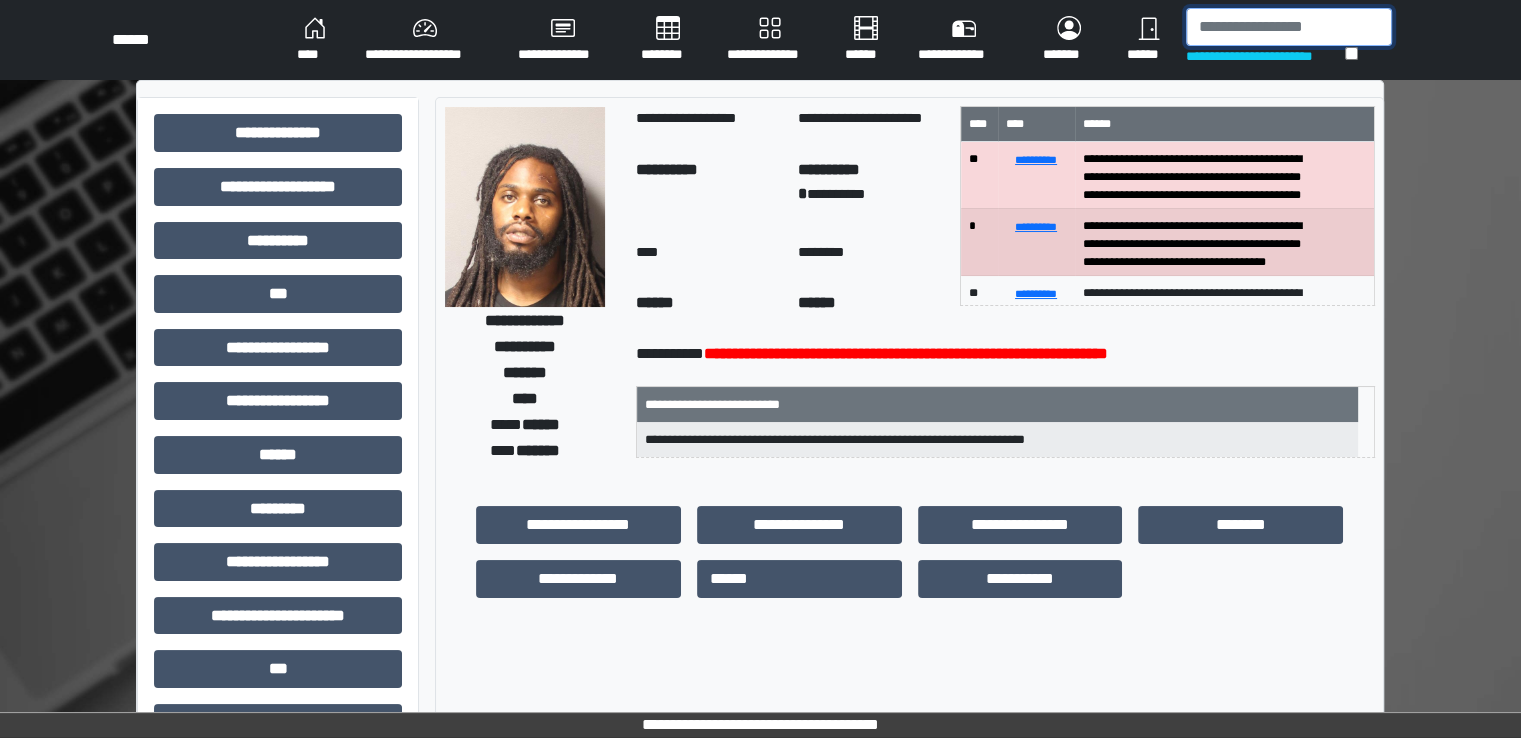 click at bounding box center (1289, 27) 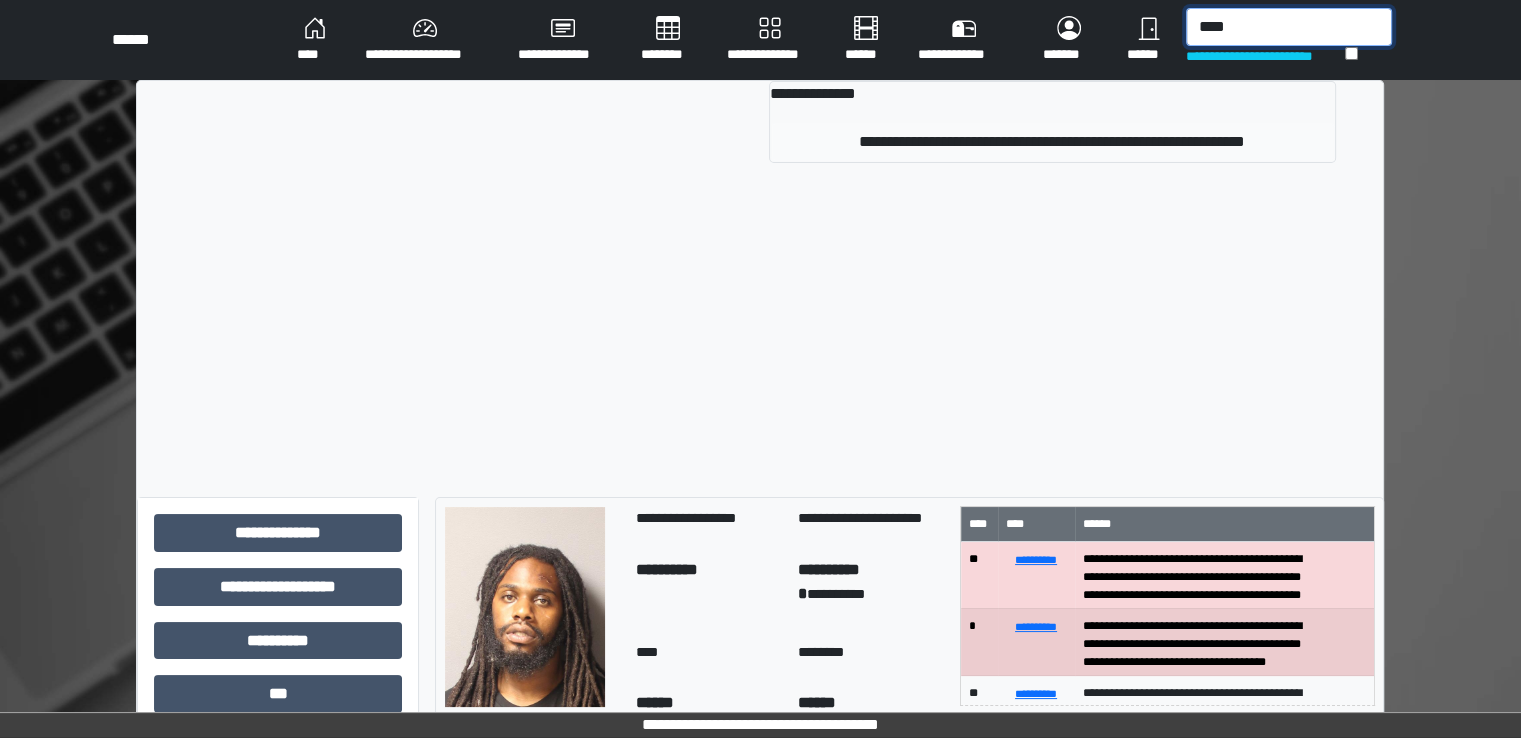 type on "****" 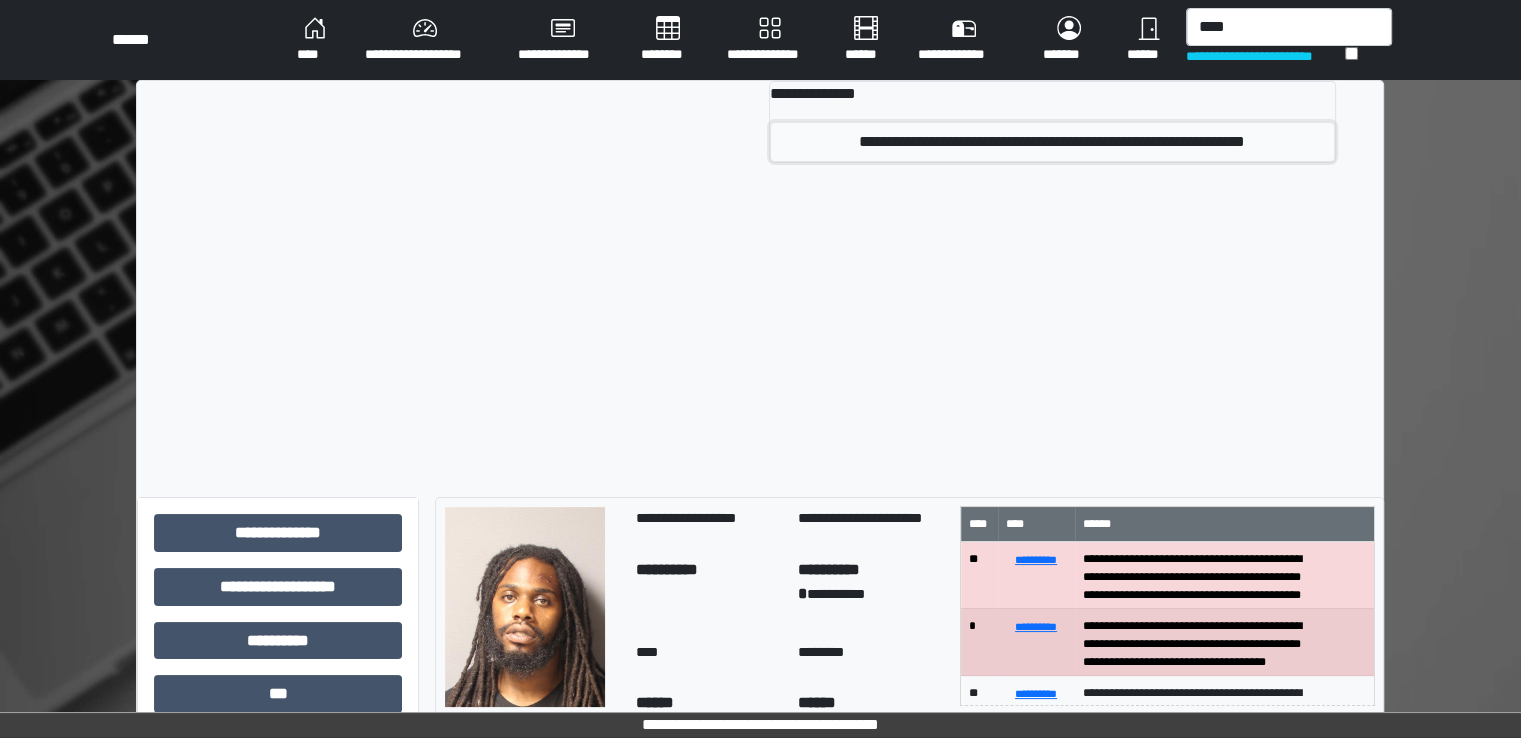 click on "**********" at bounding box center (1052, 142) 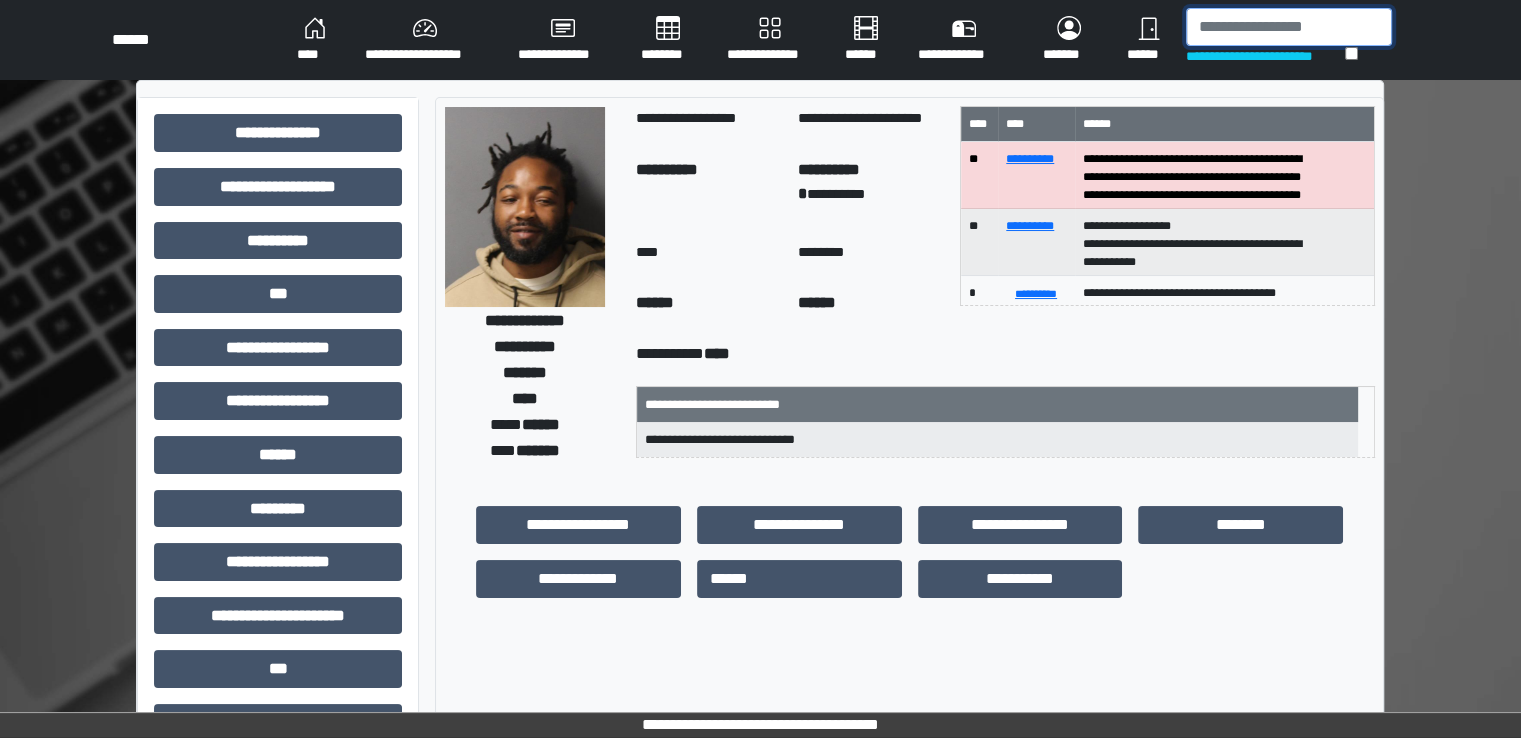 click at bounding box center (1289, 27) 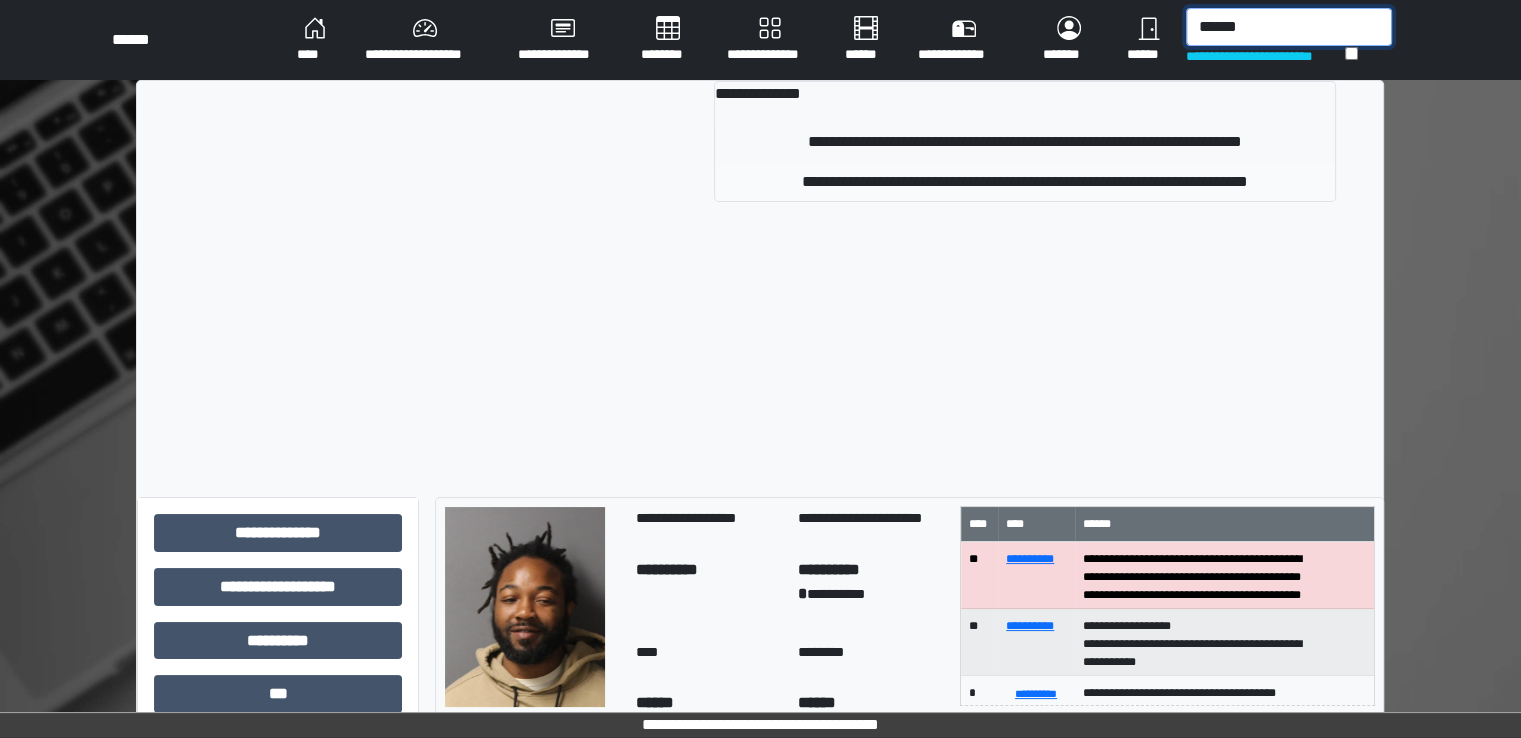 type on "******" 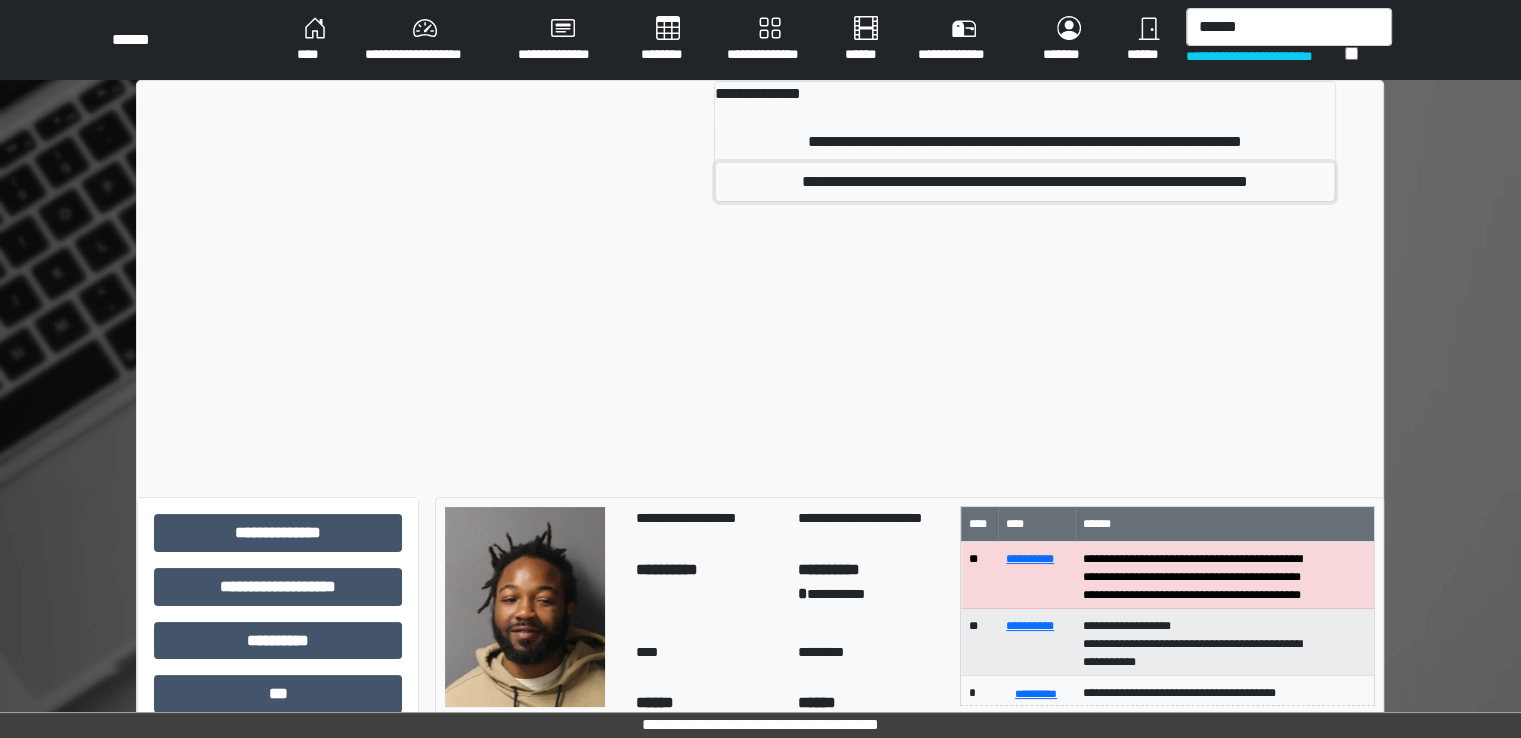 click on "**********" at bounding box center [1025, 182] 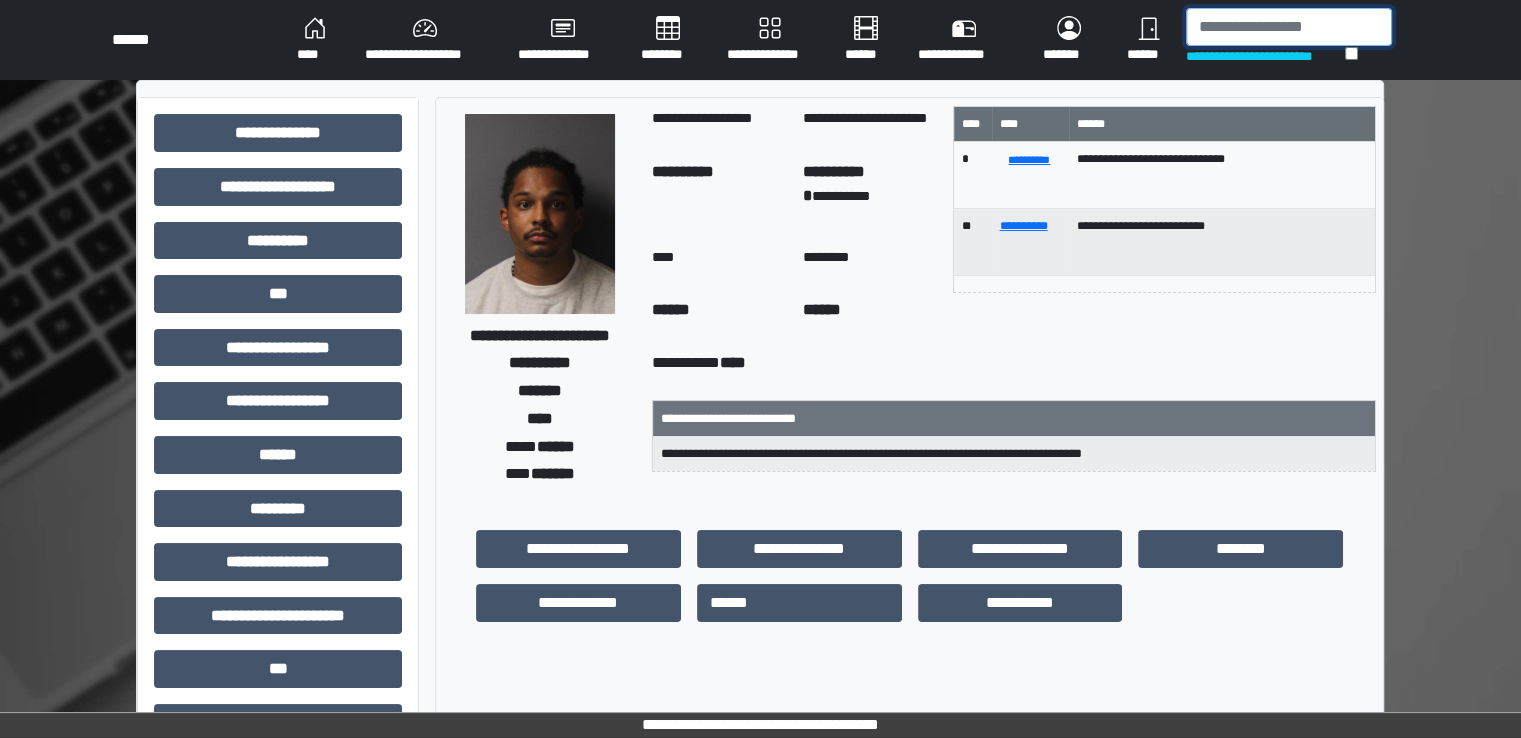 click at bounding box center (1289, 27) 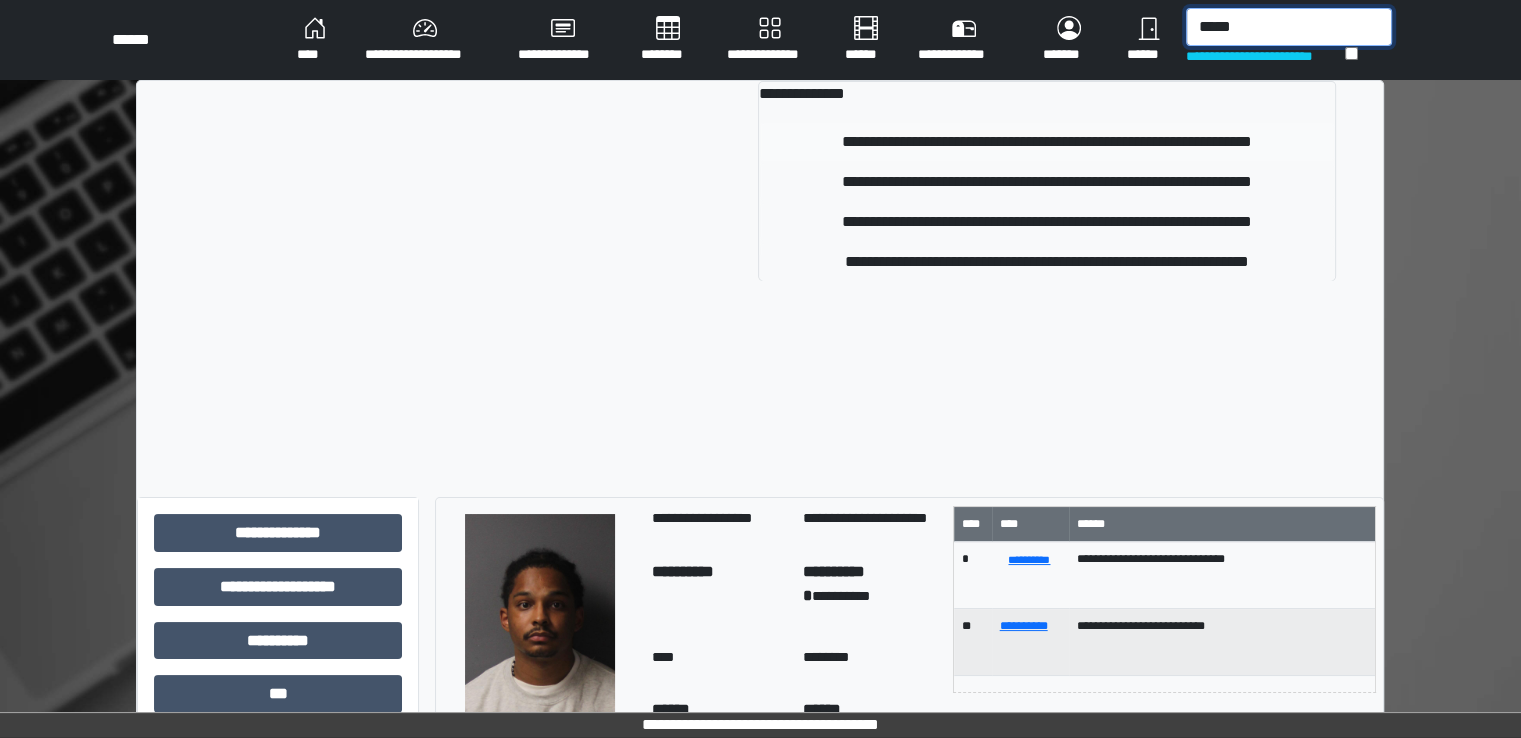 type on "*****" 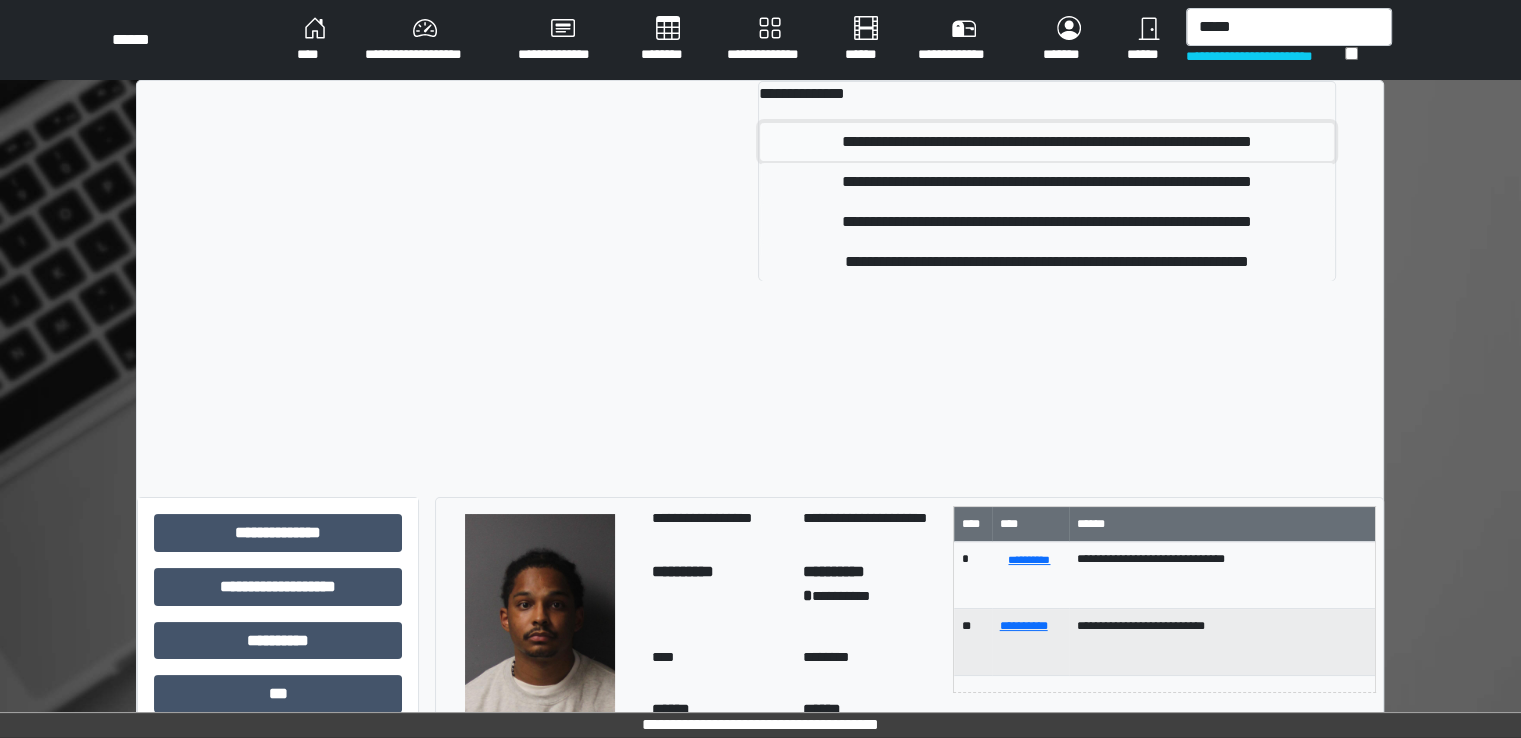 click on "**********" at bounding box center (1047, 142) 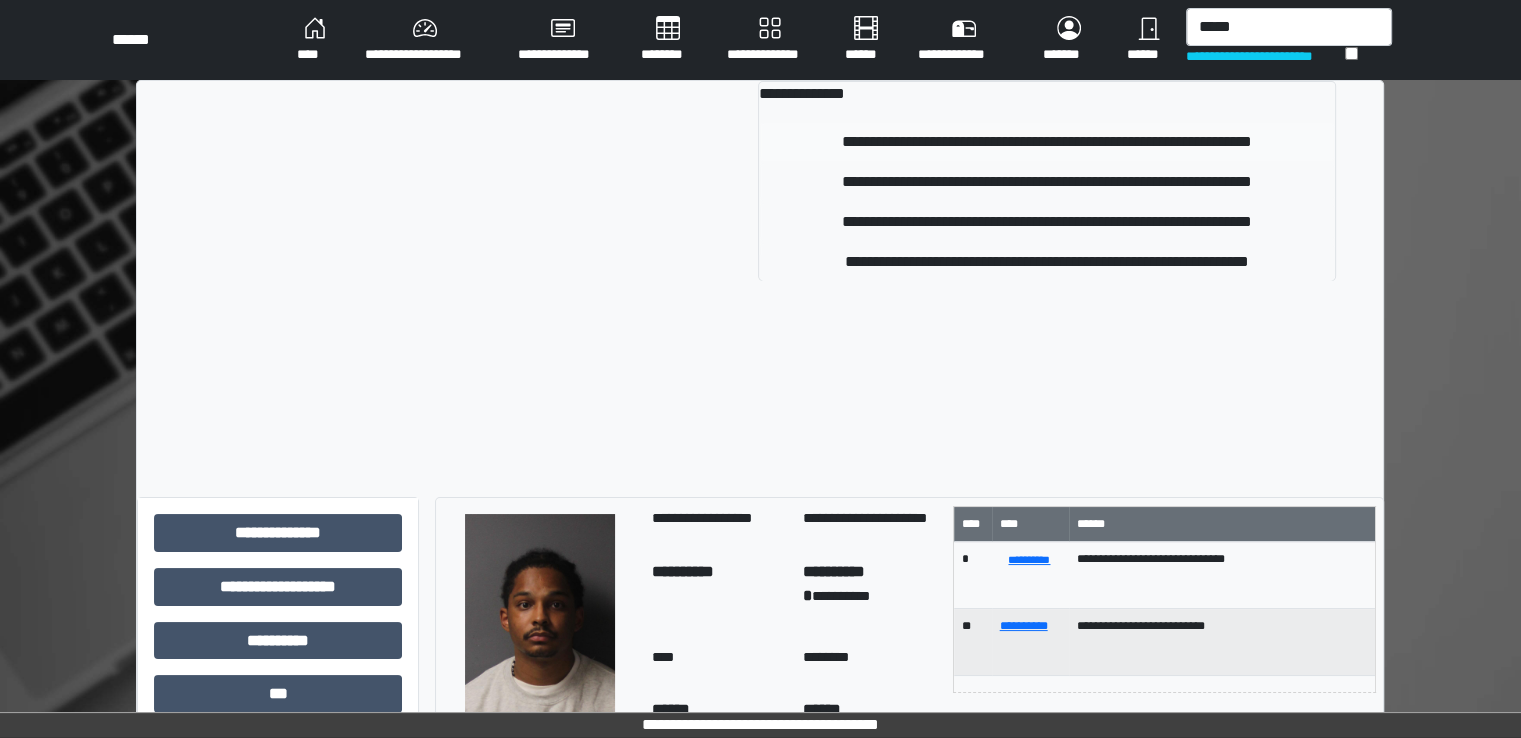 type 